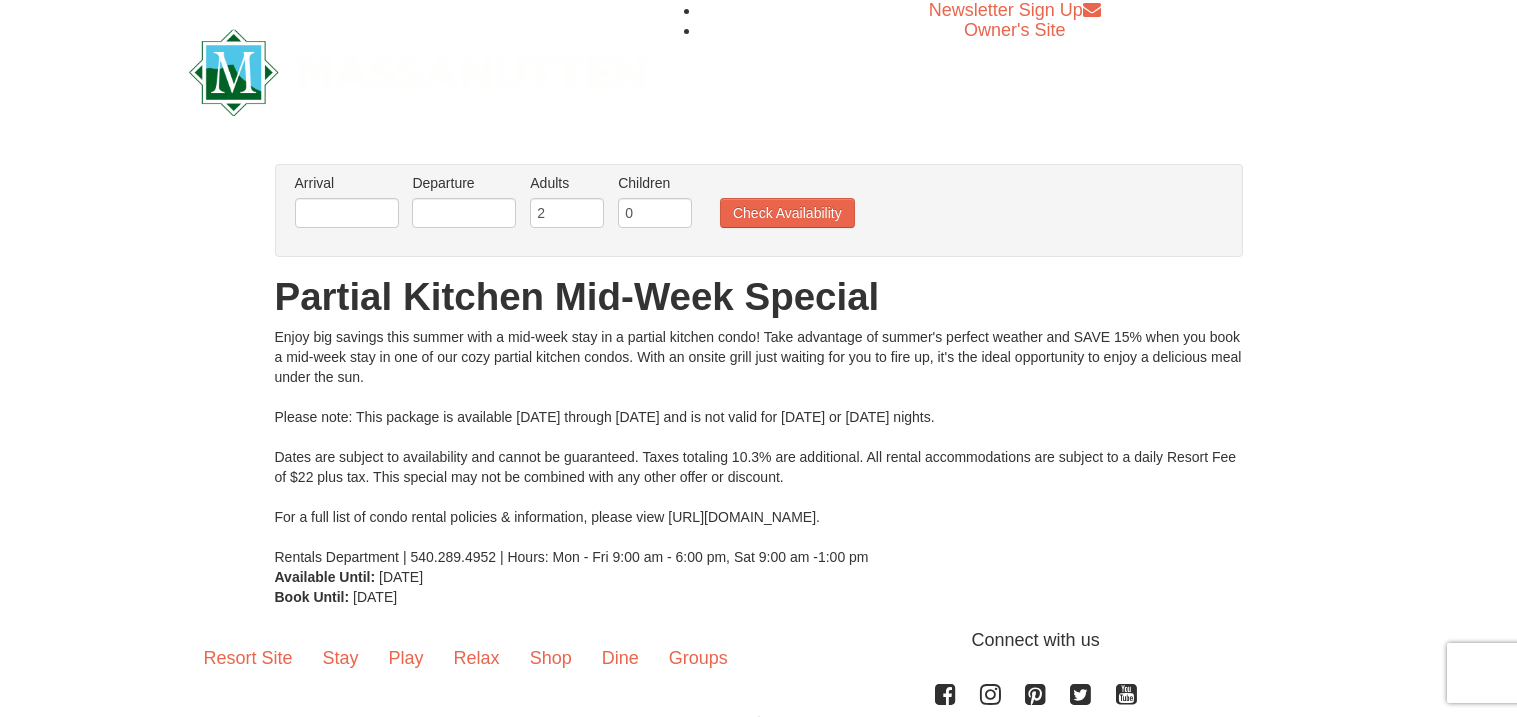 scroll, scrollTop: 0, scrollLeft: 0, axis: both 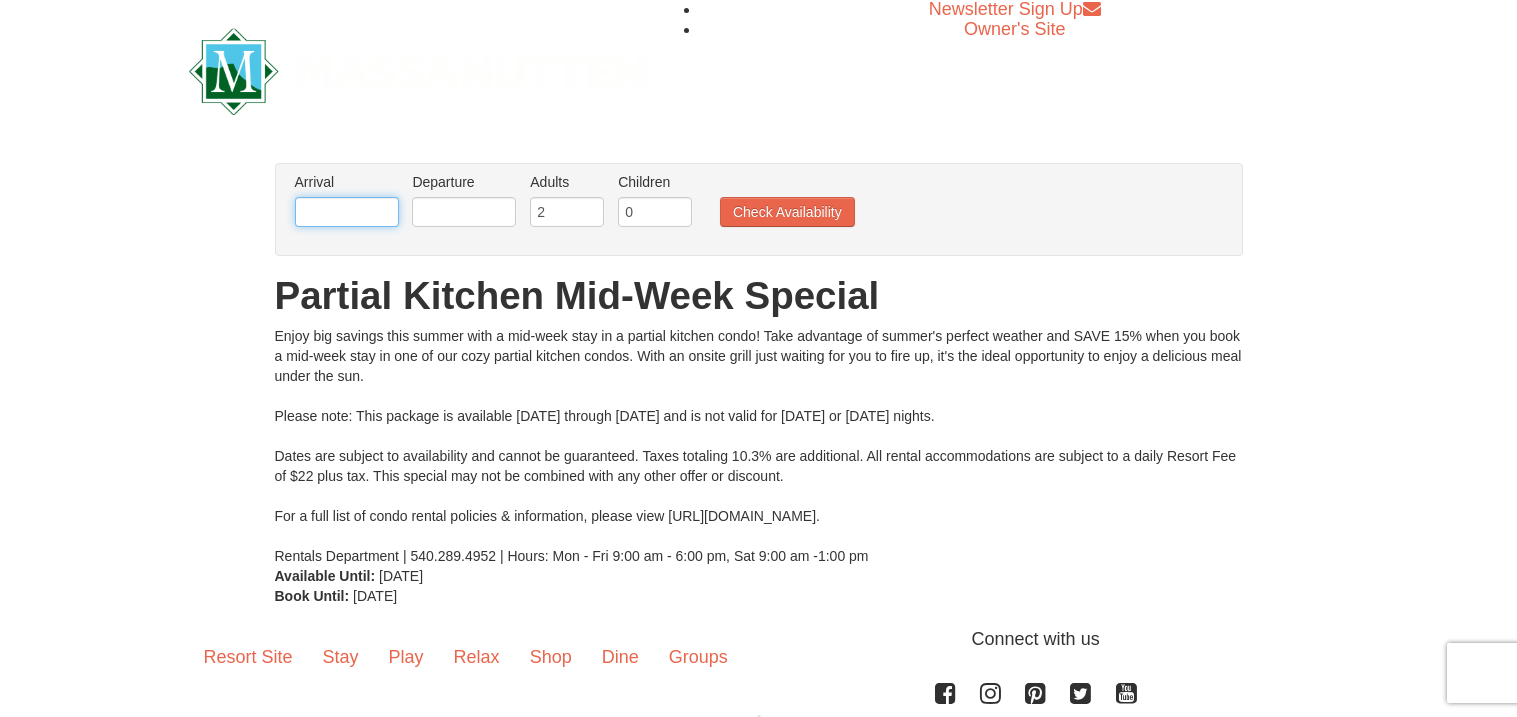 click at bounding box center (347, 212) 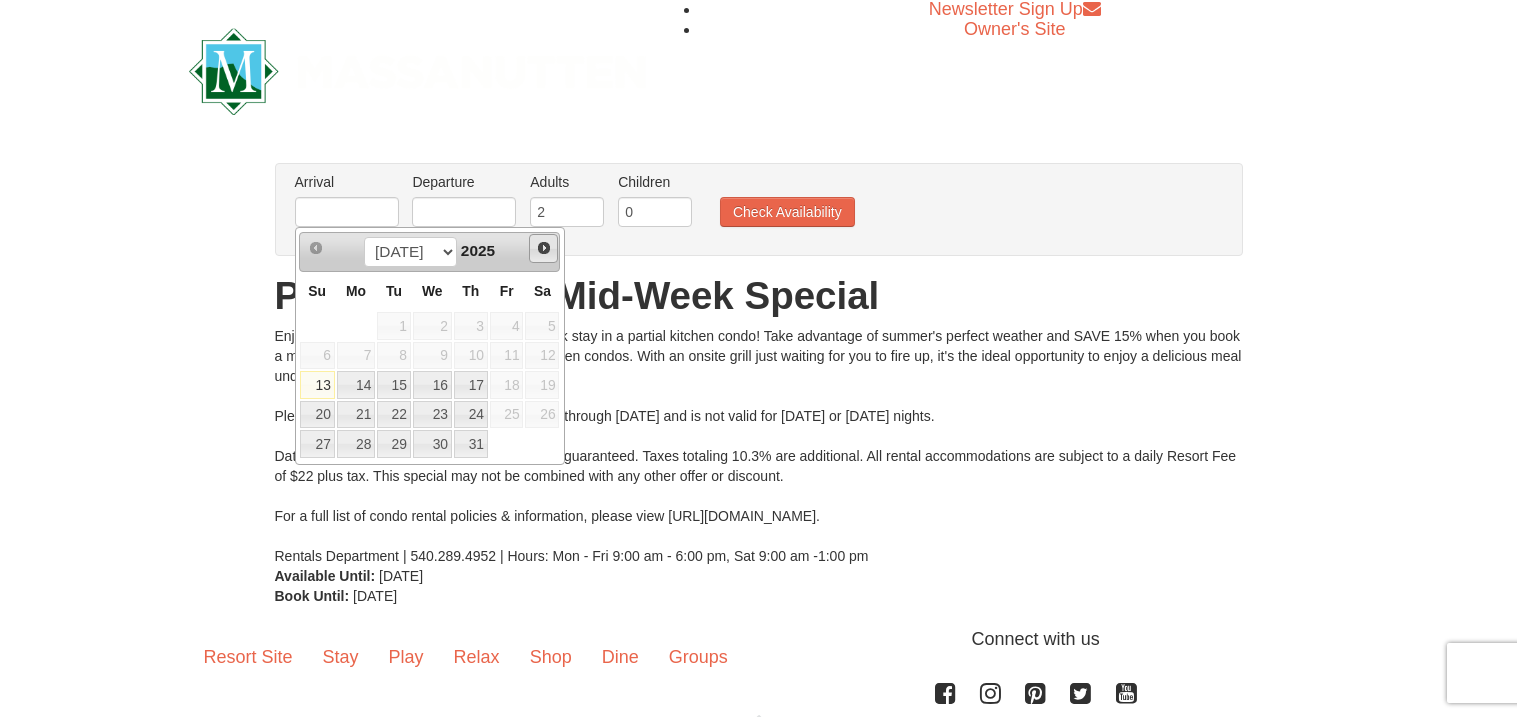 click on "Next" at bounding box center [544, 248] 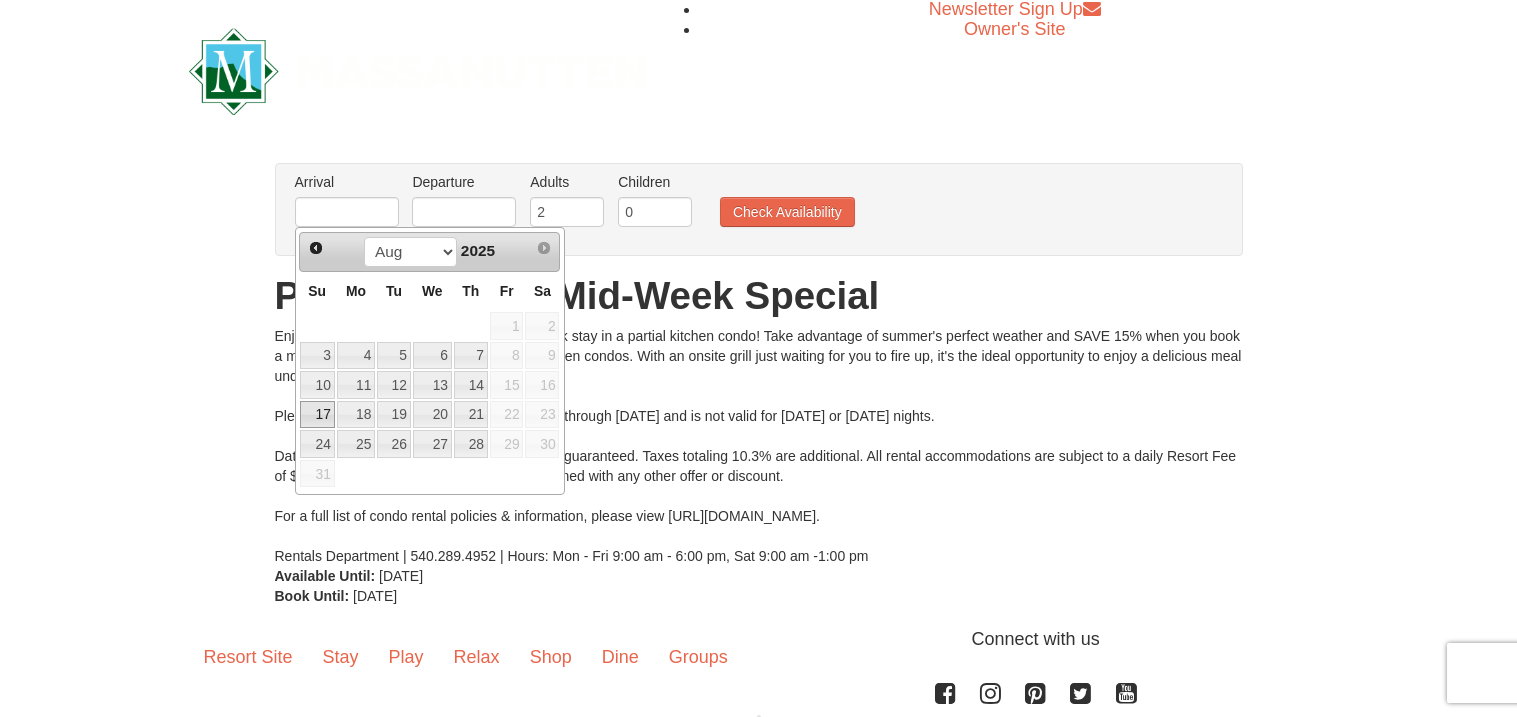 click on "17" at bounding box center (317, 415) 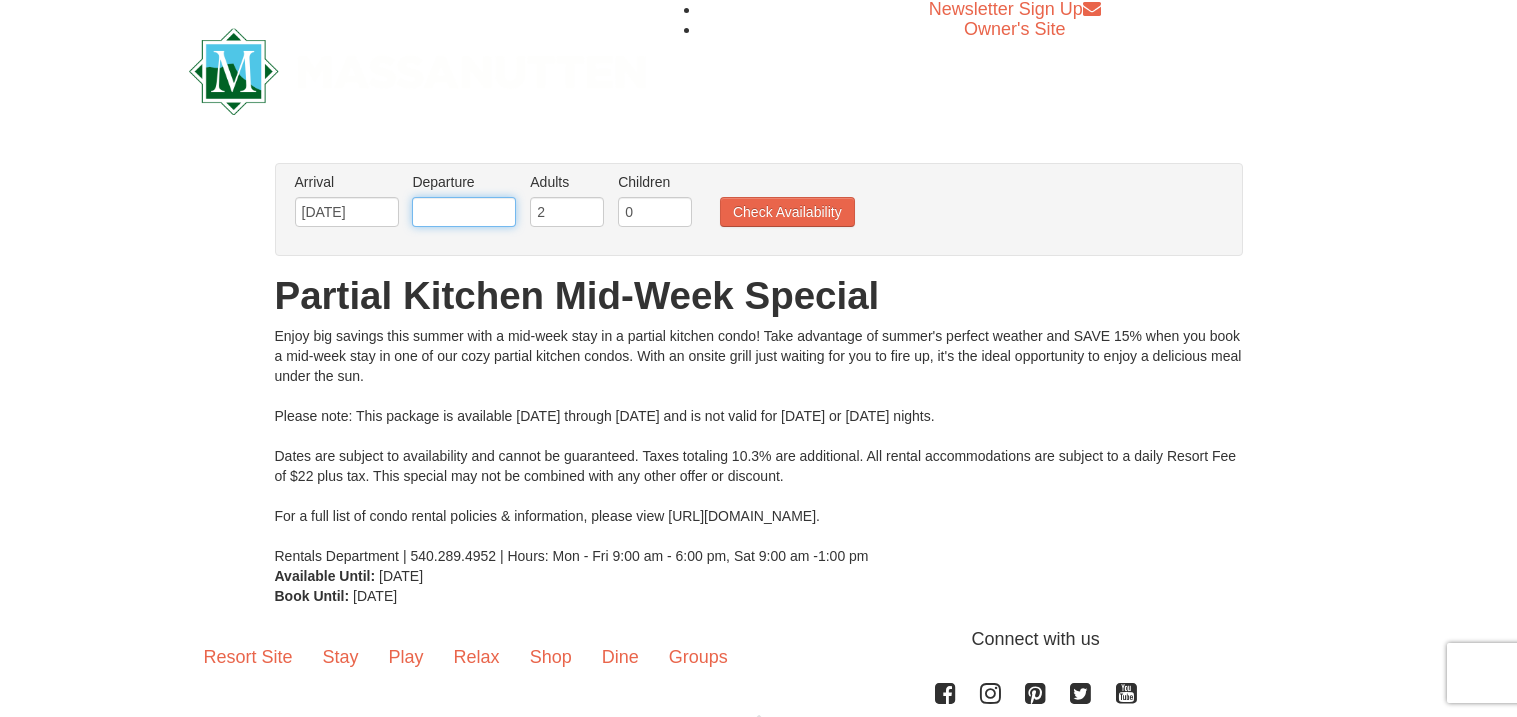 click at bounding box center [464, 212] 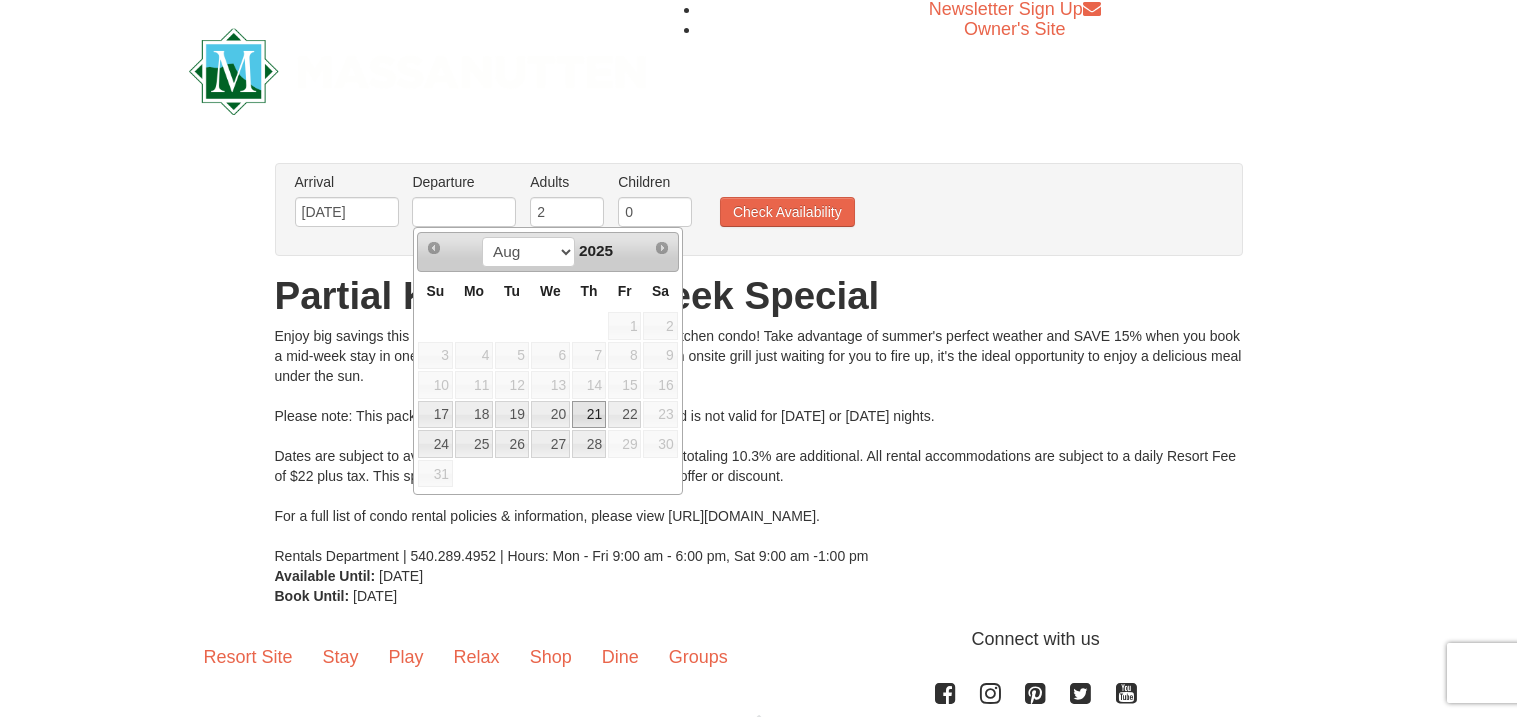 click on "21" at bounding box center (589, 415) 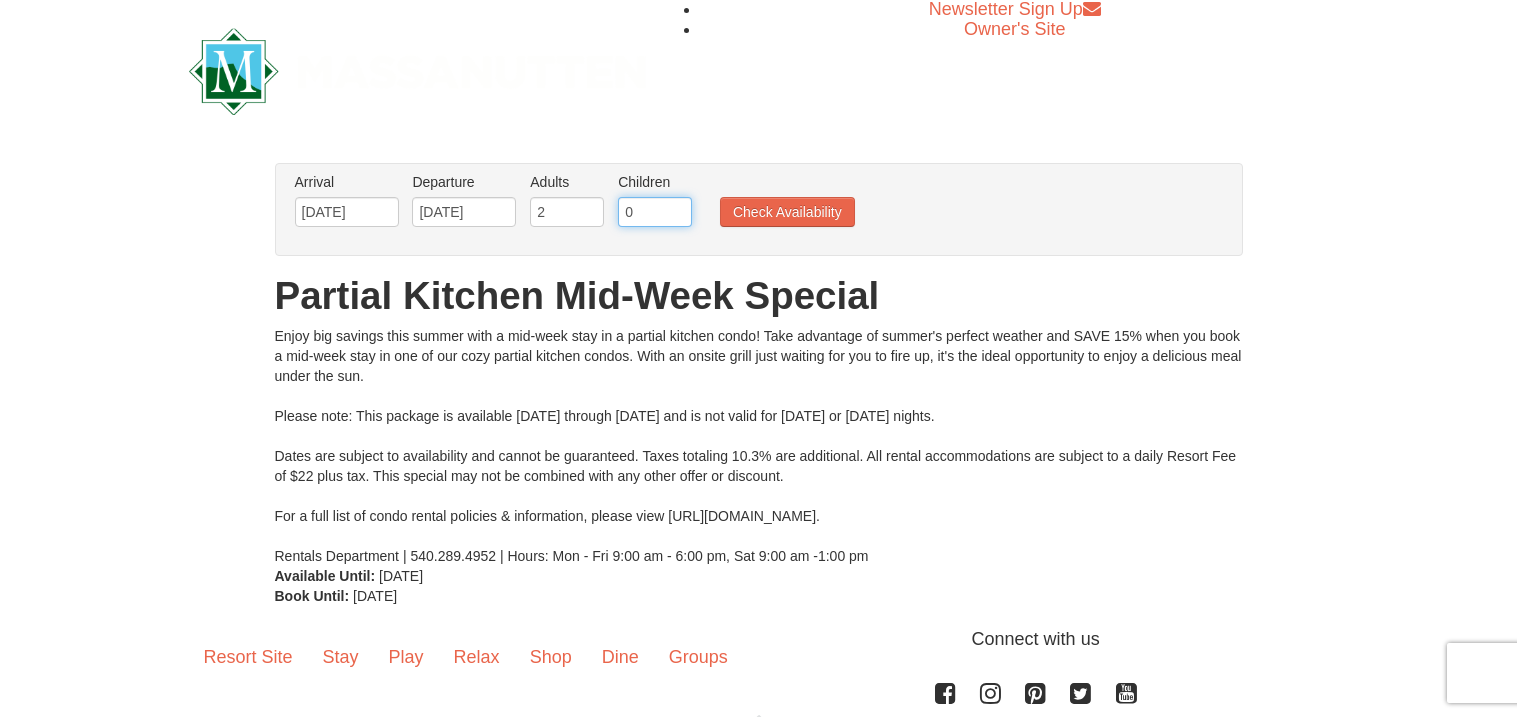 click on "0" at bounding box center (655, 212) 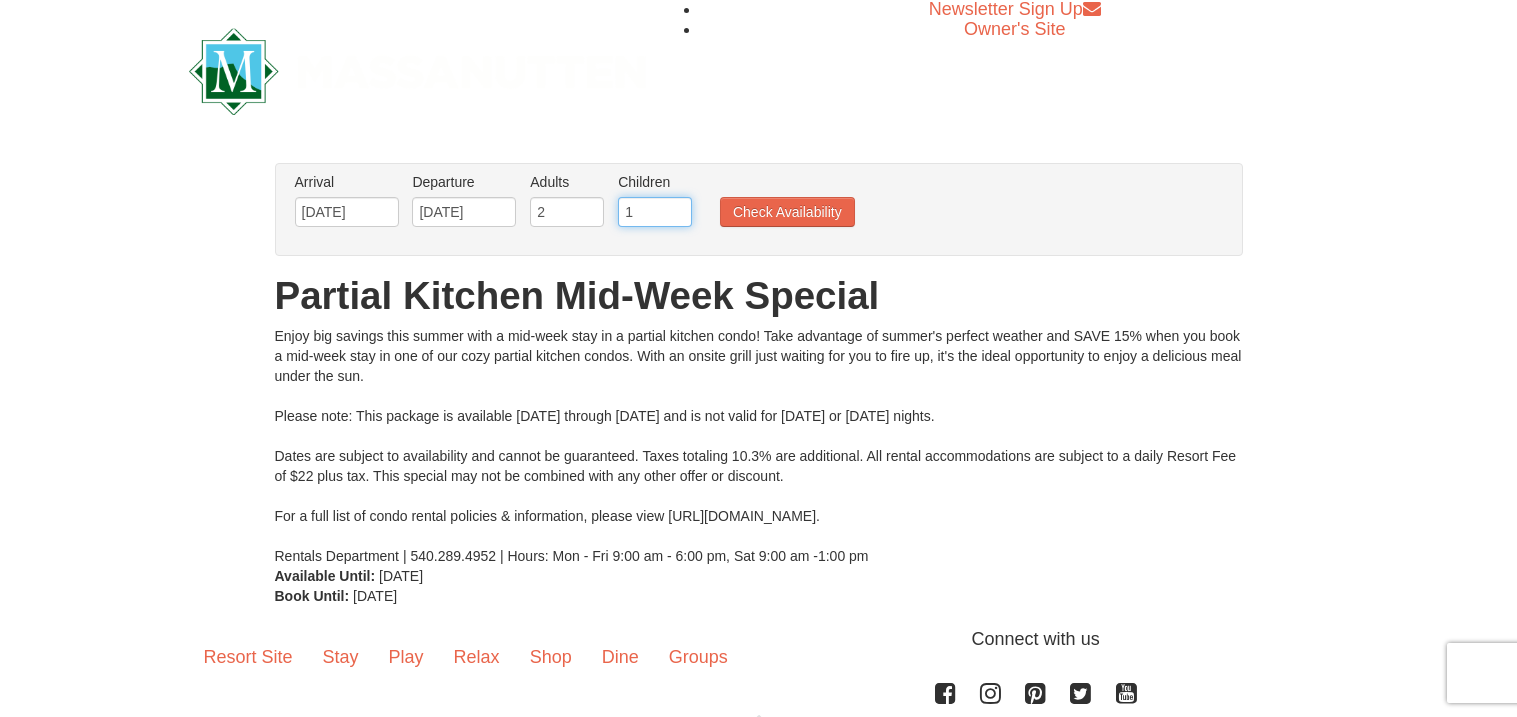 click on "1" at bounding box center (655, 212) 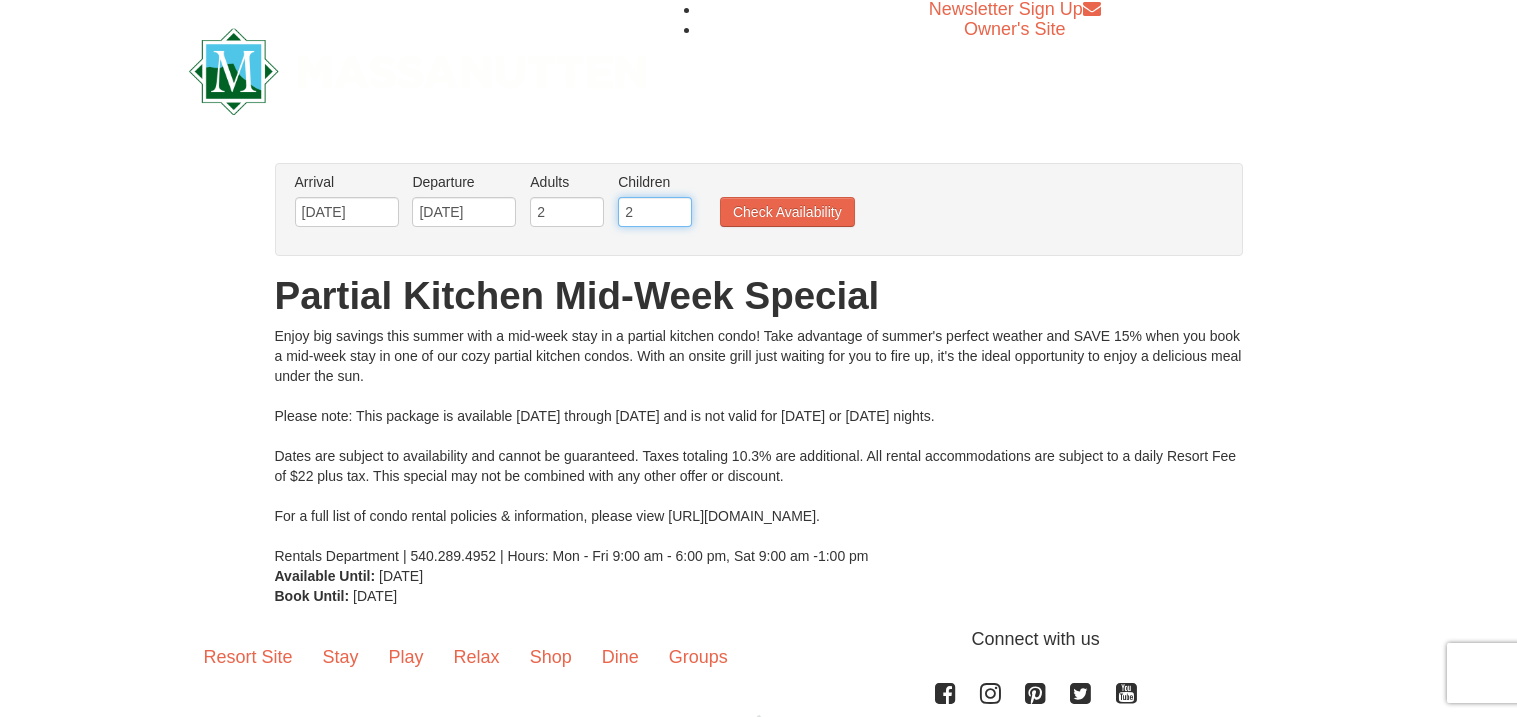 click on "2" at bounding box center [655, 212] 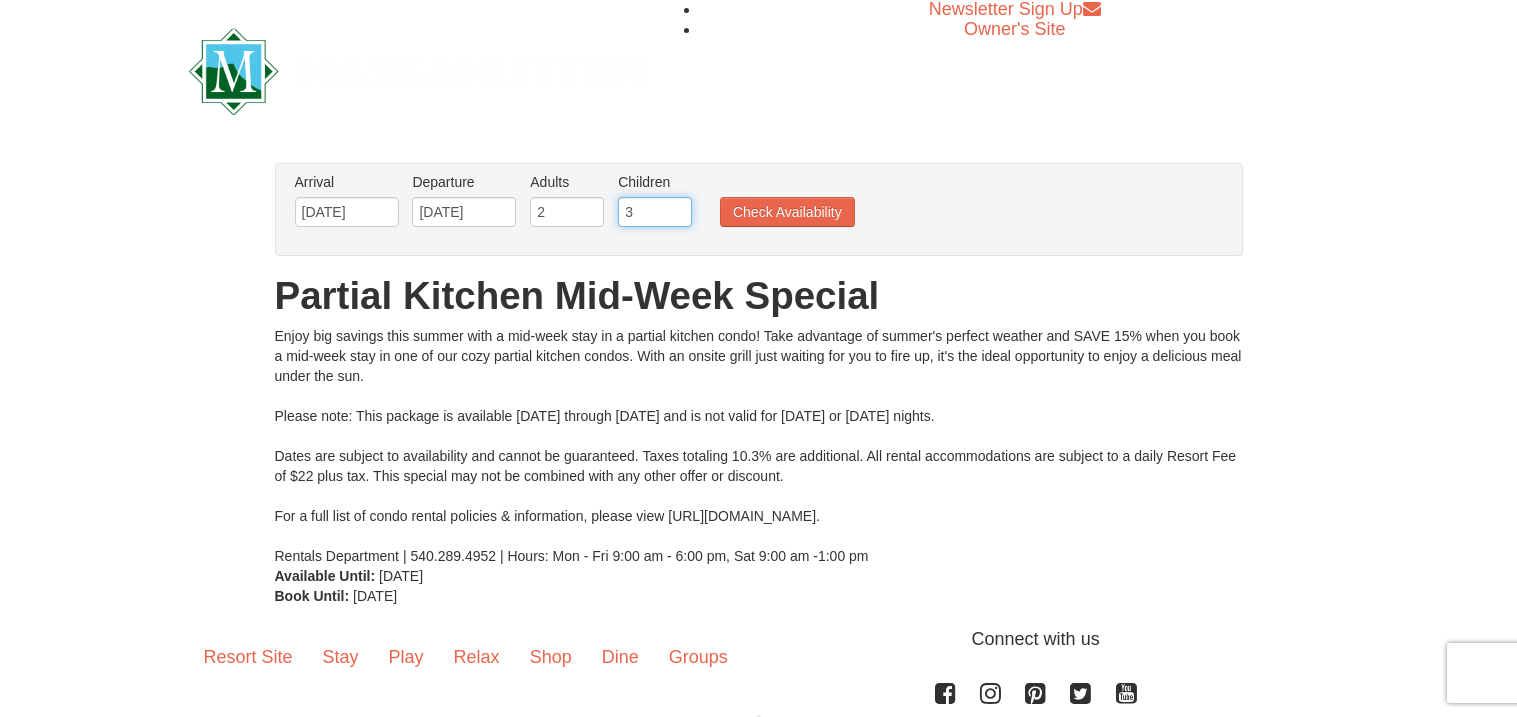 type on "3" 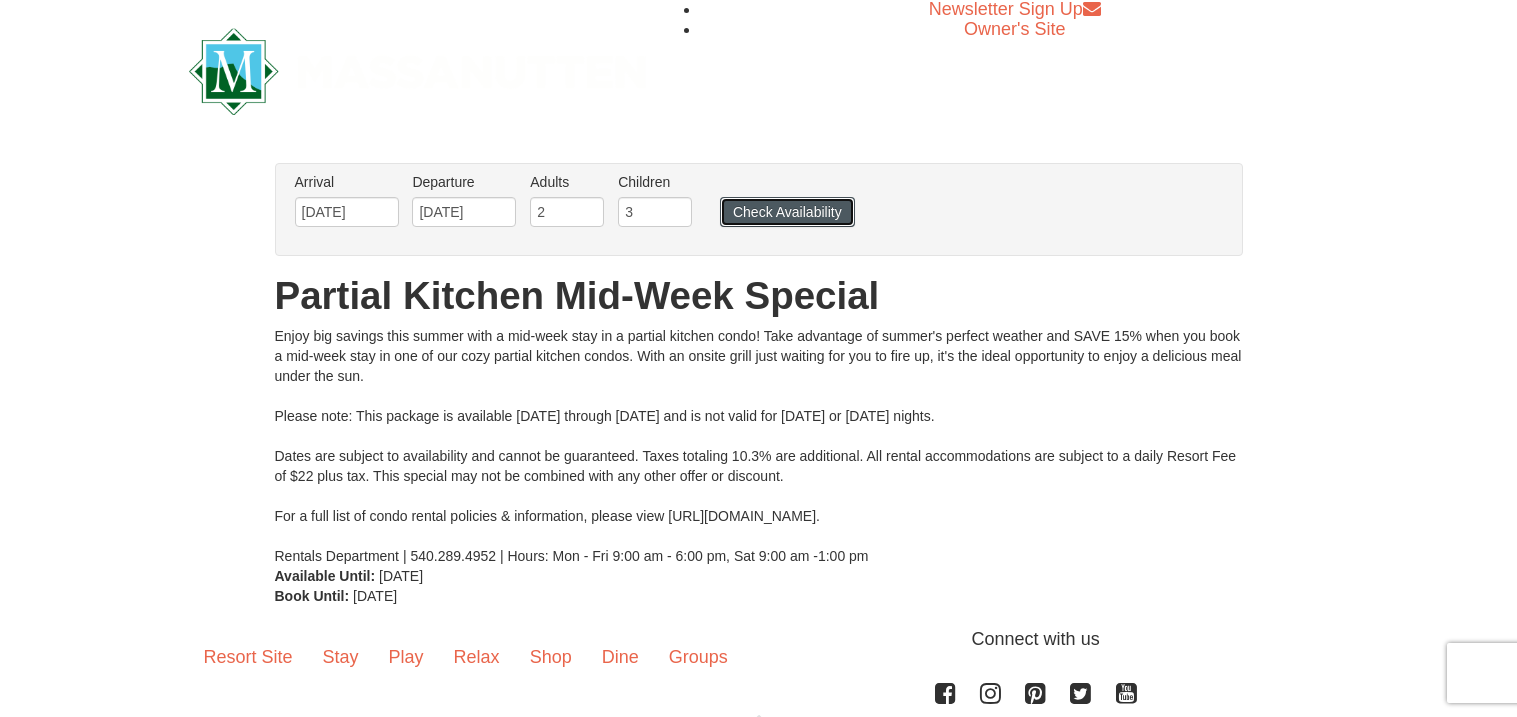 click on "Check Availability" at bounding box center [787, 212] 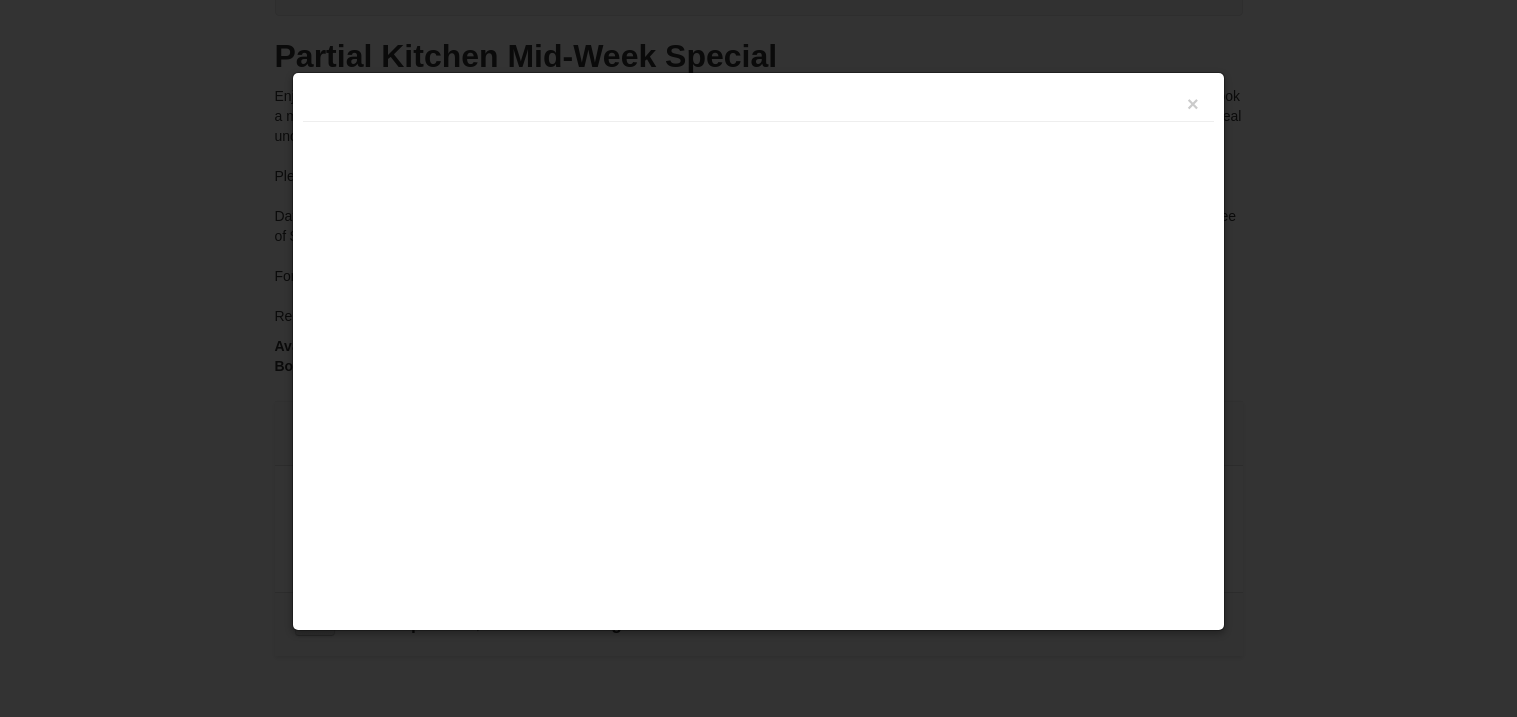 scroll, scrollTop: 488, scrollLeft: 0, axis: vertical 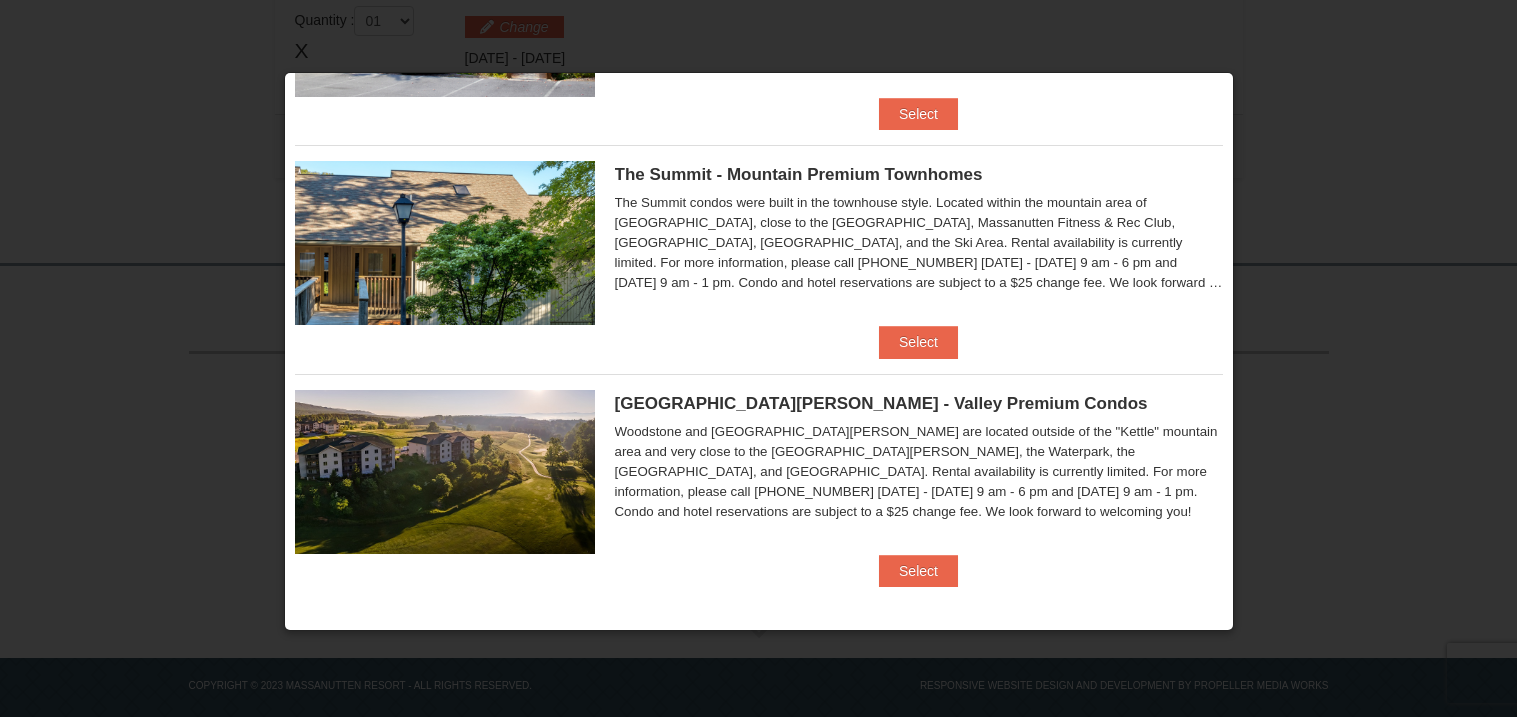 click on "Eagle Trace - Mountain Townhomes
Eagle Trace One Bedroom Townhouse with Jacuzzi
$132.50
$152.00
Book Now" at bounding box center (759, 7) 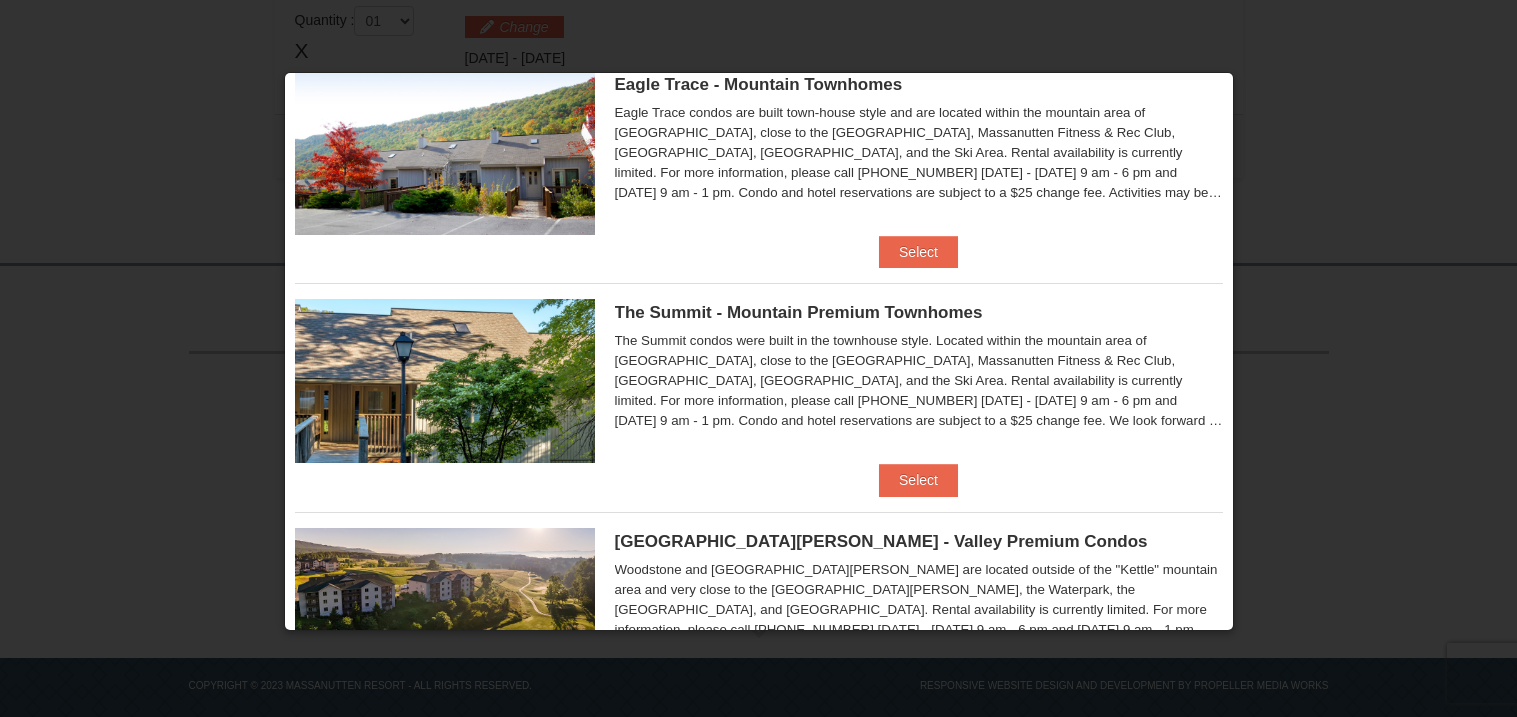 scroll, scrollTop: 0, scrollLeft: 0, axis: both 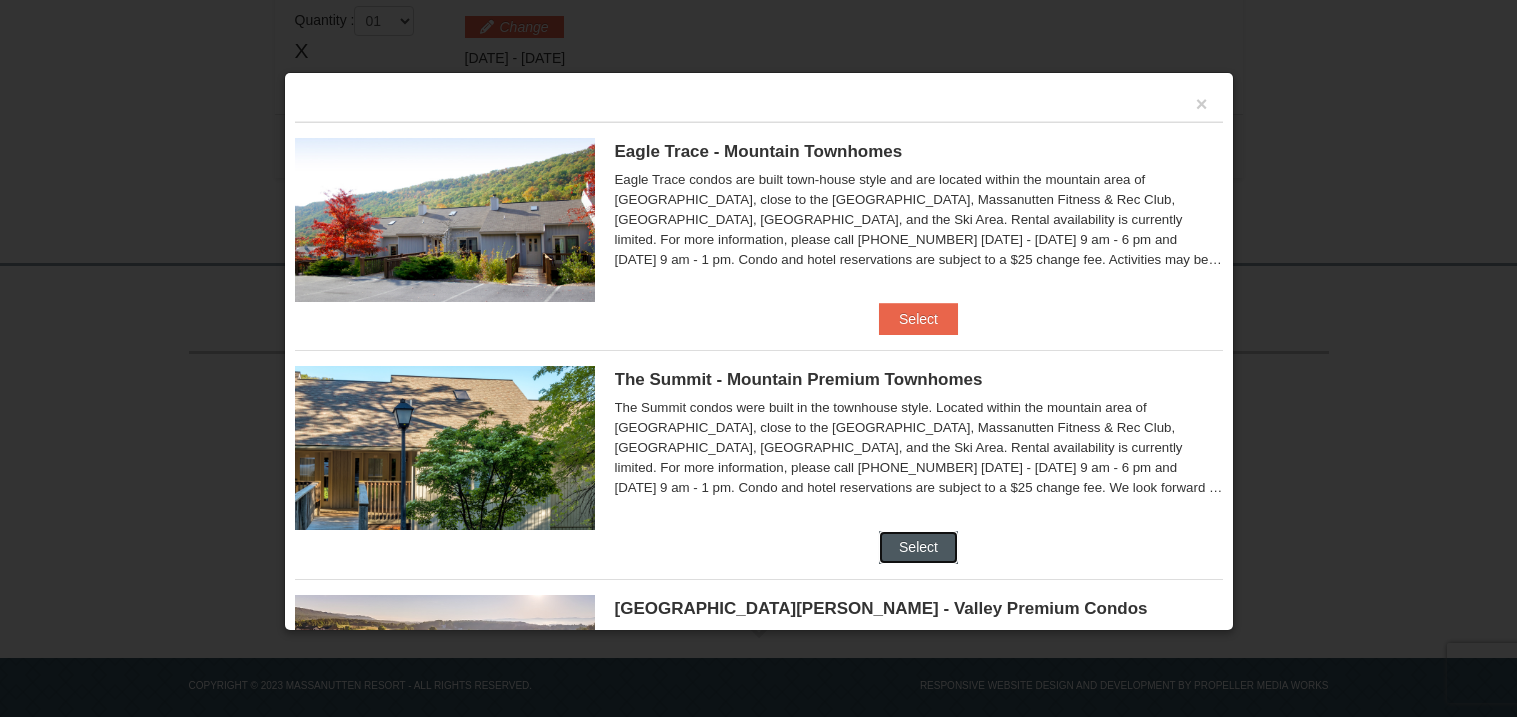 click on "Select" at bounding box center [918, 547] 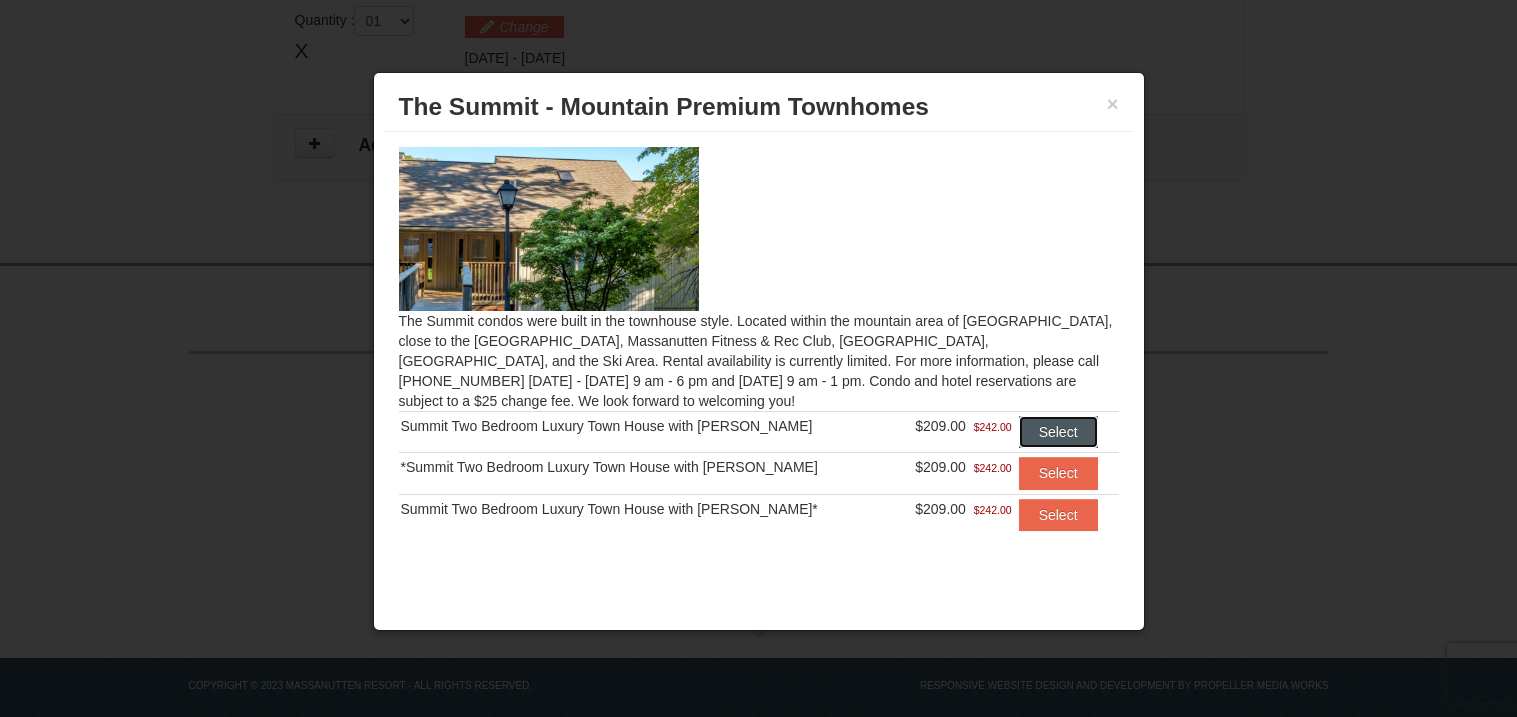 click on "Select" at bounding box center [1058, 432] 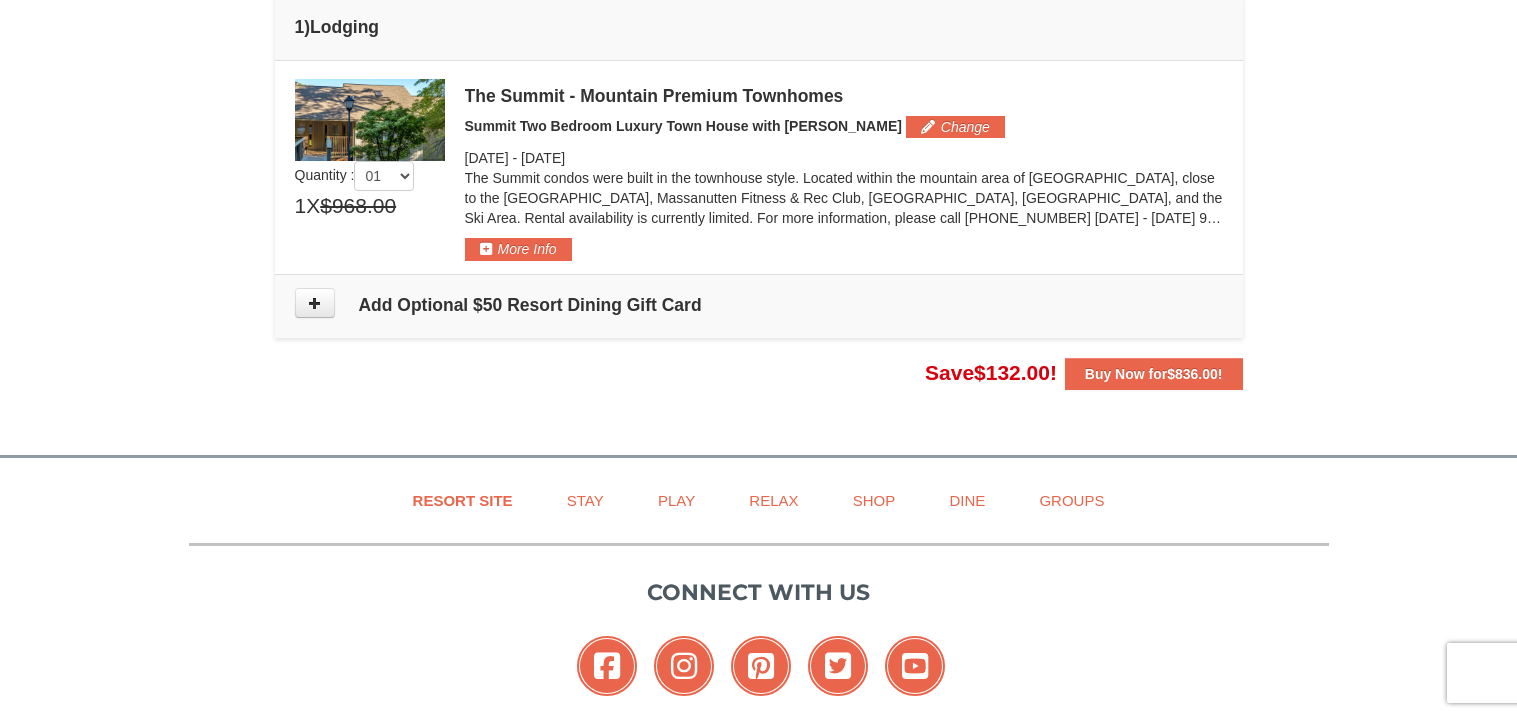 scroll, scrollTop: 606, scrollLeft: 0, axis: vertical 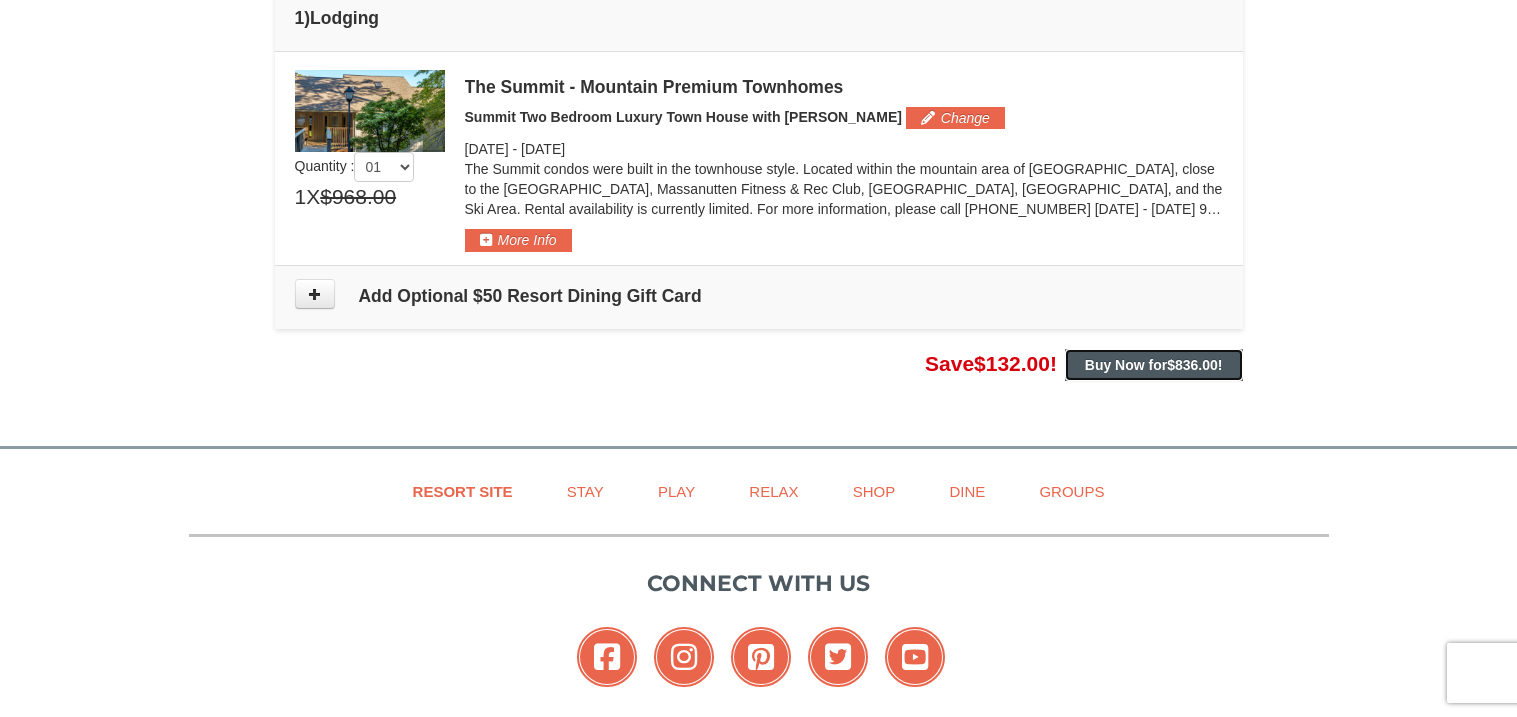 click on "Buy Now for
$836.00 !" at bounding box center (1154, 365) 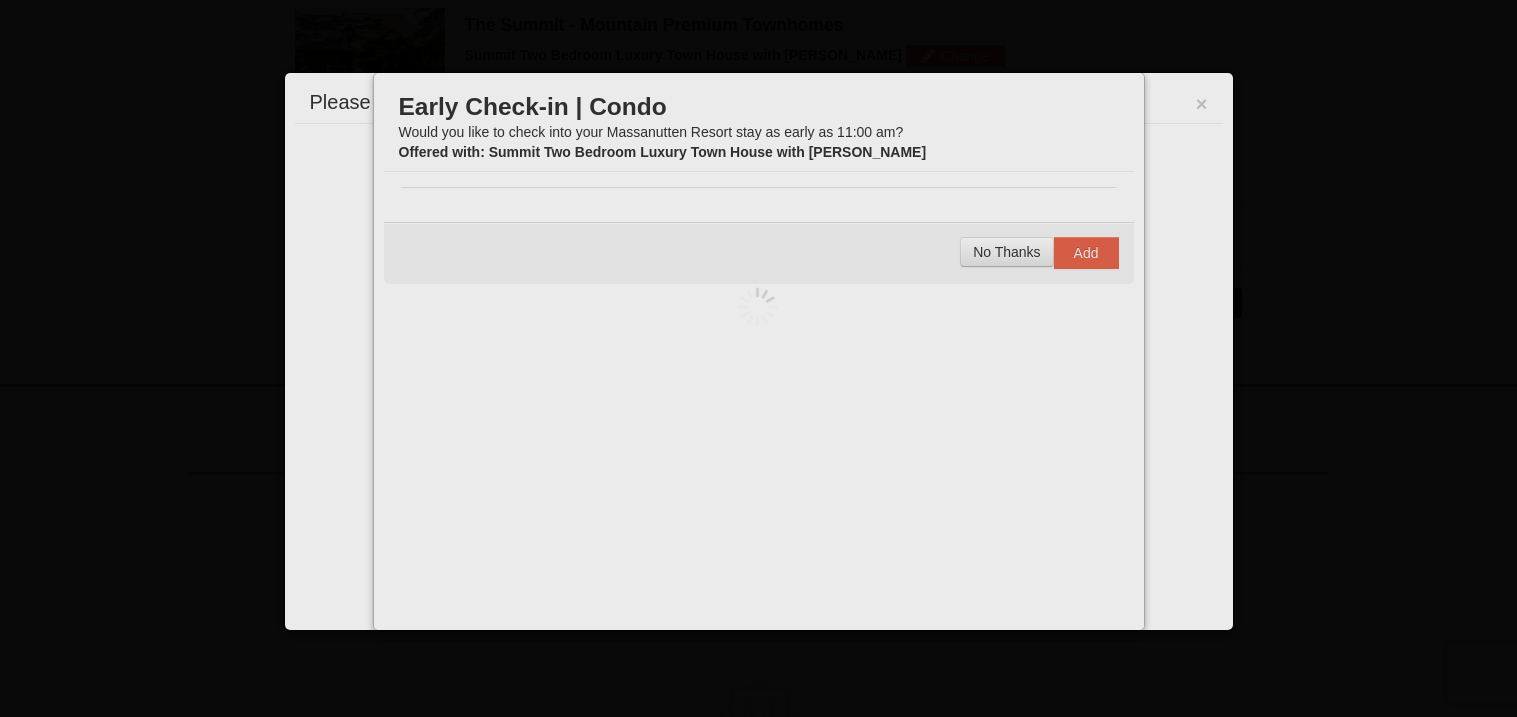scroll, scrollTop: 676, scrollLeft: 0, axis: vertical 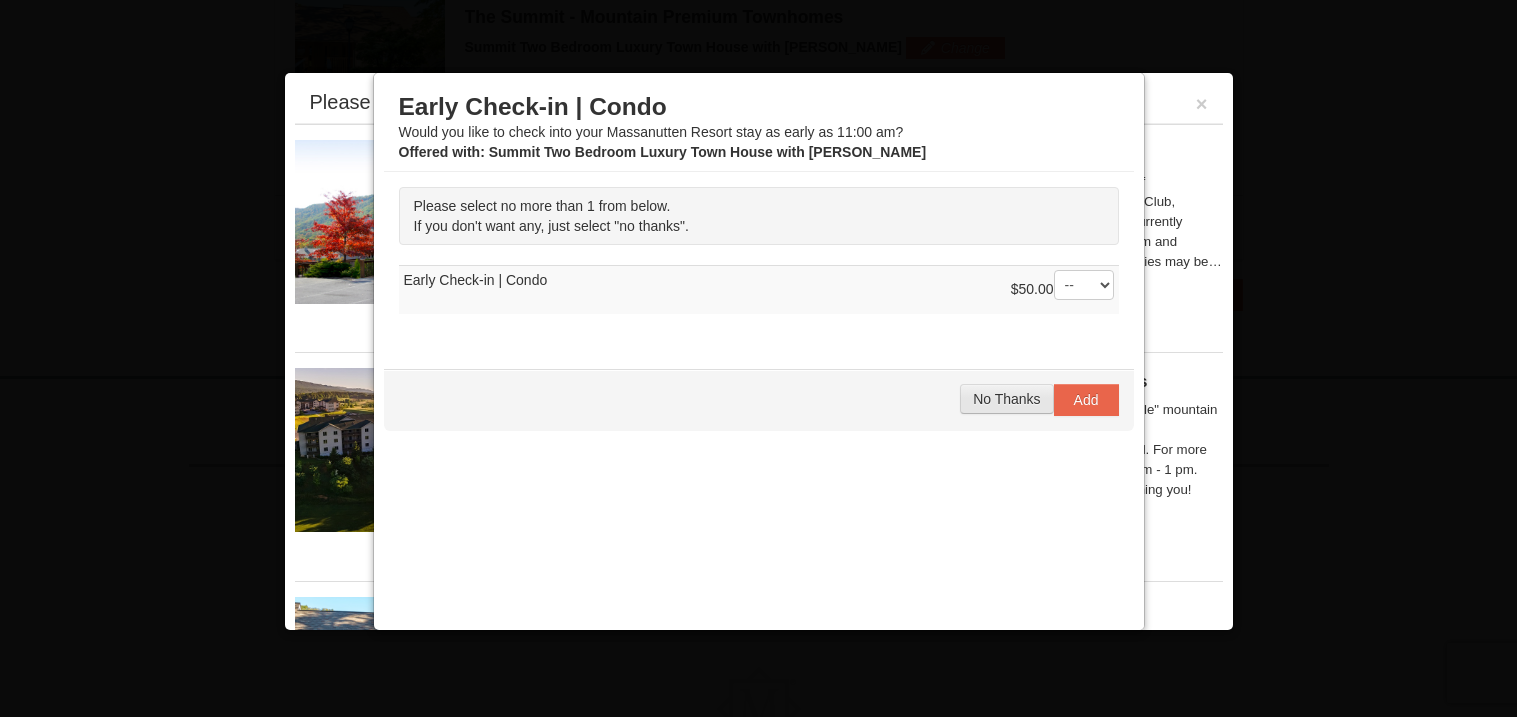 click on "No Thanks" at bounding box center [1006, 399] 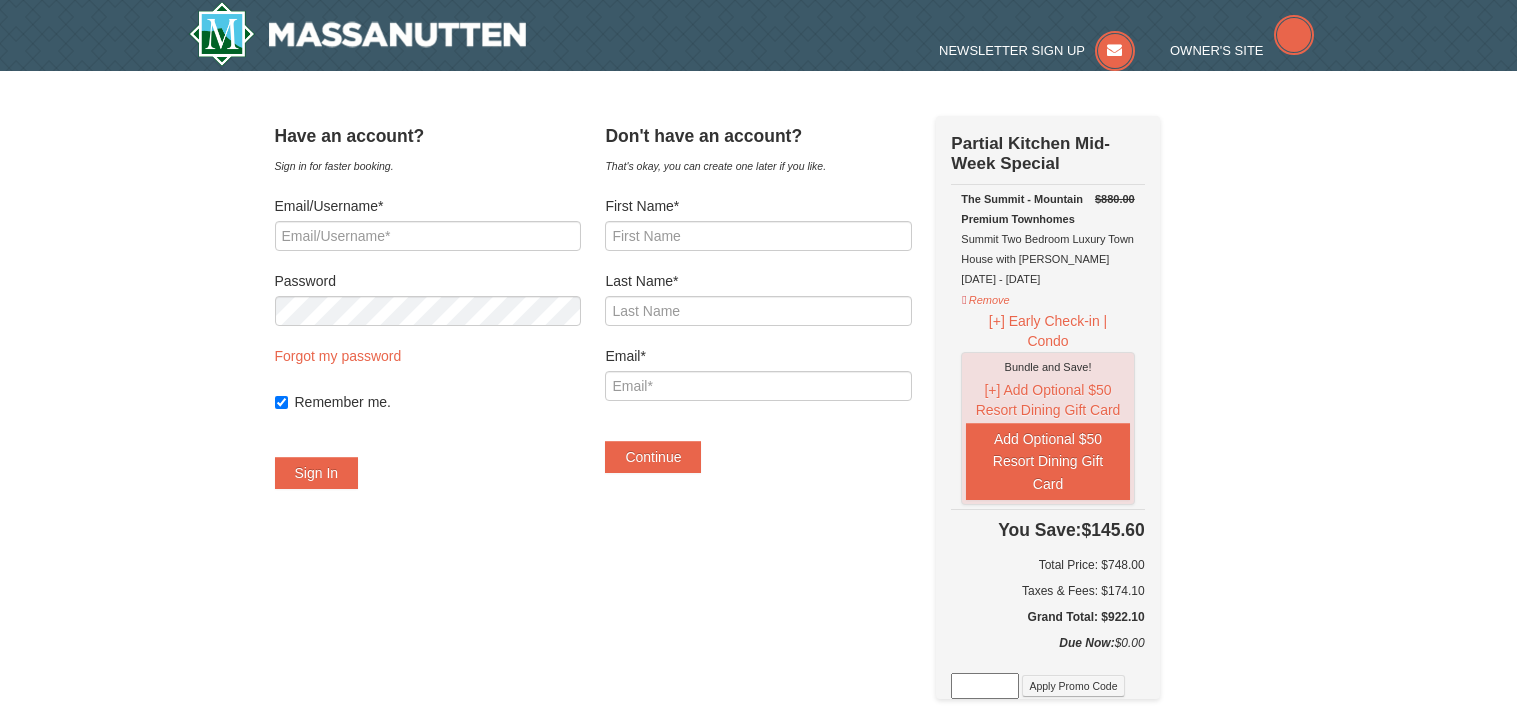 scroll, scrollTop: 0, scrollLeft: 0, axis: both 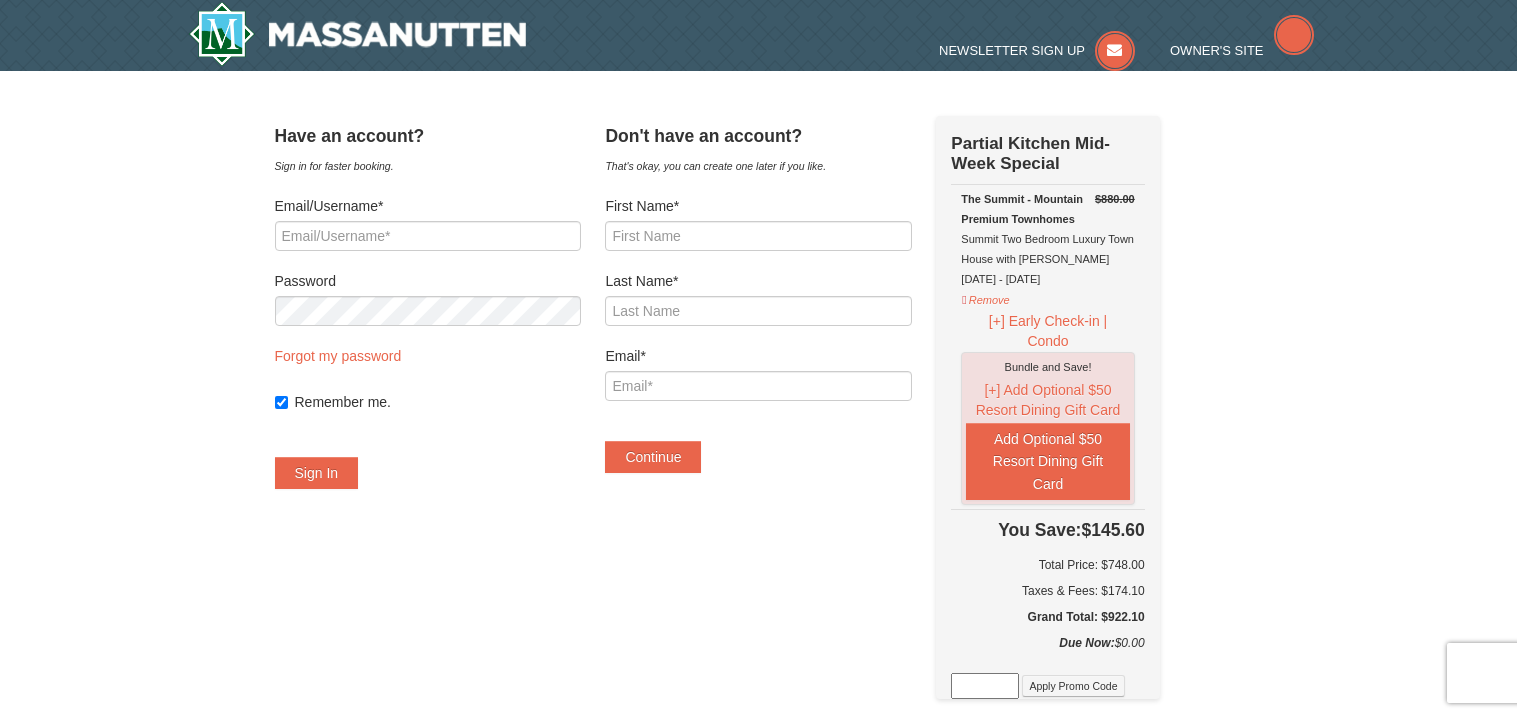 select on "7" 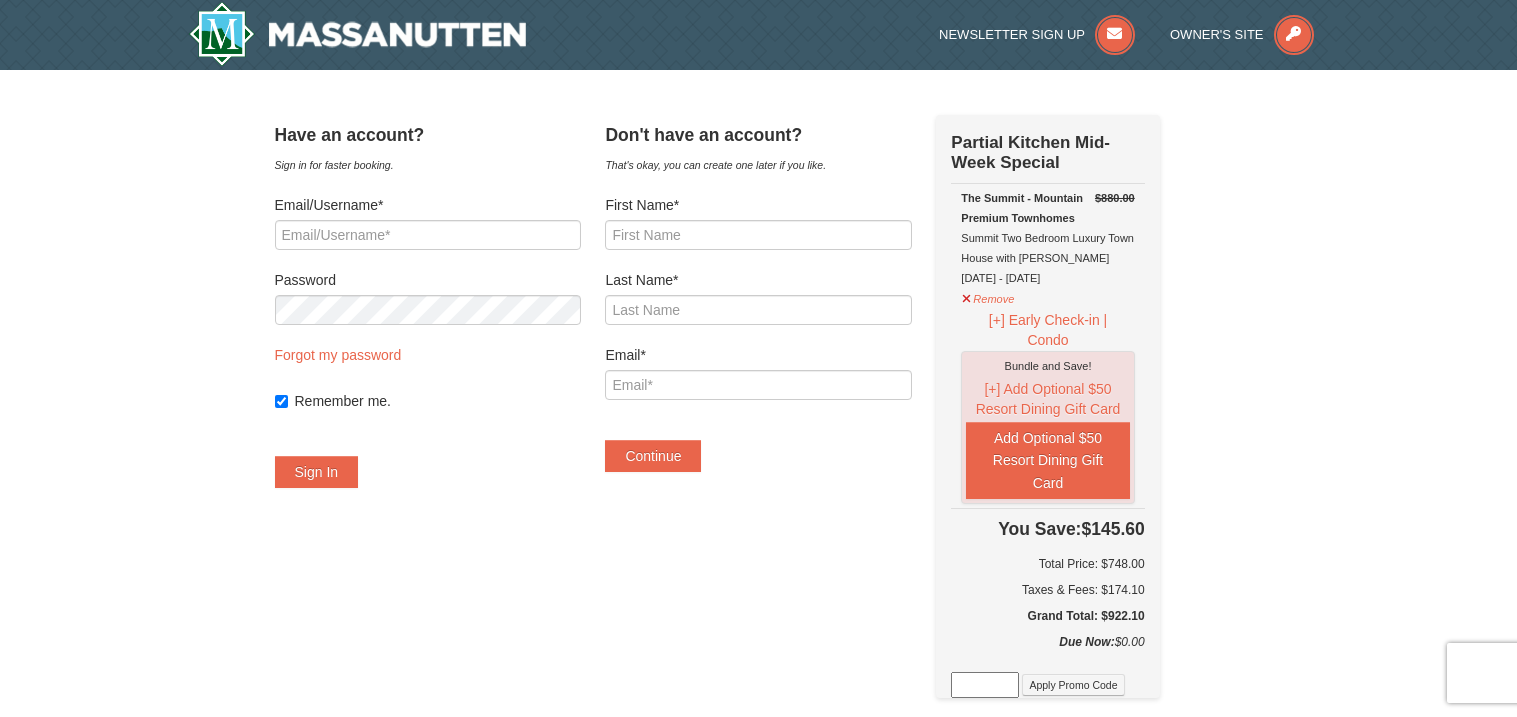 scroll, scrollTop: 0, scrollLeft: 0, axis: both 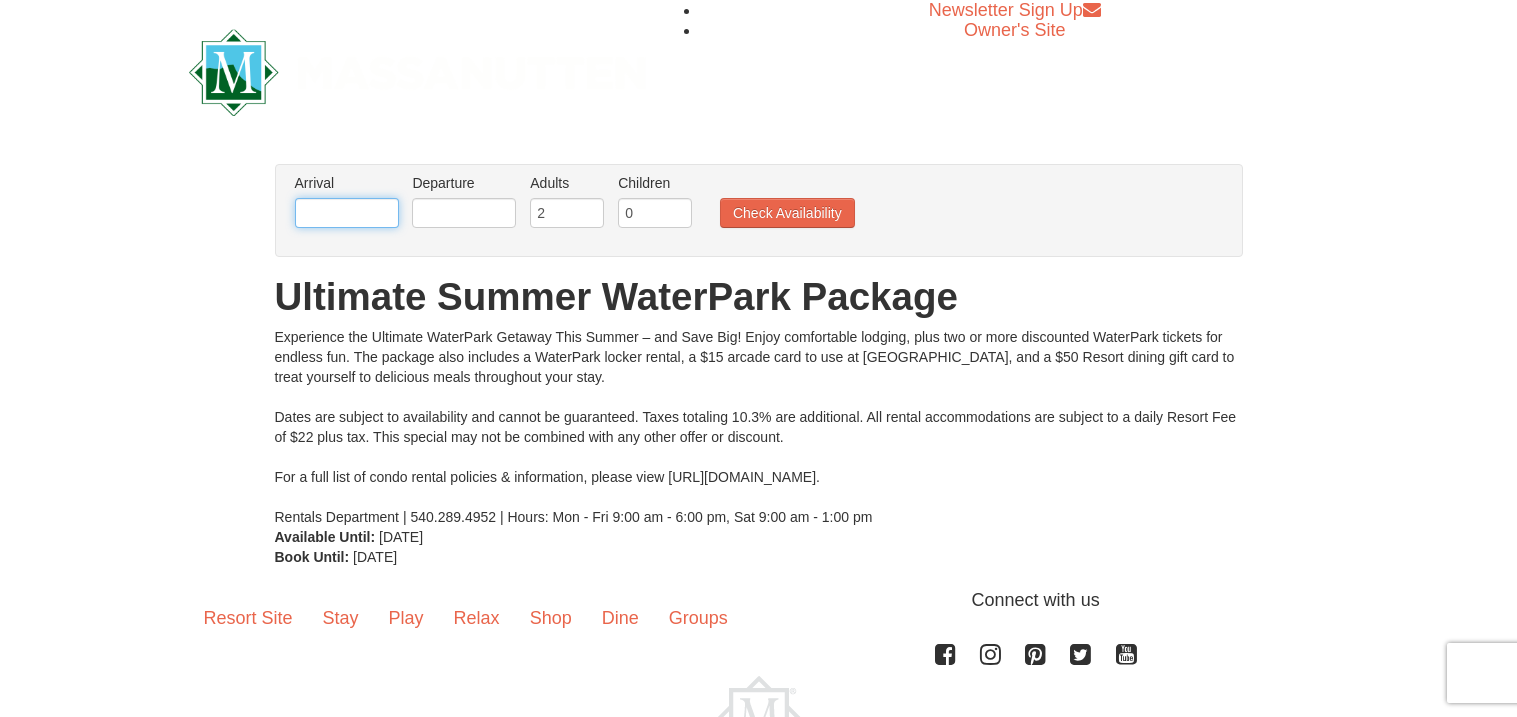 click at bounding box center [347, 213] 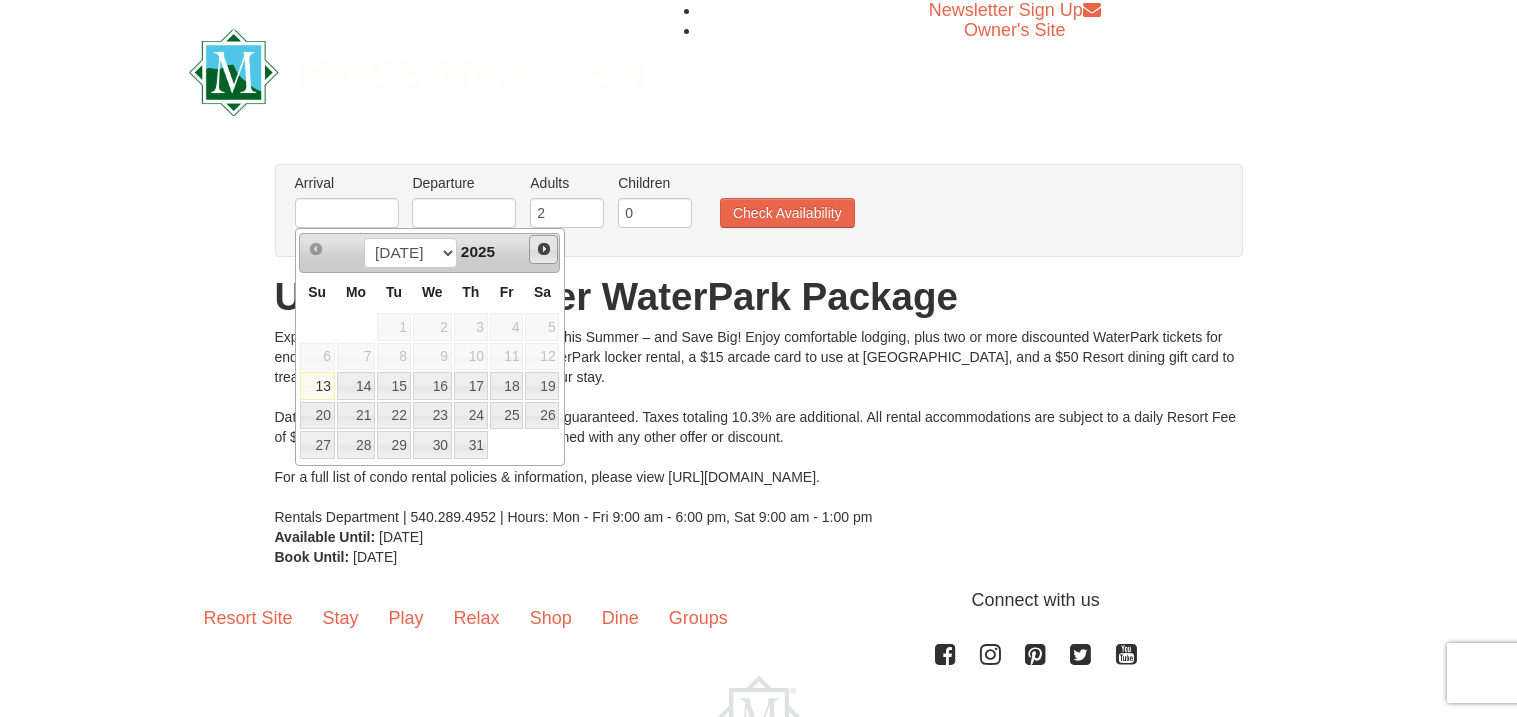 click on "Next" at bounding box center [544, 249] 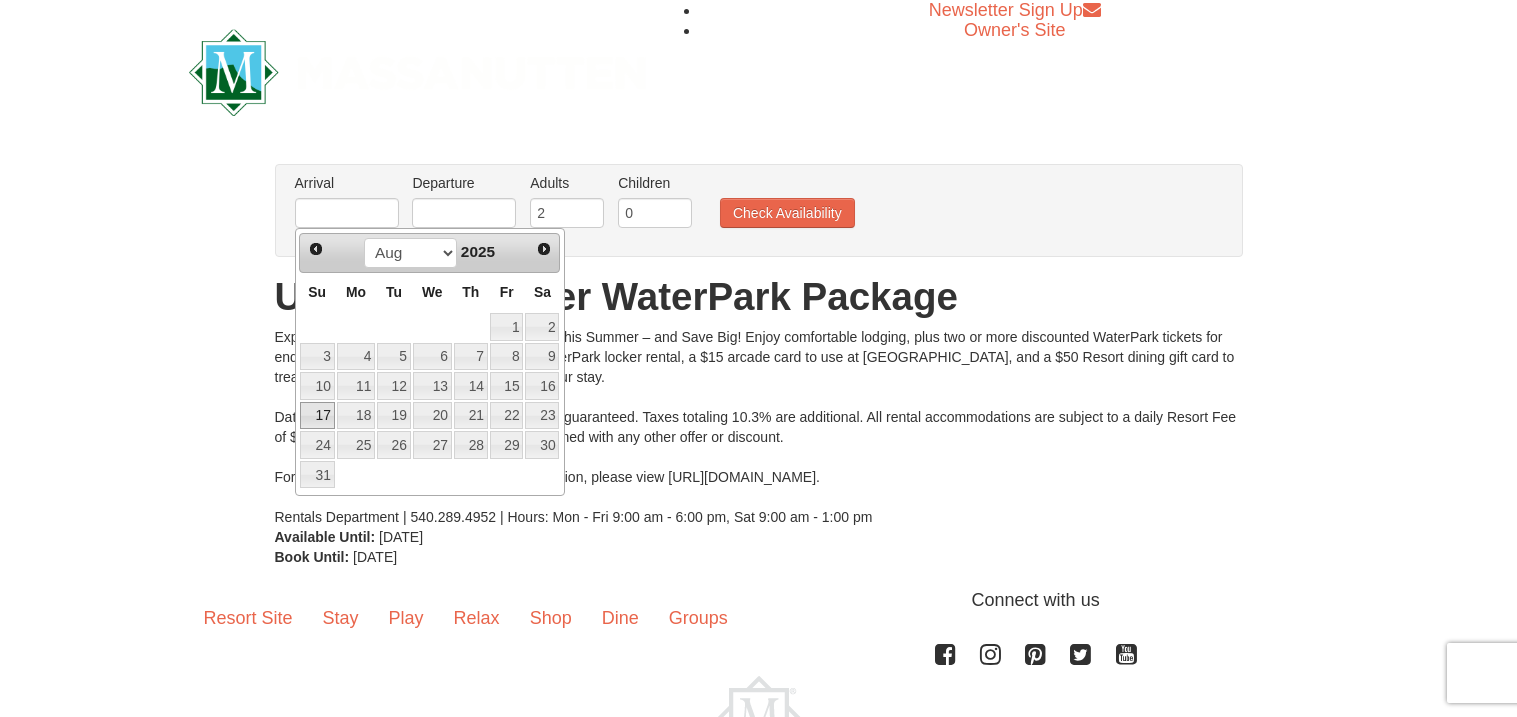 click on "17" at bounding box center [317, 416] 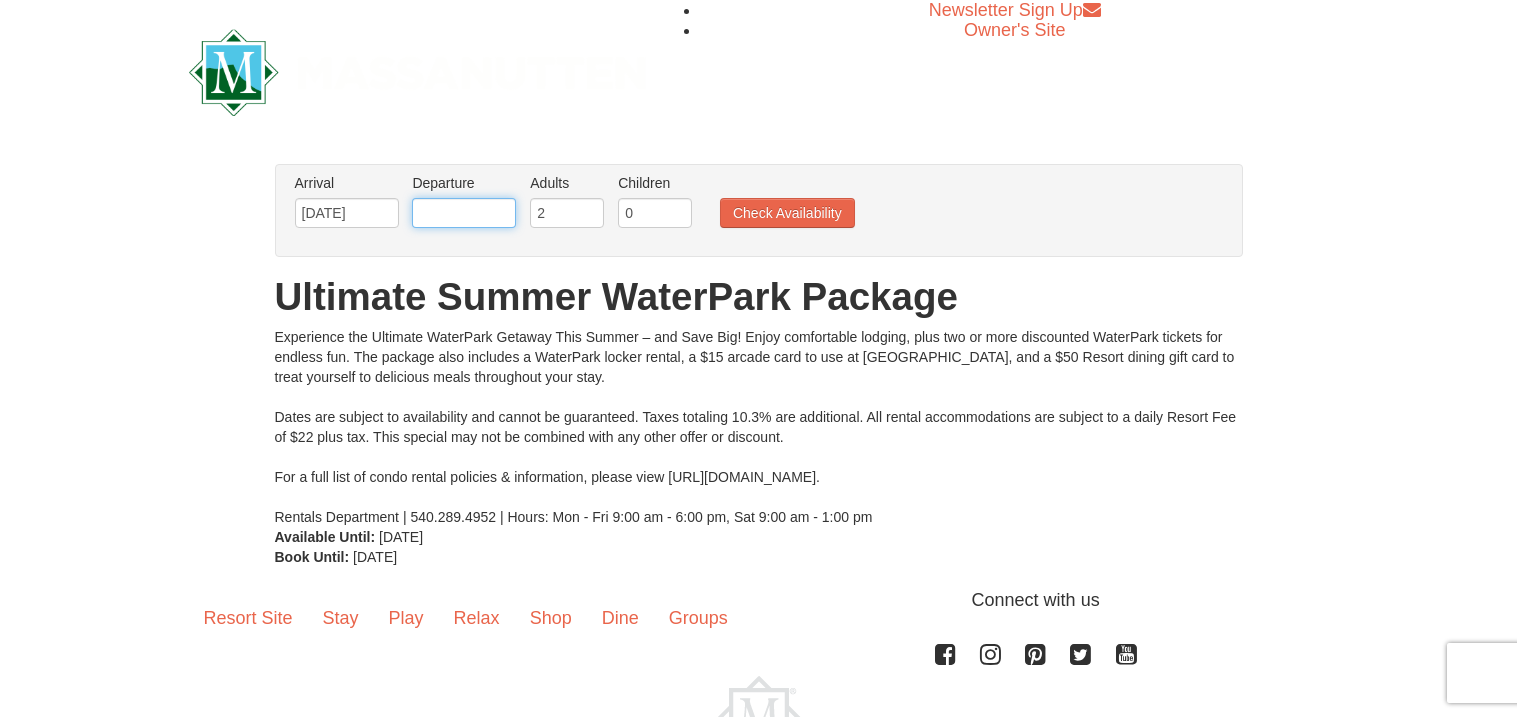 click at bounding box center [464, 213] 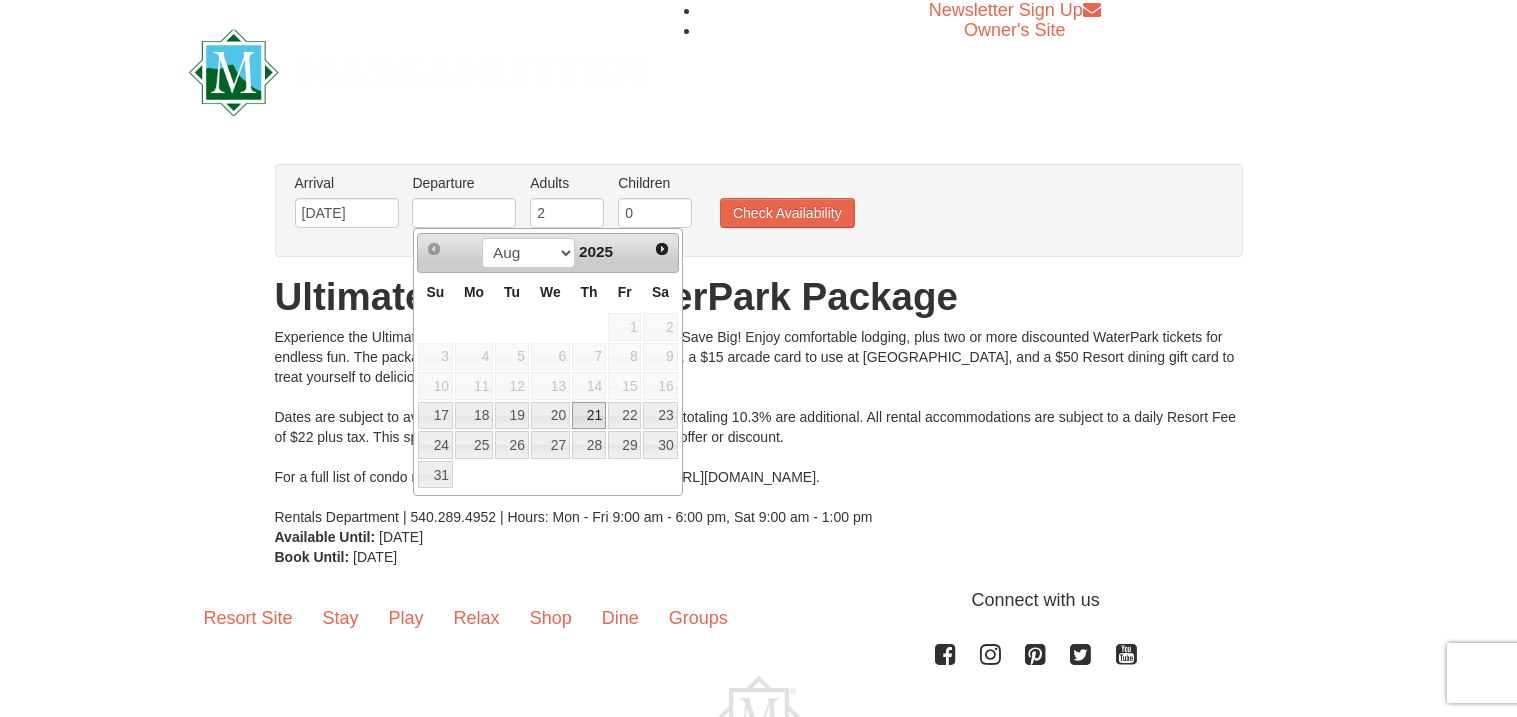 click on "21" at bounding box center [589, 416] 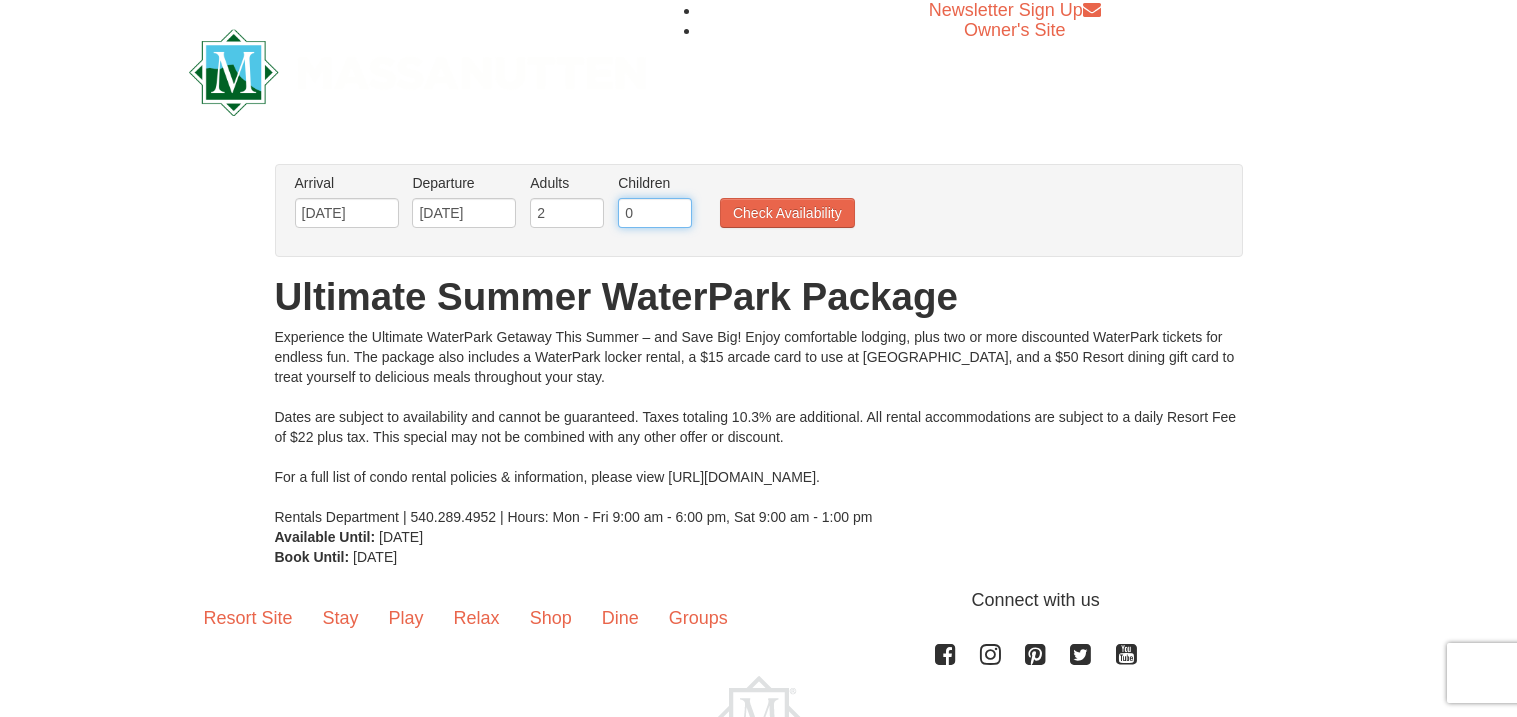 click on "0" at bounding box center [655, 213] 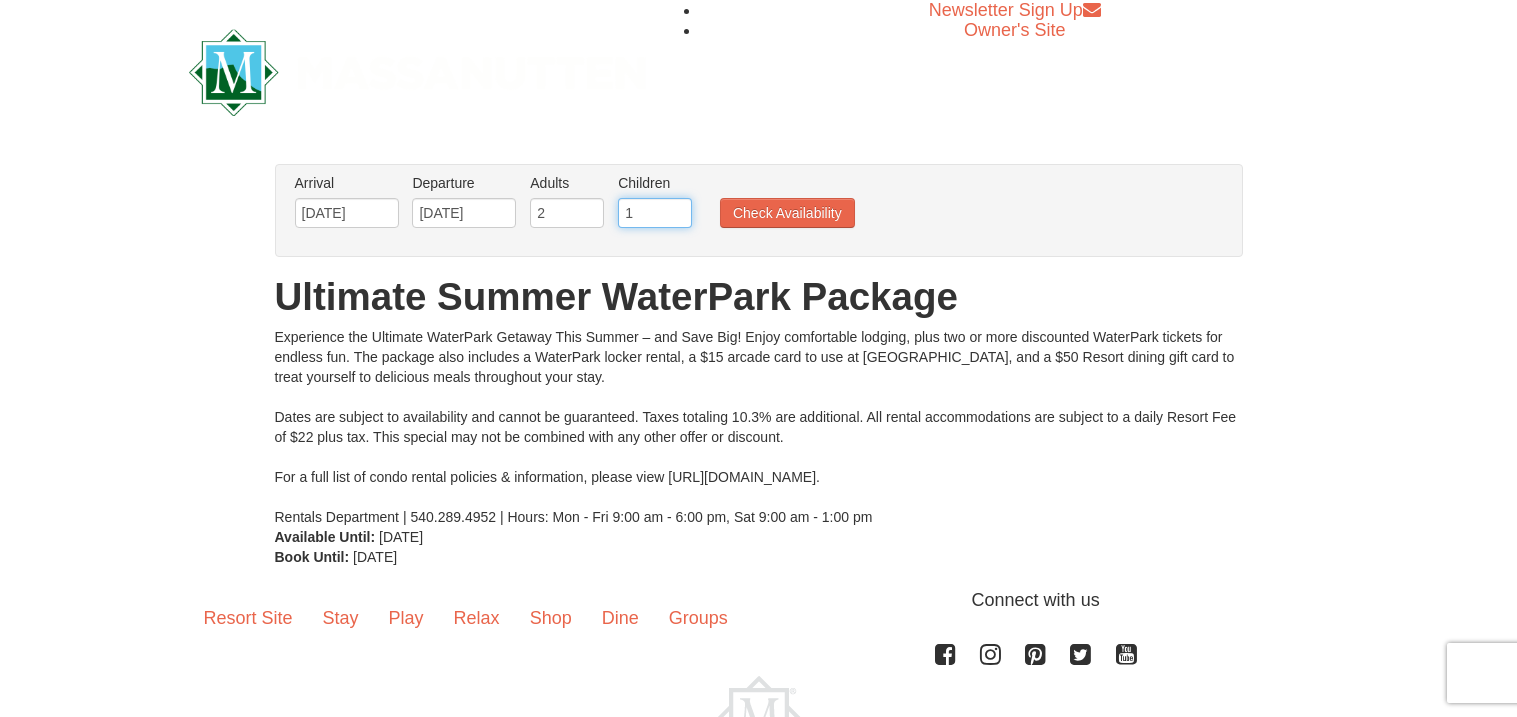 click on "1" at bounding box center [655, 213] 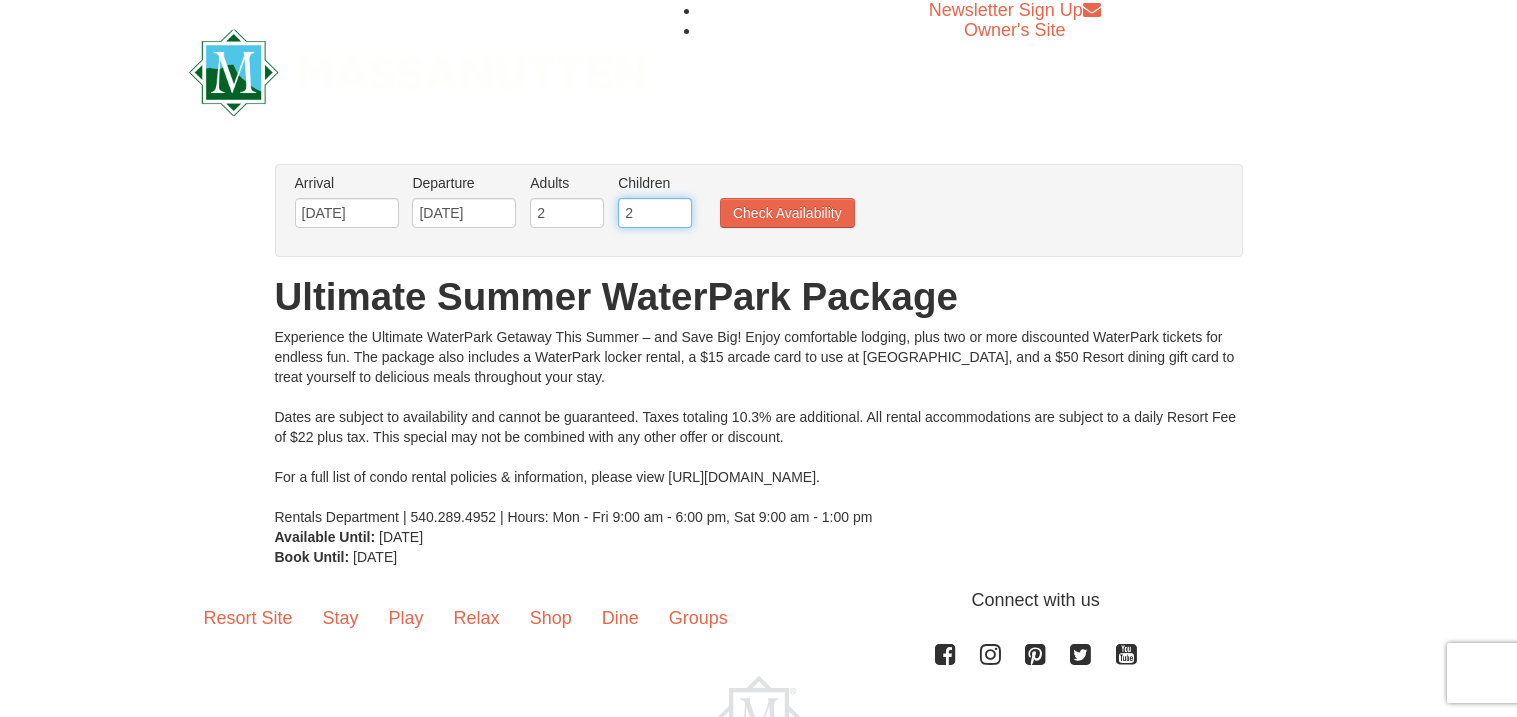 click on "2" at bounding box center [655, 213] 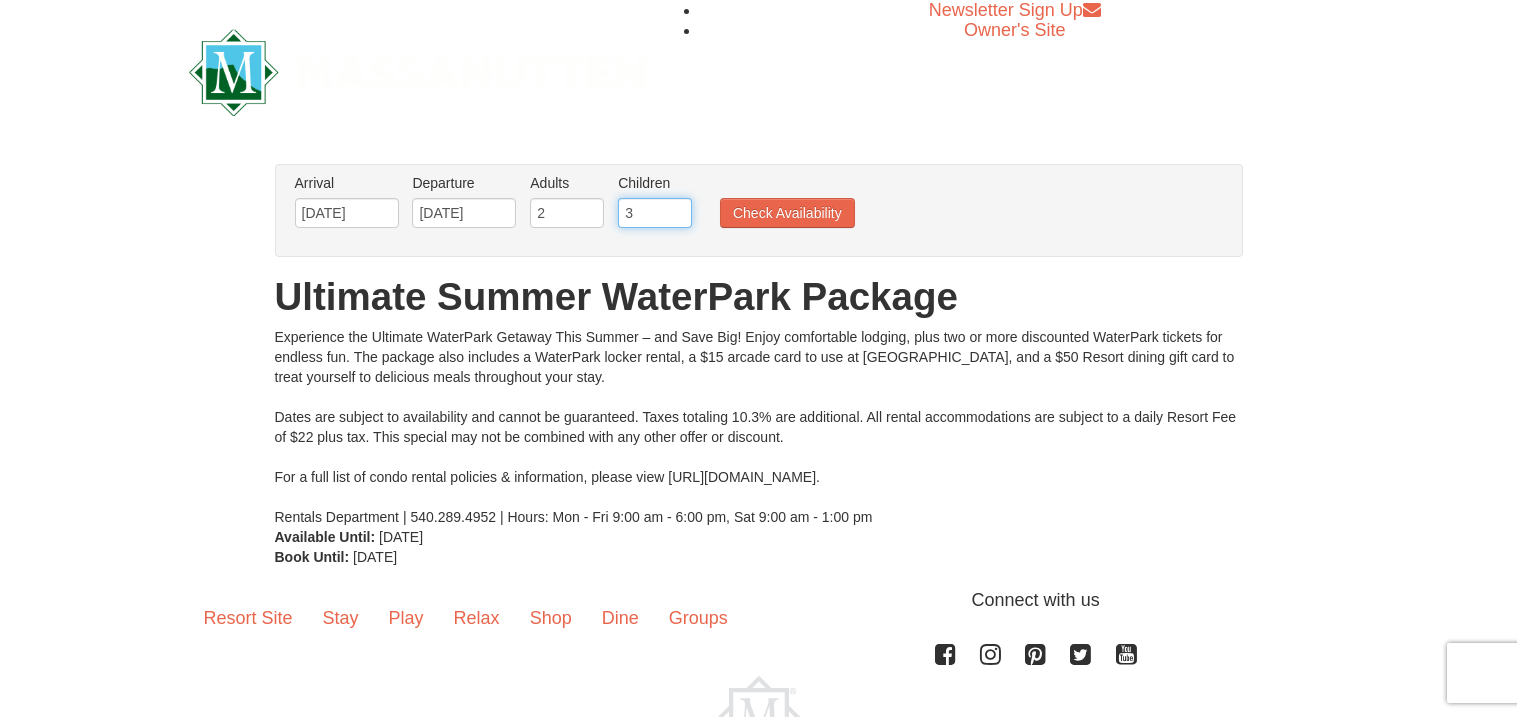 type on "3" 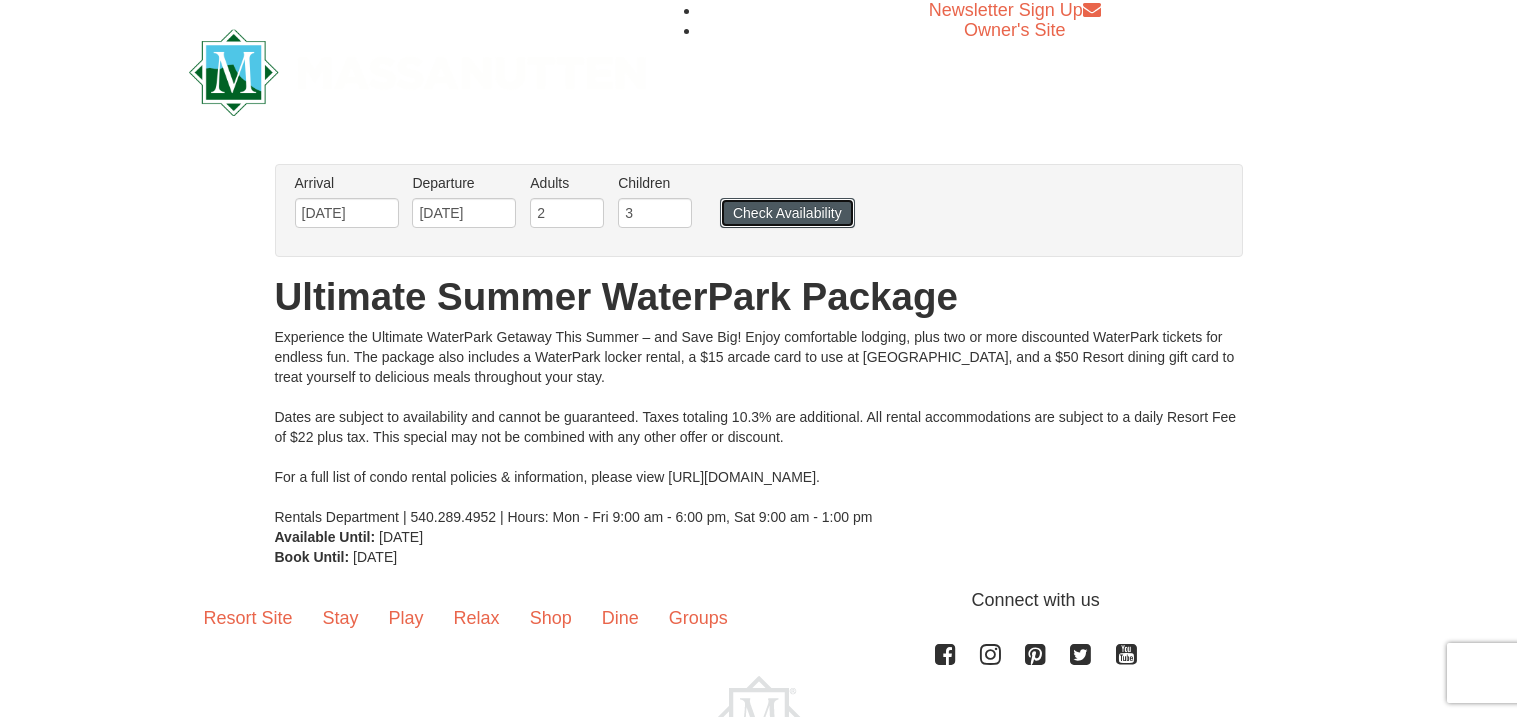 click on "Check Availability" at bounding box center [787, 213] 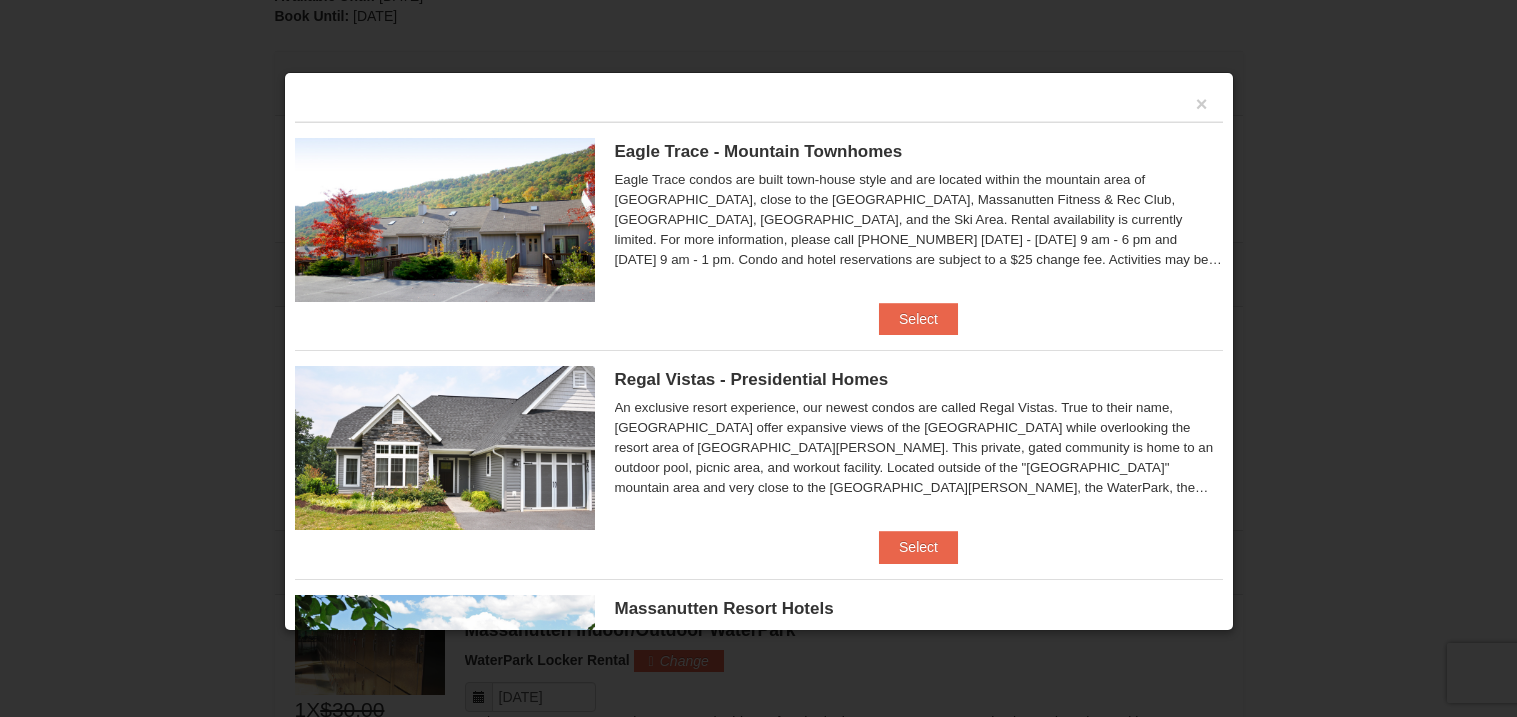 scroll, scrollTop: 631, scrollLeft: 0, axis: vertical 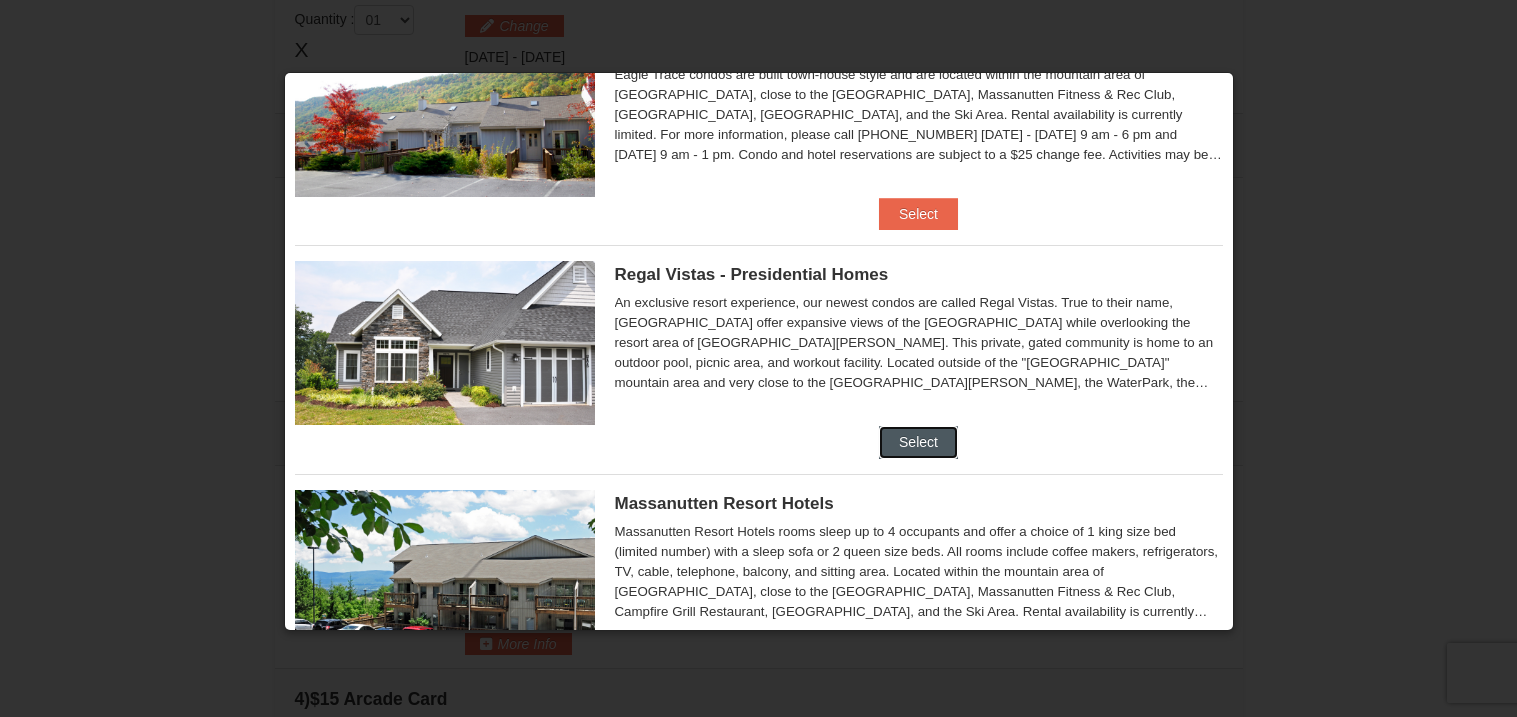 click on "Select" at bounding box center [918, 442] 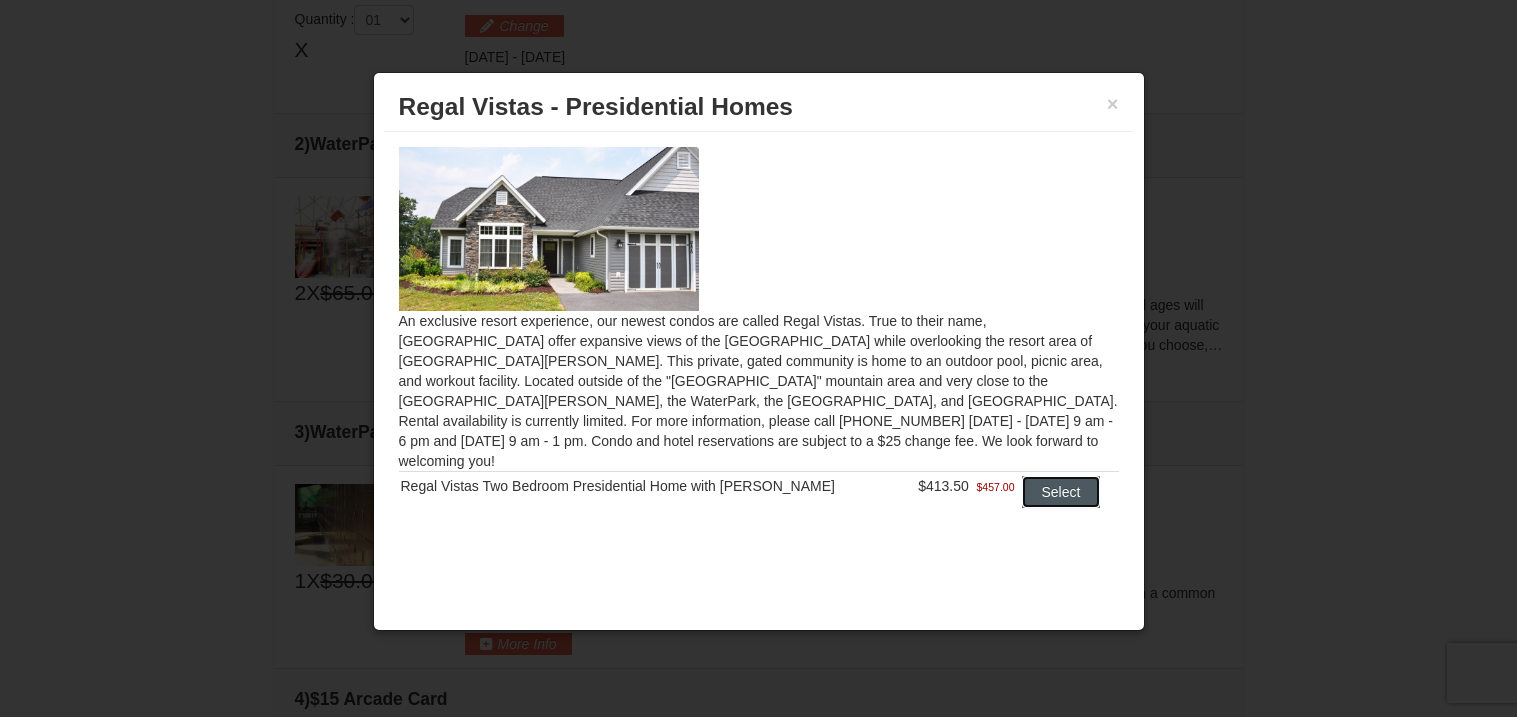 click on "Select" at bounding box center [1061, 492] 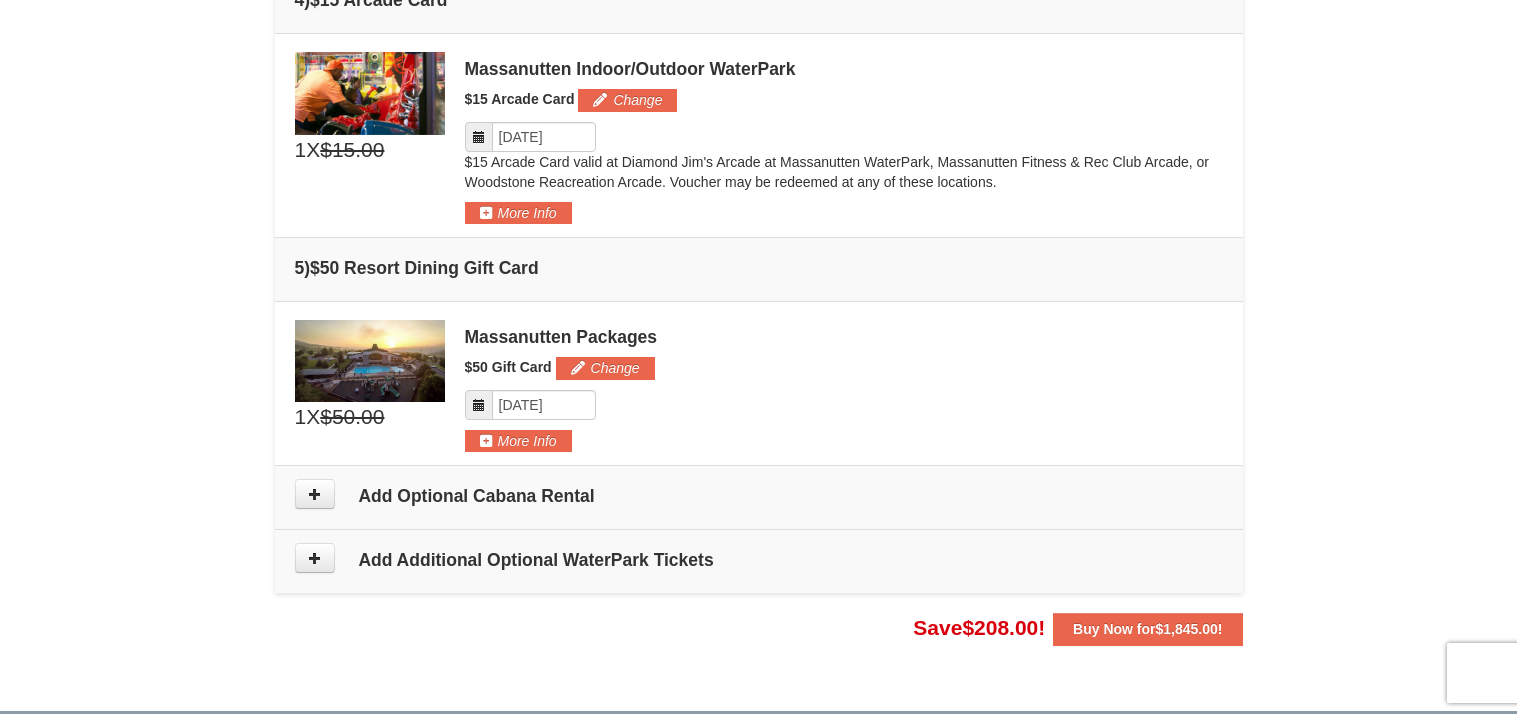 scroll, scrollTop: 1414, scrollLeft: 0, axis: vertical 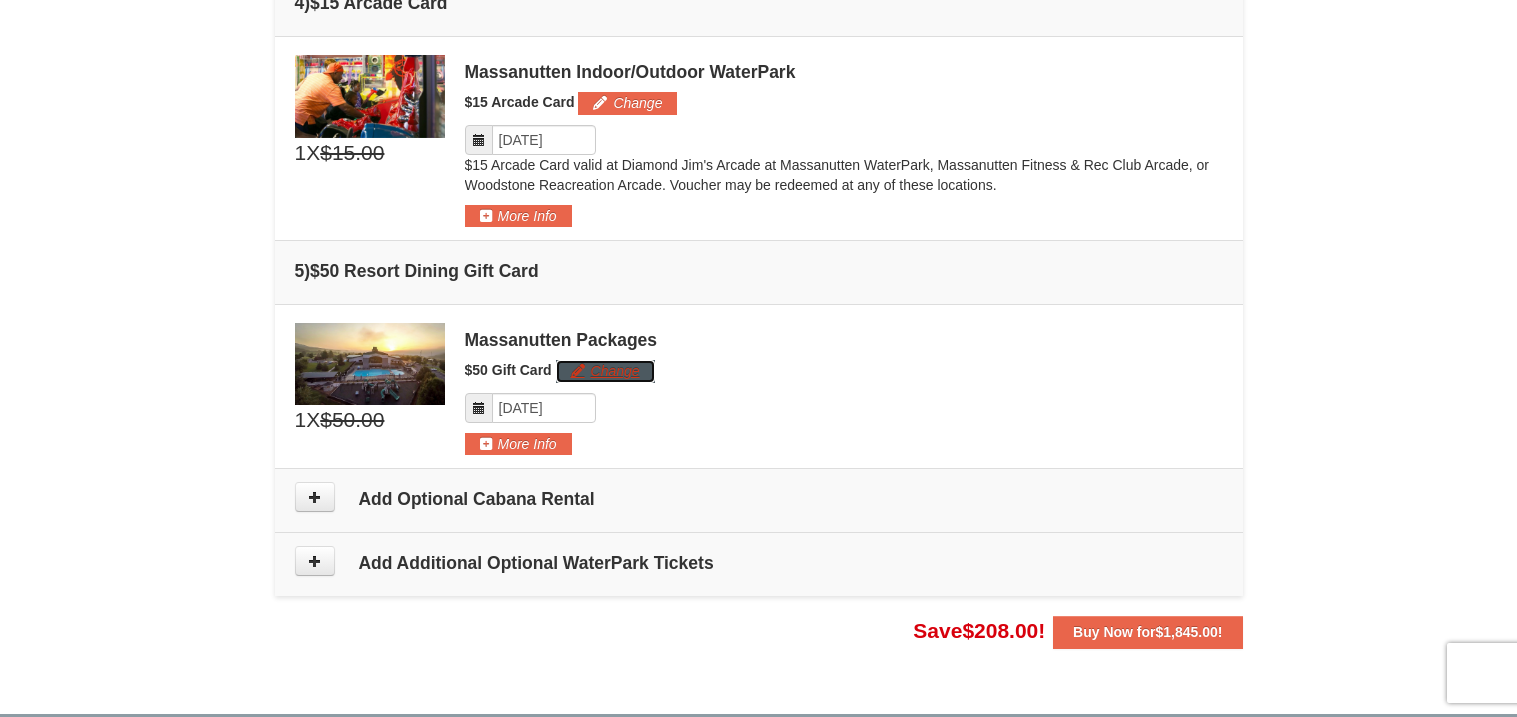 click on "Change" at bounding box center (605, 371) 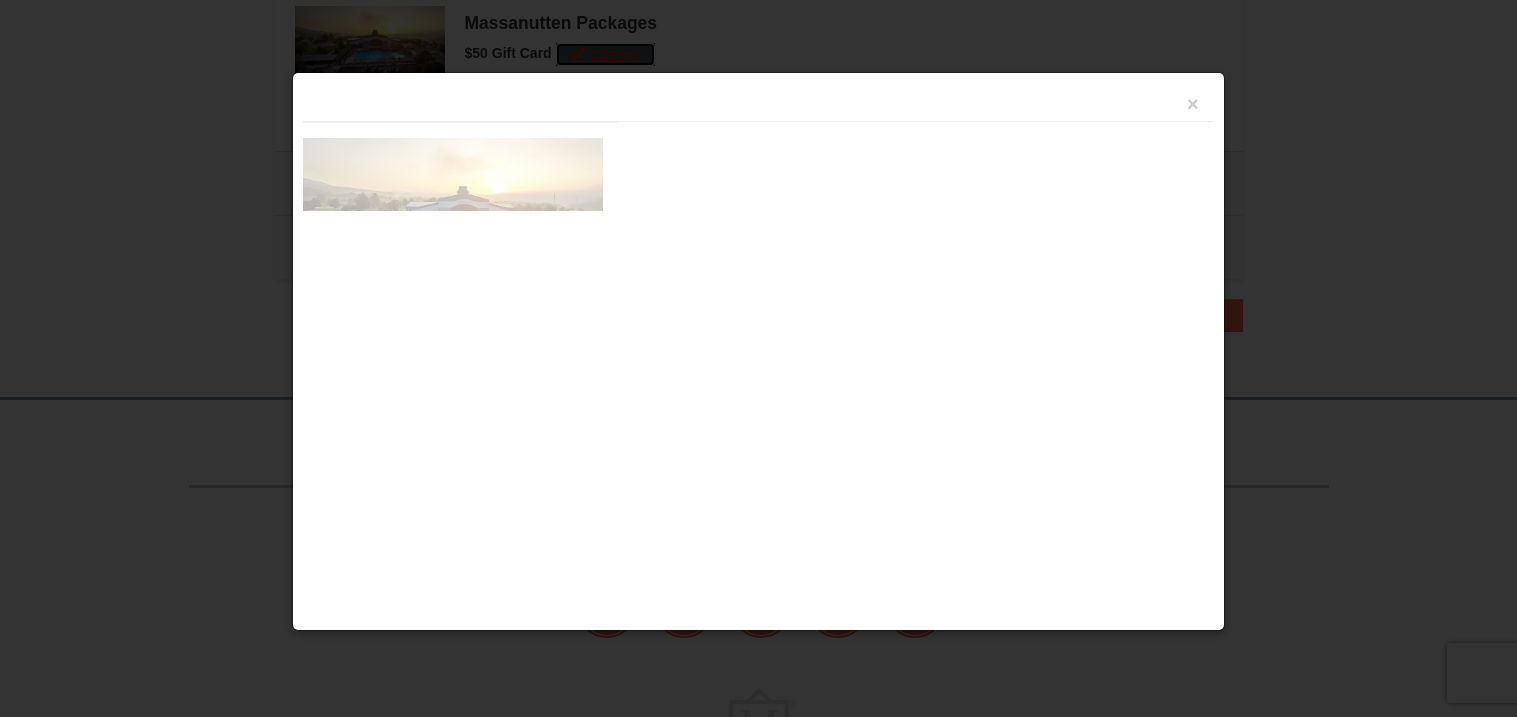 scroll, scrollTop: 1739, scrollLeft: 0, axis: vertical 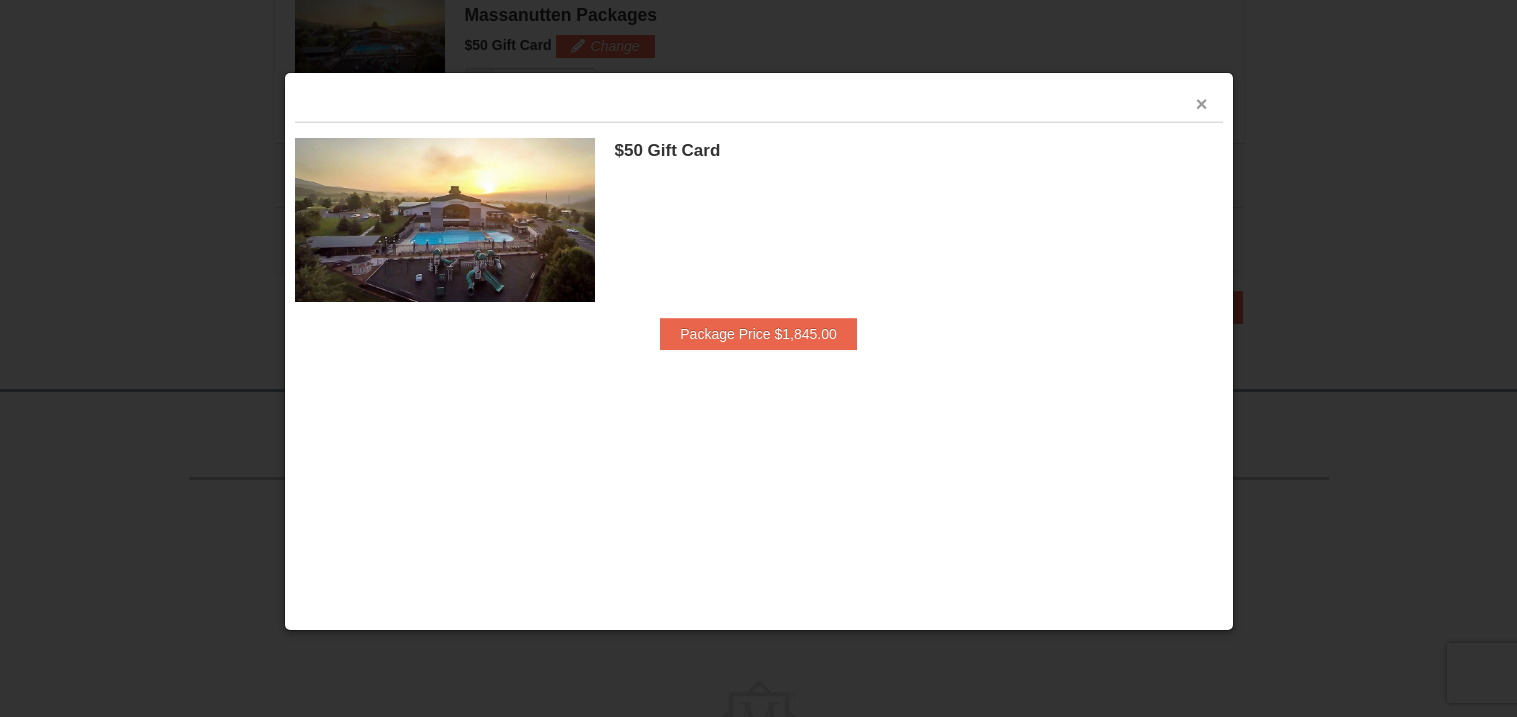 click on "×" at bounding box center (1202, 104) 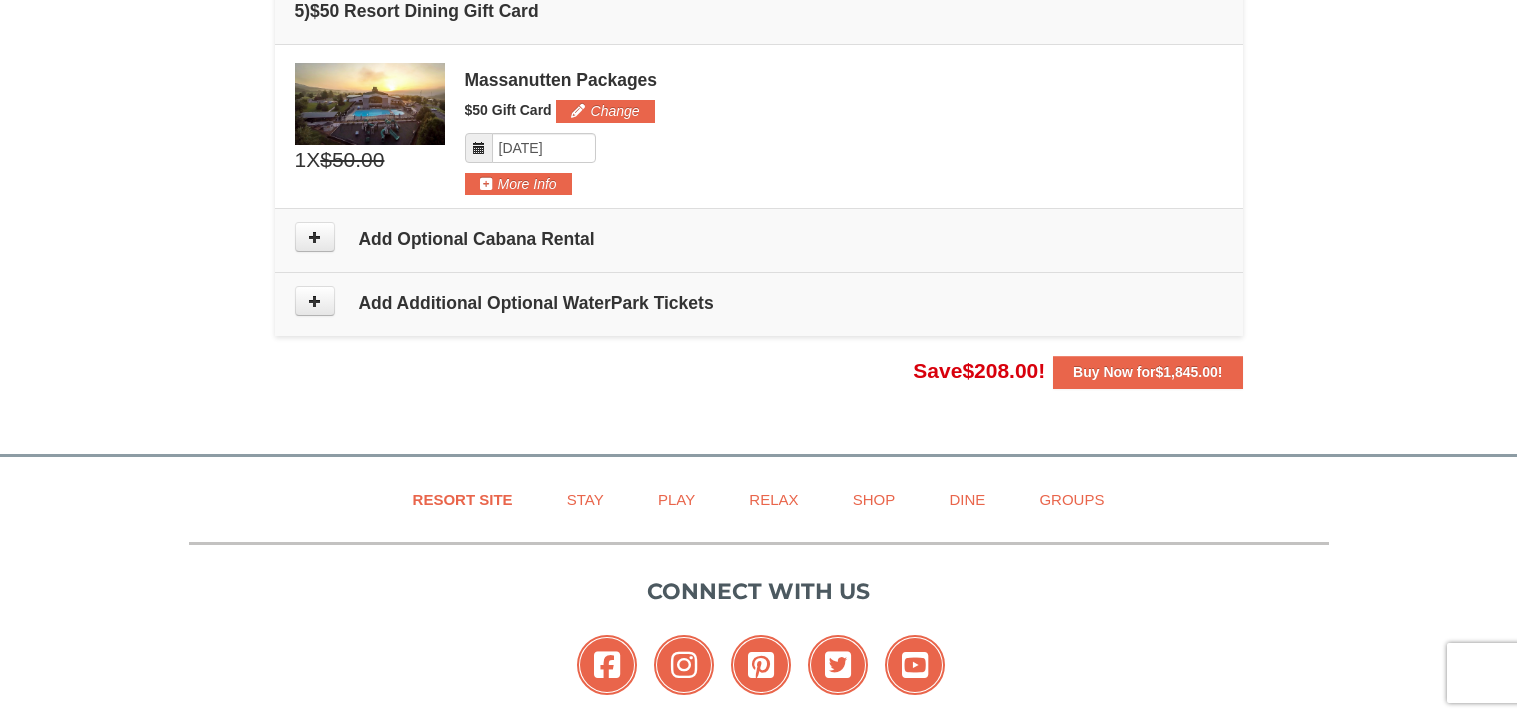 scroll, scrollTop: 1675, scrollLeft: 0, axis: vertical 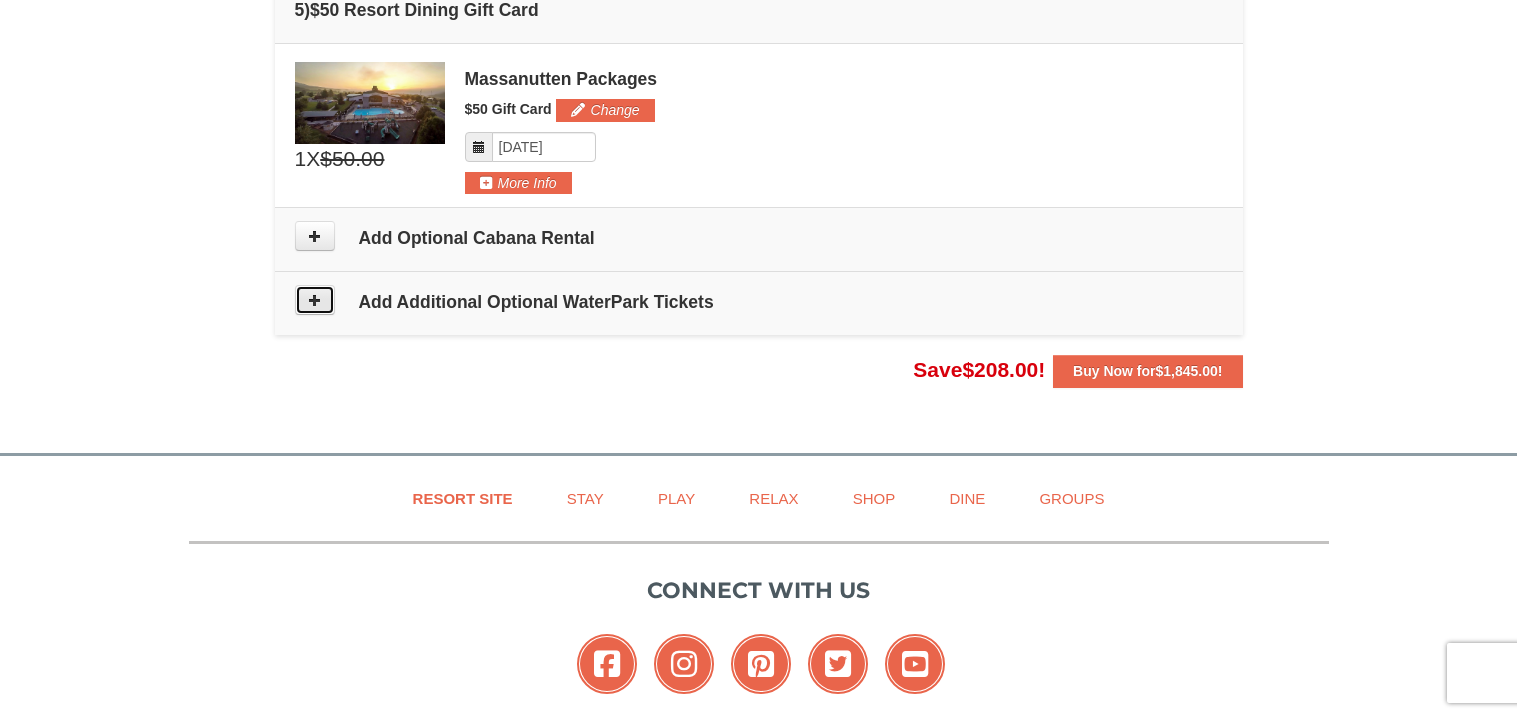 click at bounding box center (315, 300) 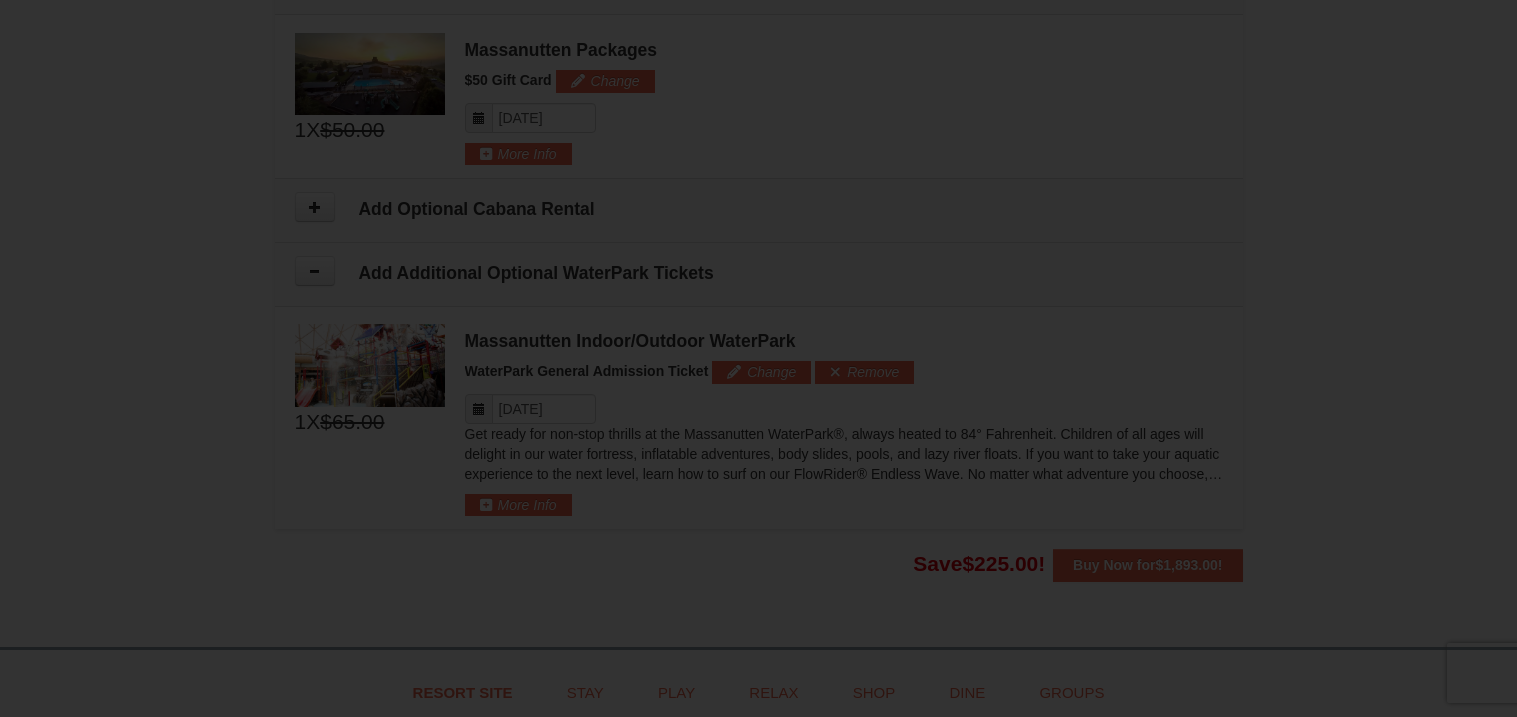 scroll, scrollTop: 1933, scrollLeft: 0, axis: vertical 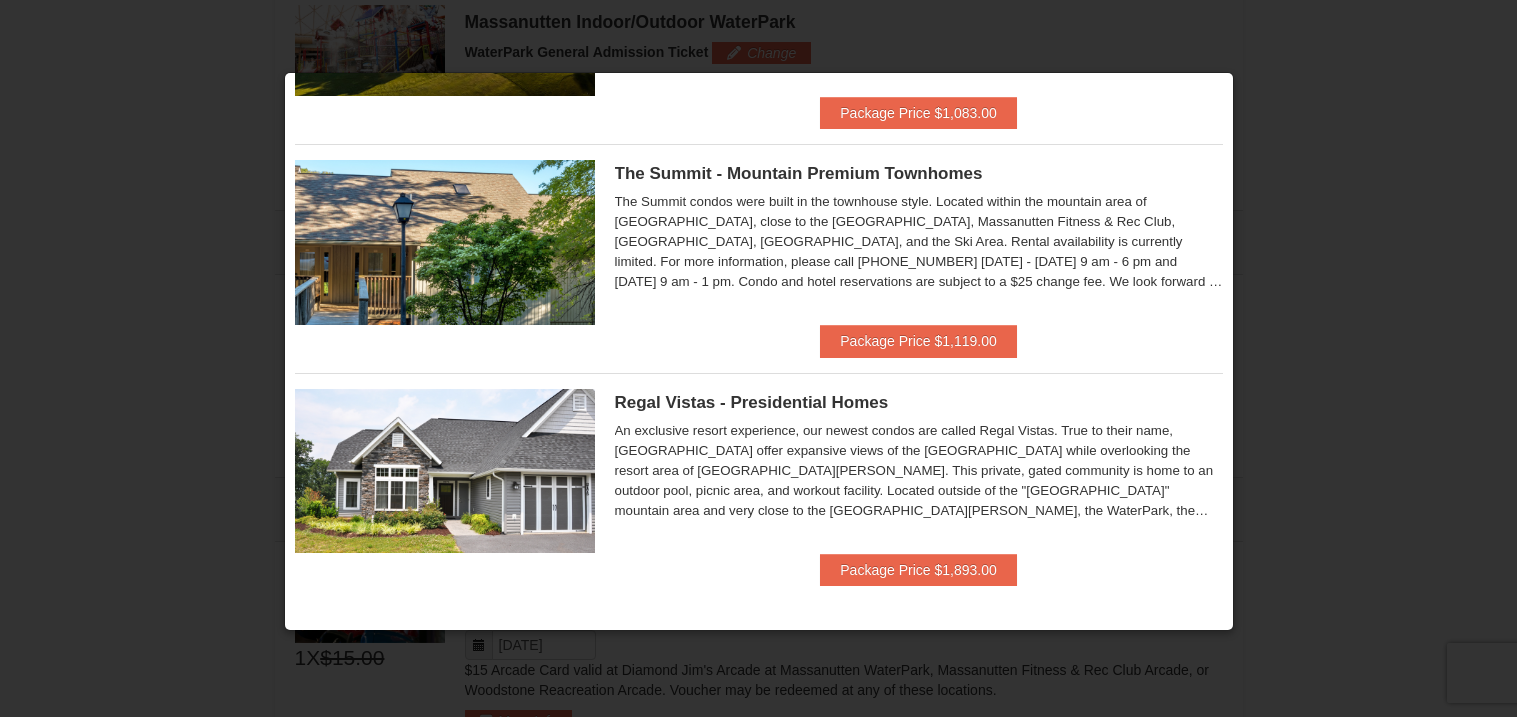 click at bounding box center (758, 358) 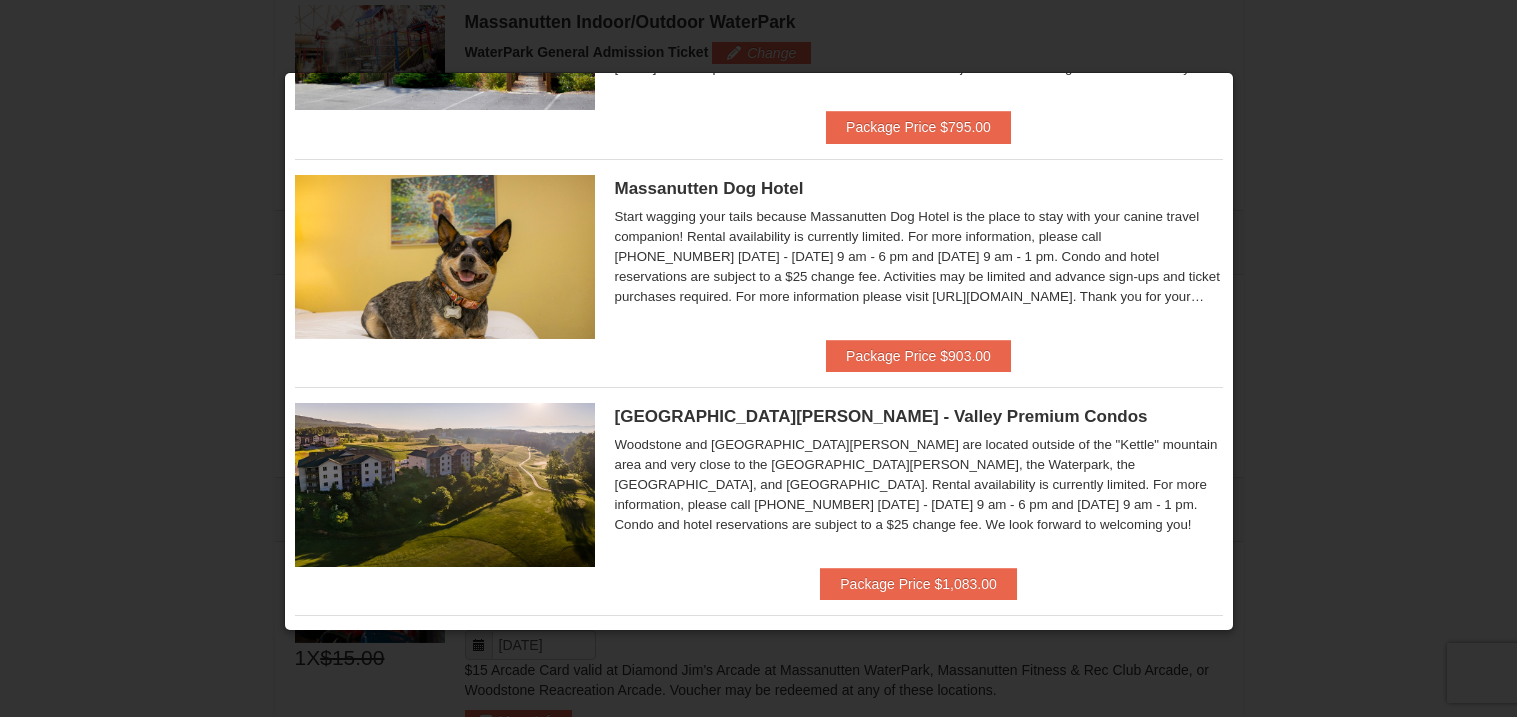 scroll, scrollTop: 0, scrollLeft: 0, axis: both 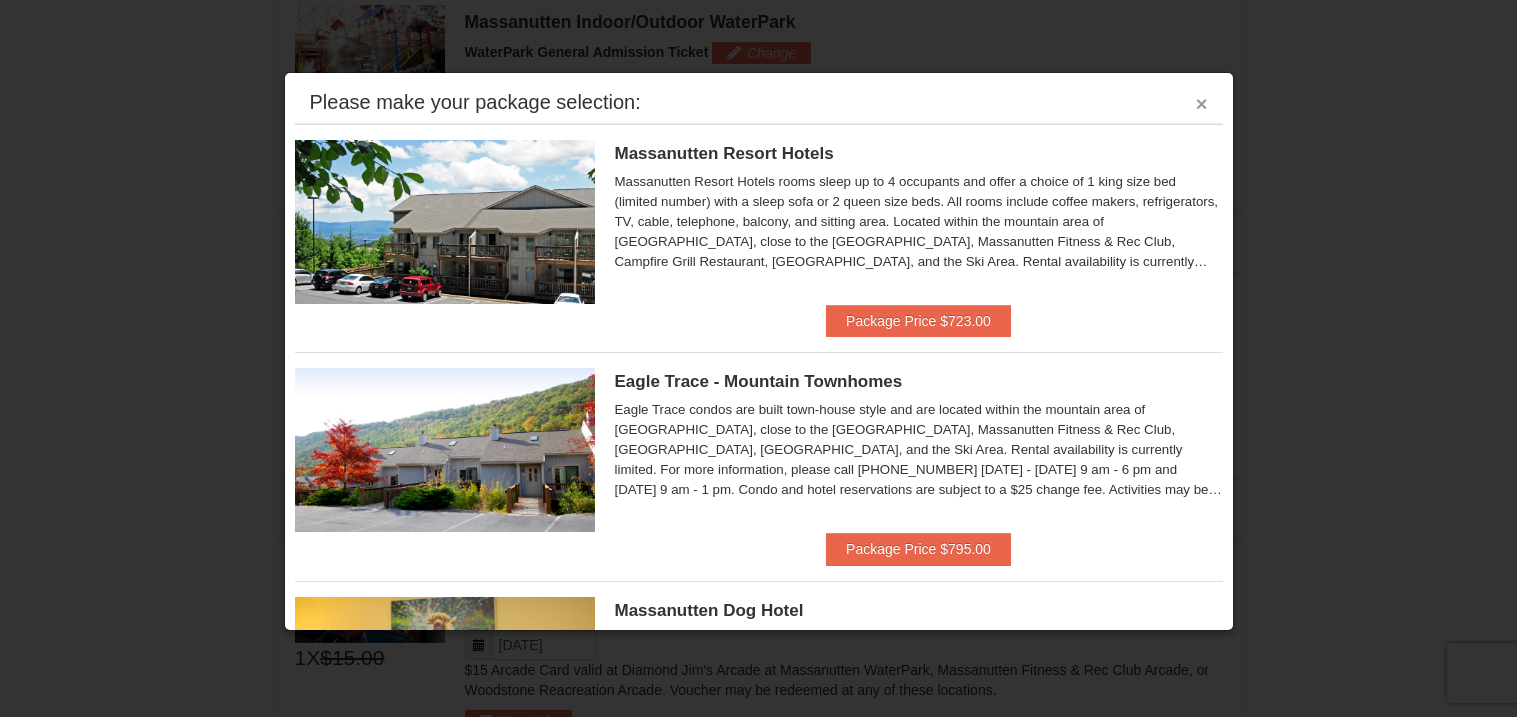 click on "×" at bounding box center [1202, 104] 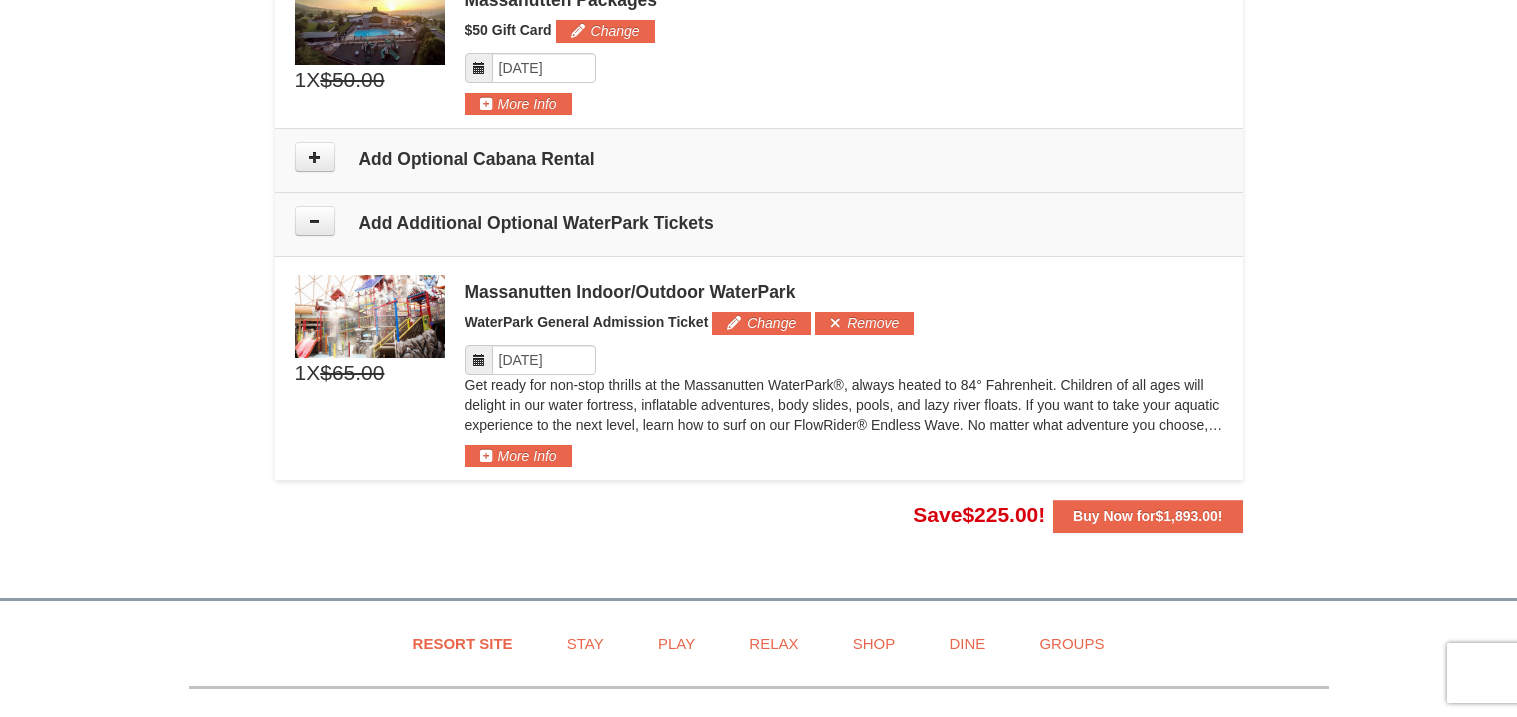 scroll, scrollTop: 1751, scrollLeft: 0, axis: vertical 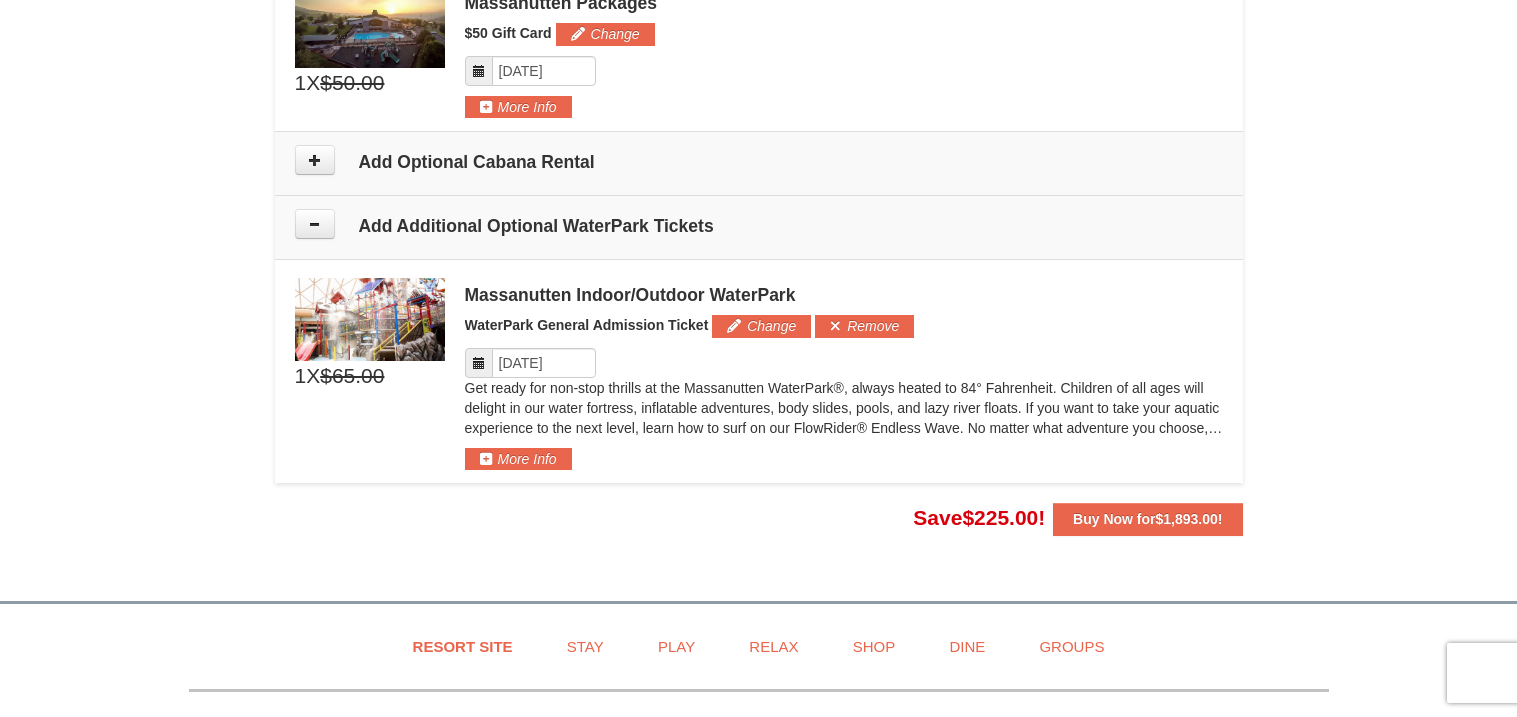 click on "WaterPark General Admission Ticket
Change
Add
Remove" at bounding box center [844, 326] 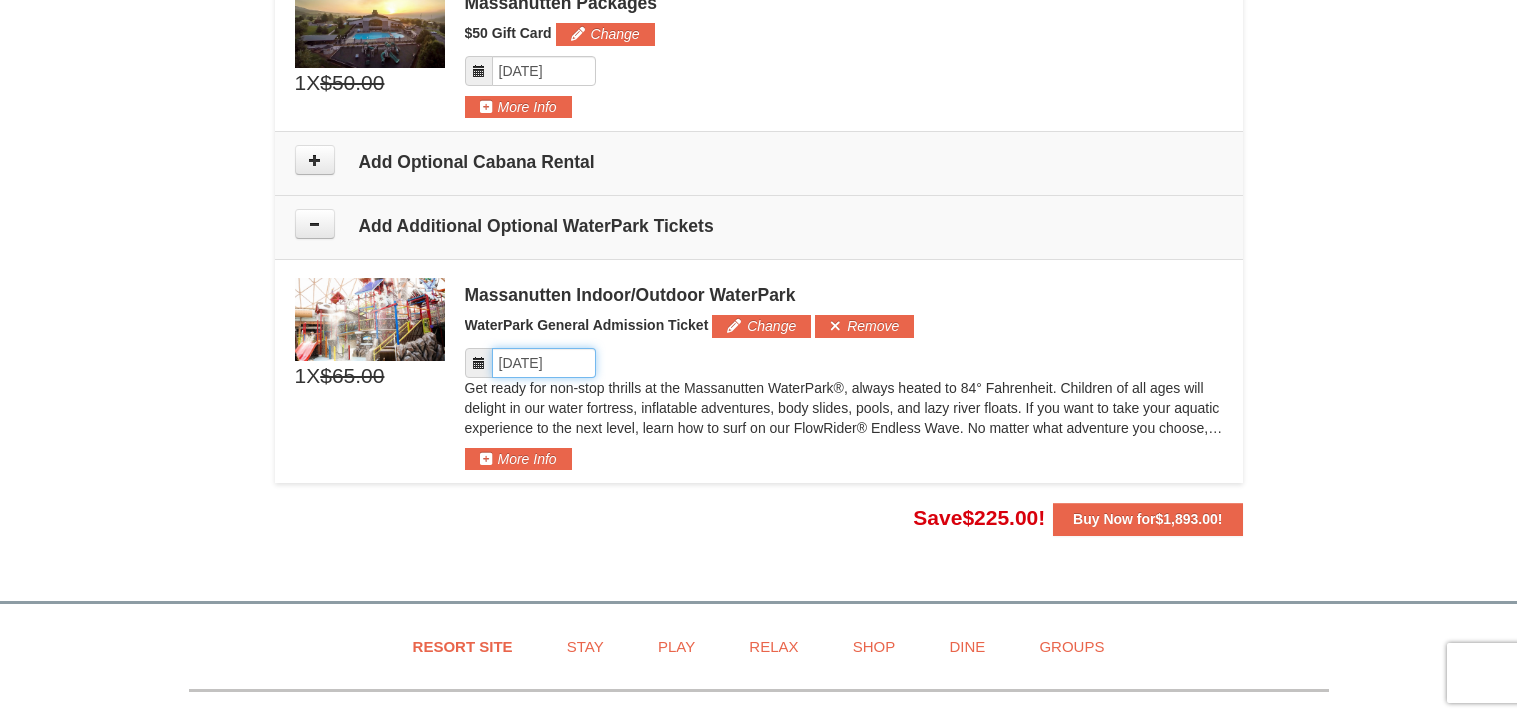 click on "Please format dates MM/DD/YYYY" at bounding box center [544, 363] 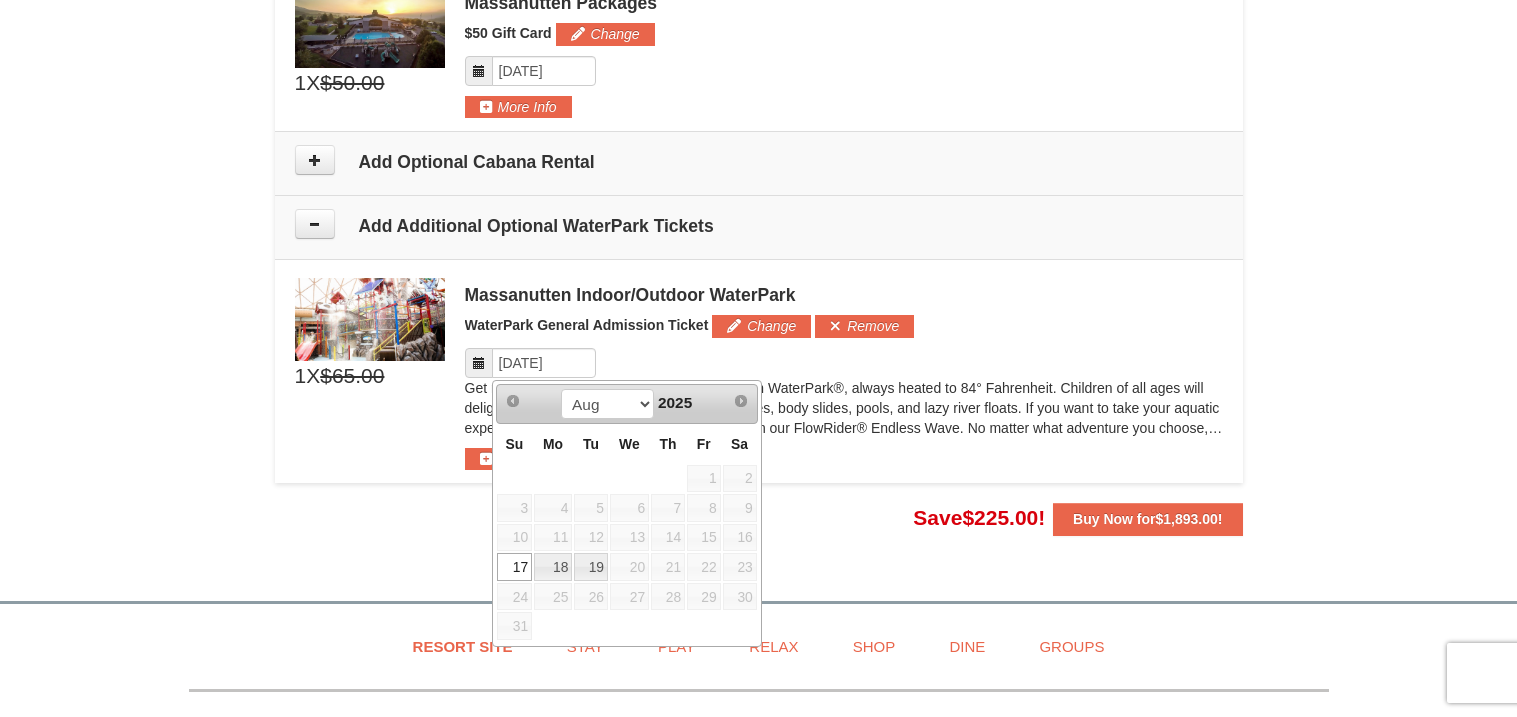 click on "1  X
$65.00
$48.00
Massanutten Indoor/Outdoor WaterPark Add" at bounding box center (759, 374) 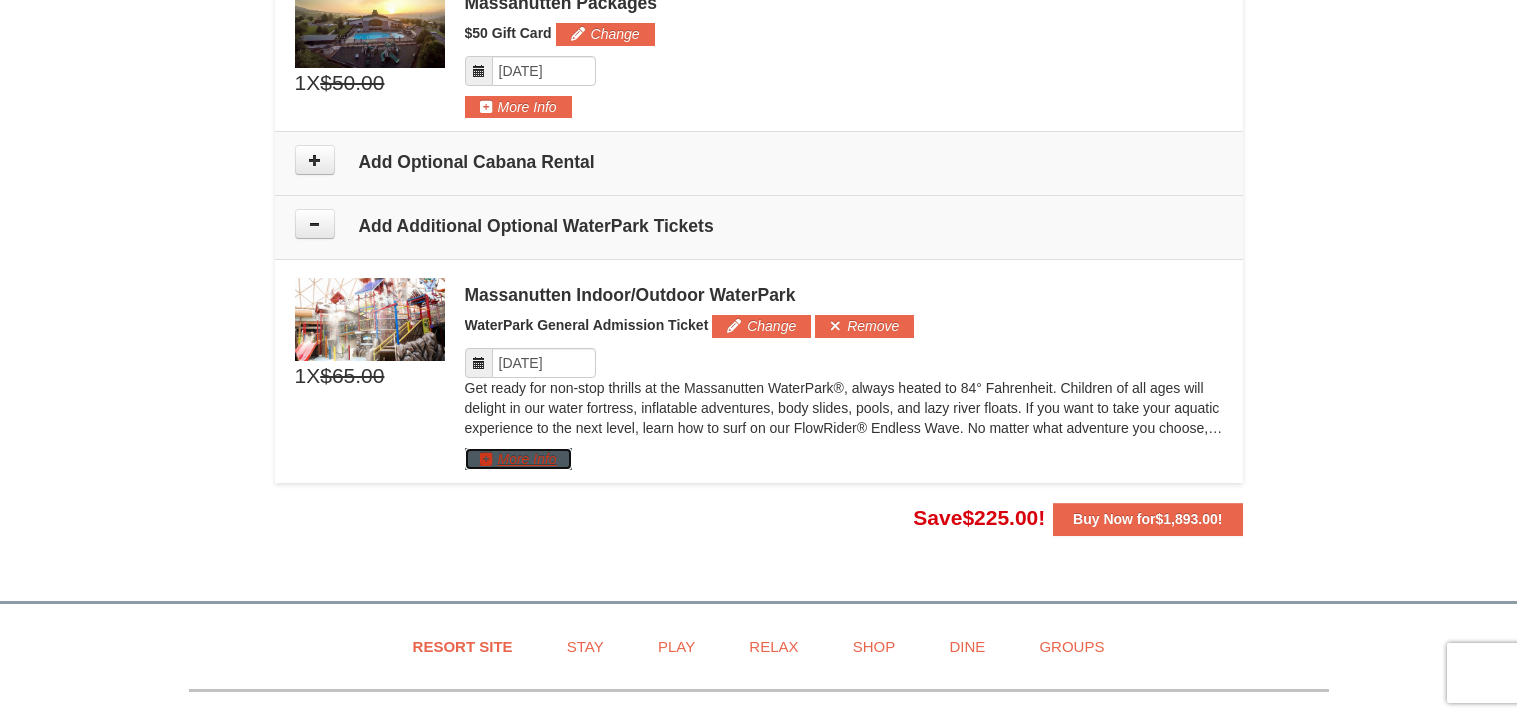 click on "More Info" at bounding box center (518, 459) 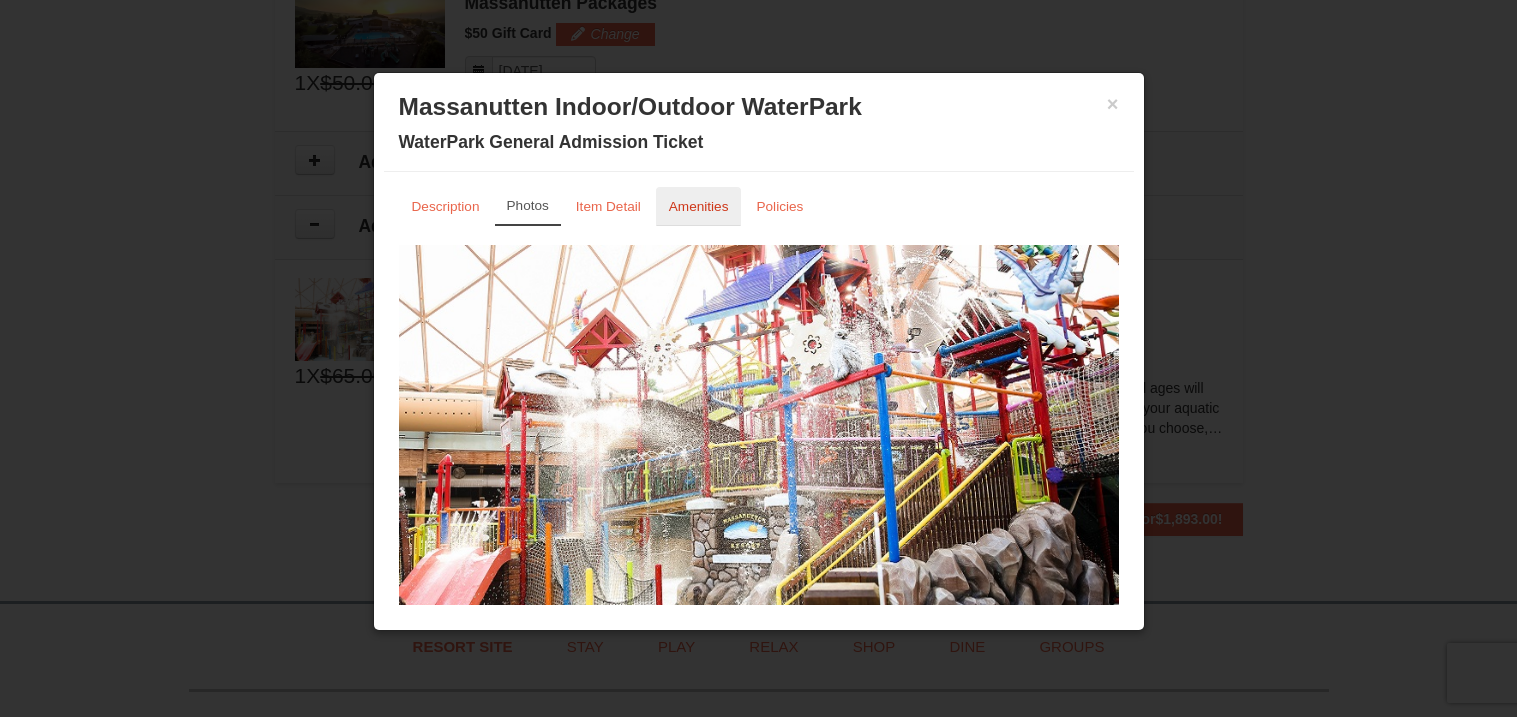 click on "Amenities" at bounding box center [699, 206] 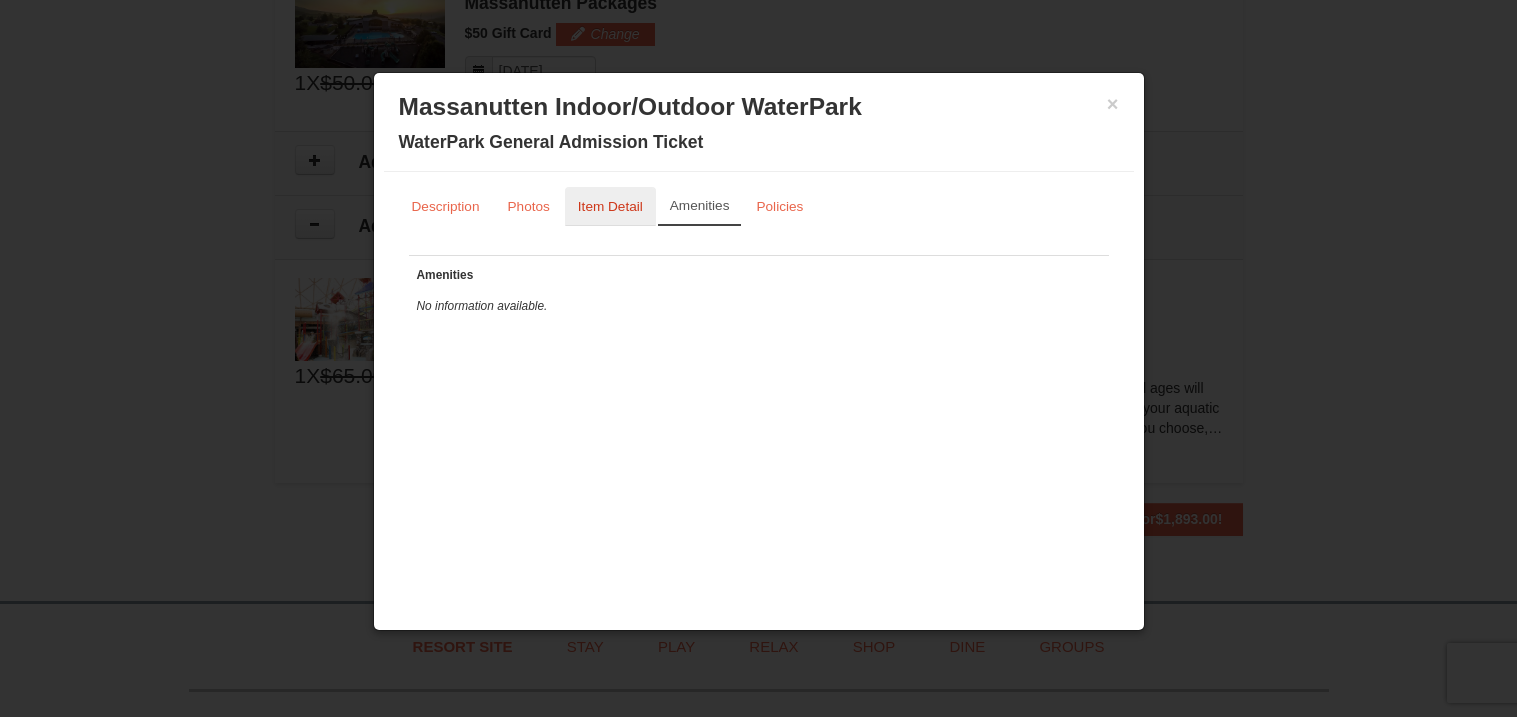 click on "Item Detail" at bounding box center [610, 206] 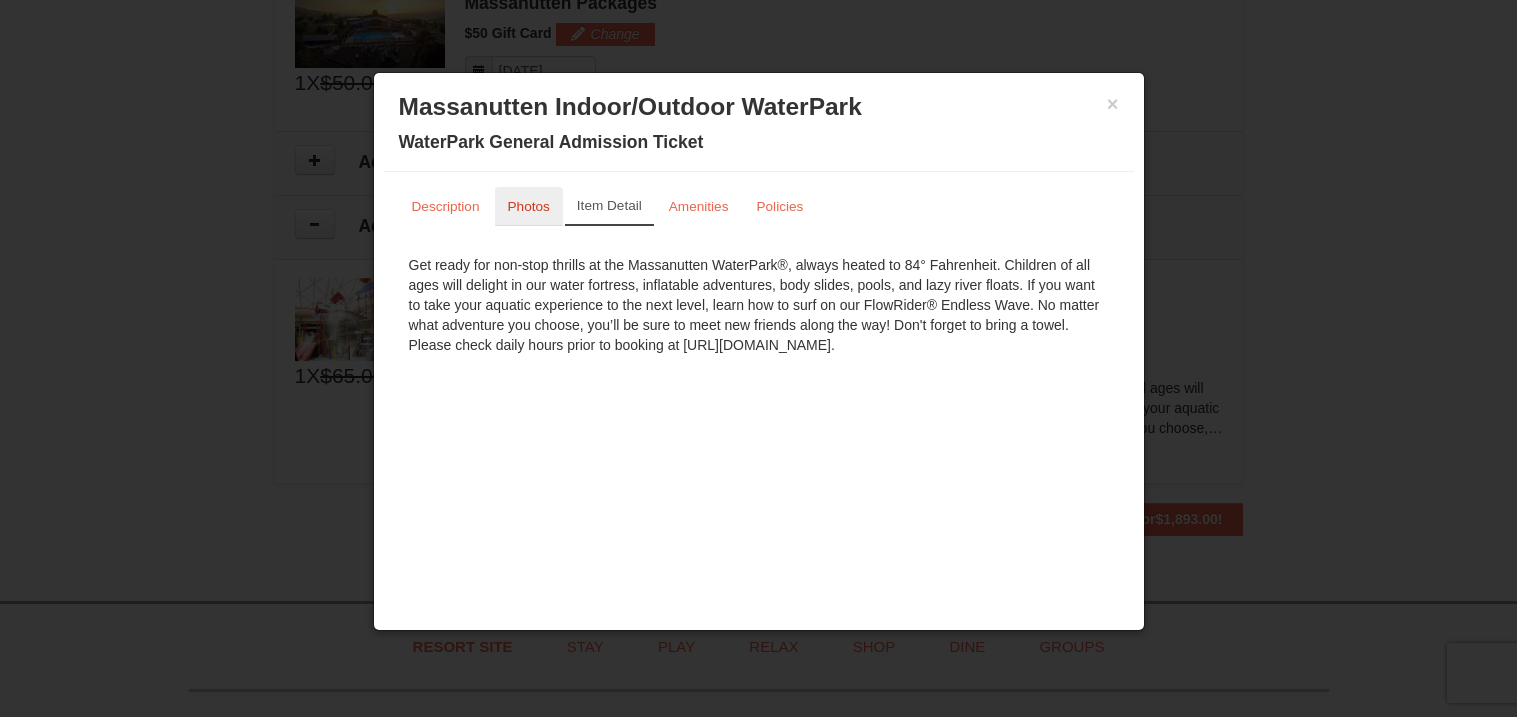 click on "Photos" at bounding box center (529, 206) 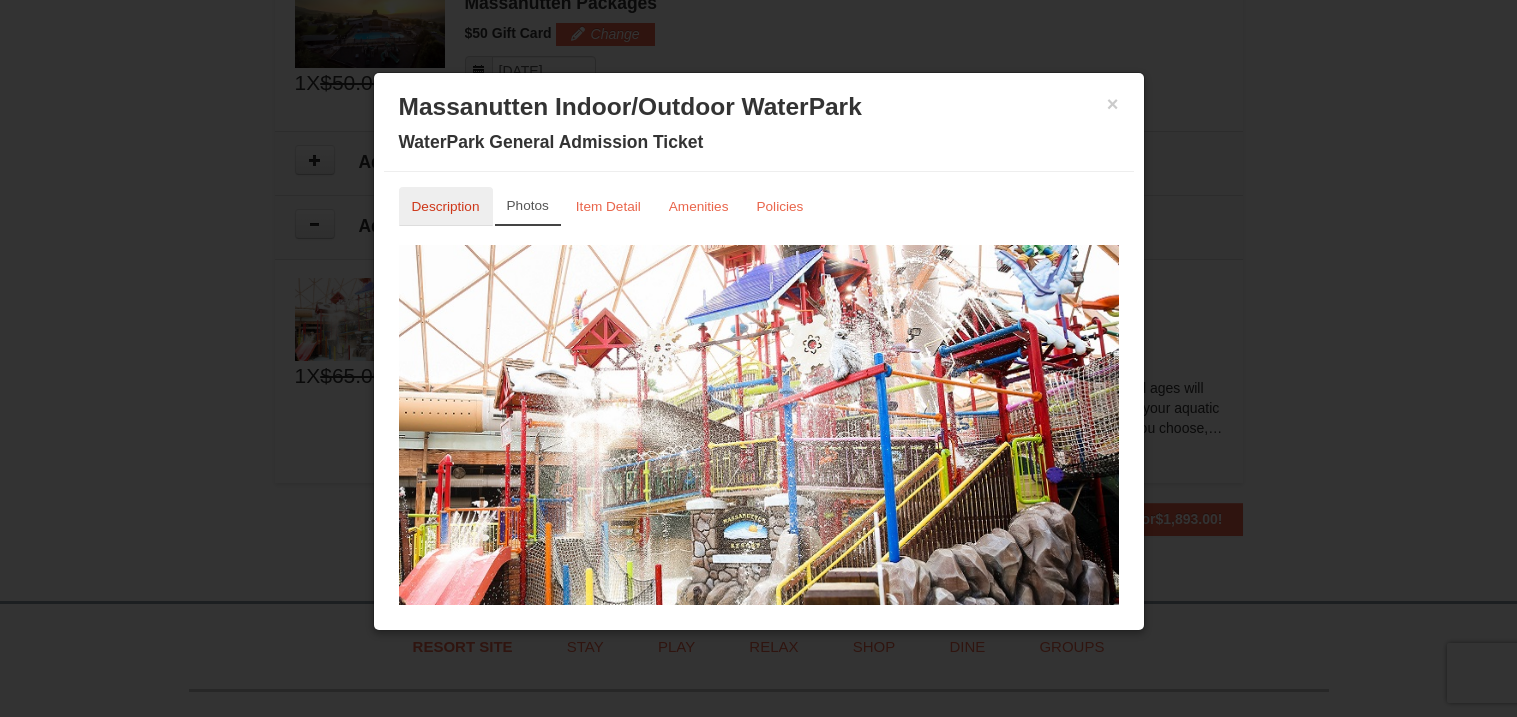 click on "Description" at bounding box center [446, 206] 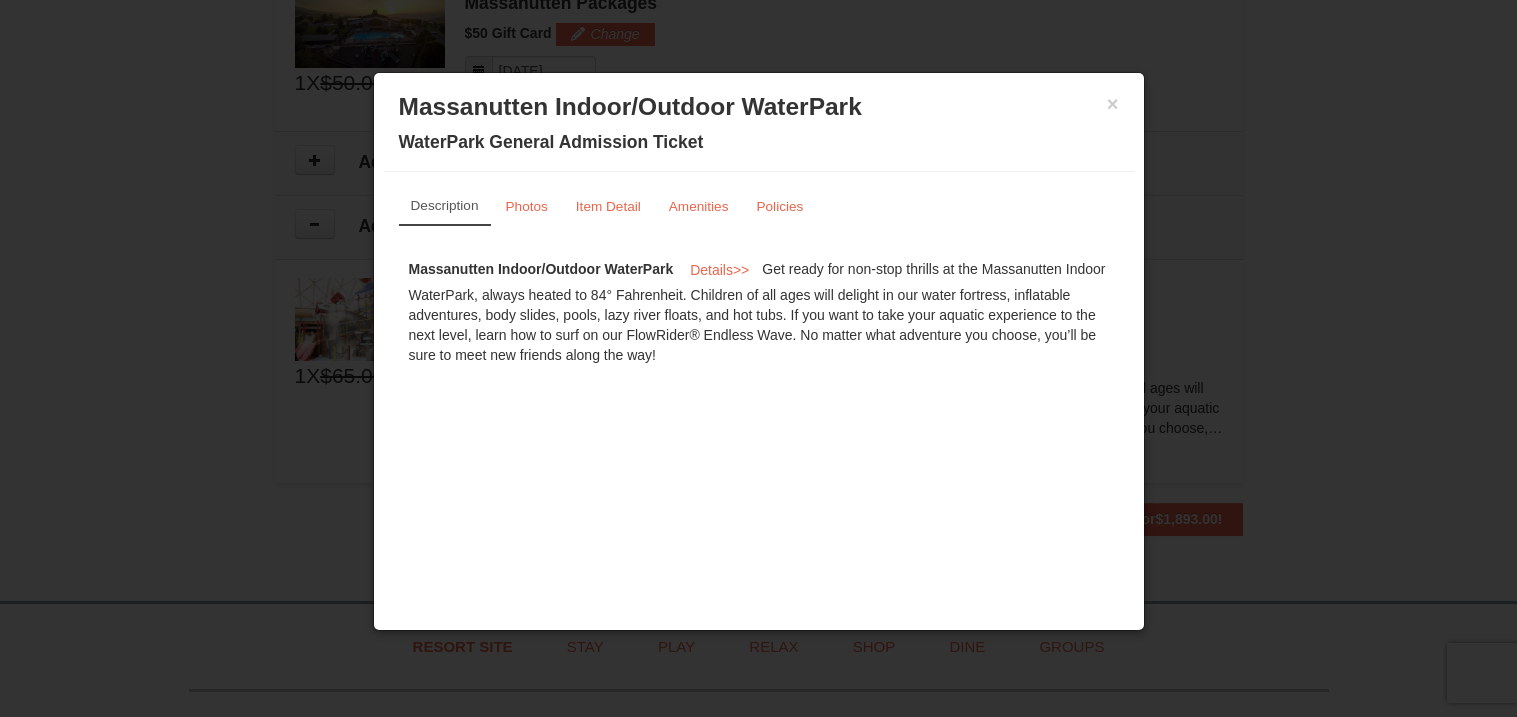 click at bounding box center (758, 358) 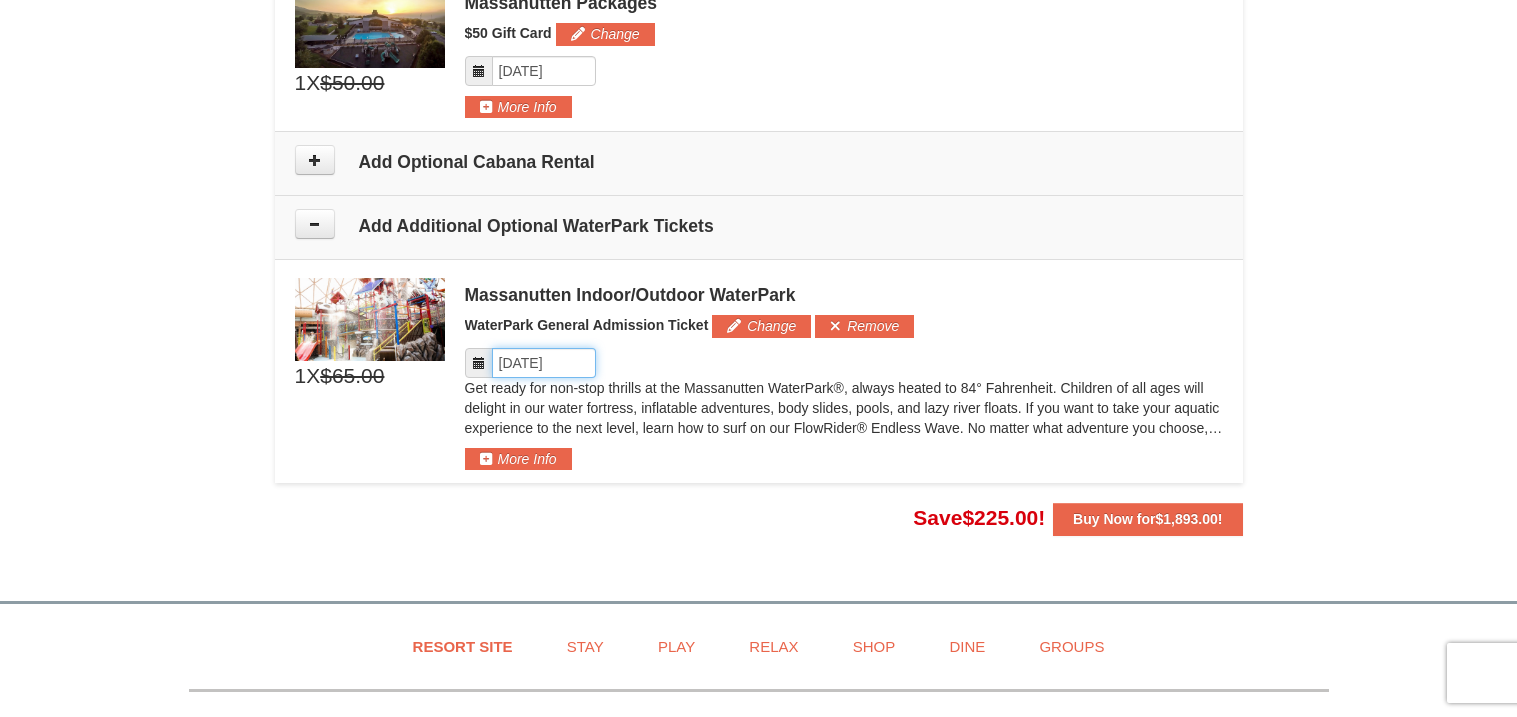 click on "Please format dates MM/DD/YYYY" at bounding box center [544, 363] 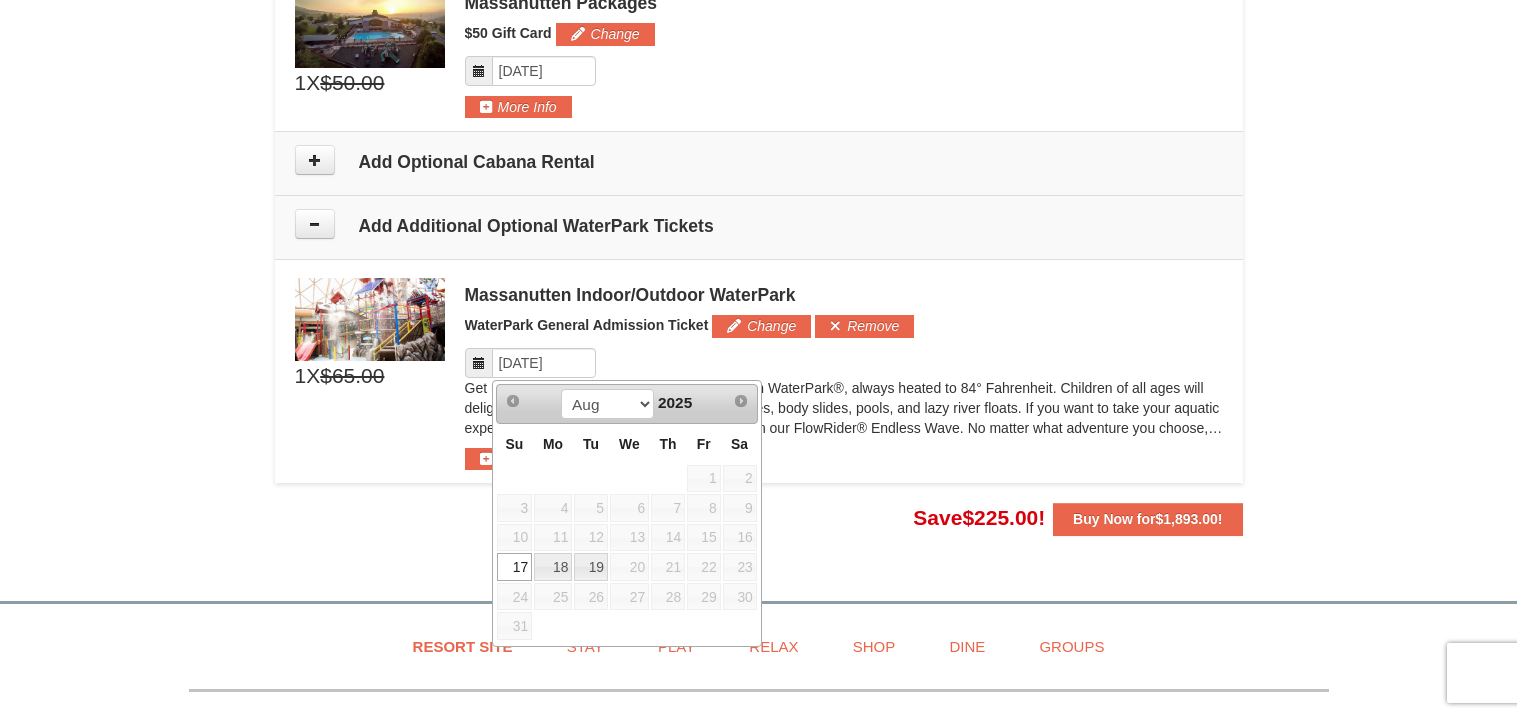 click on "×
From:
To:
Adults:
2
Children:
3
Change
Arrival Please format dates MM/DD/YYYY Please format dates MM/DD/YYYY
08/17/2025
Departure Please format dates MM/DD/YYYY Please format dates MM/DD/YYYY
08/21/2025
Adults 2" at bounding box center [758, -550] 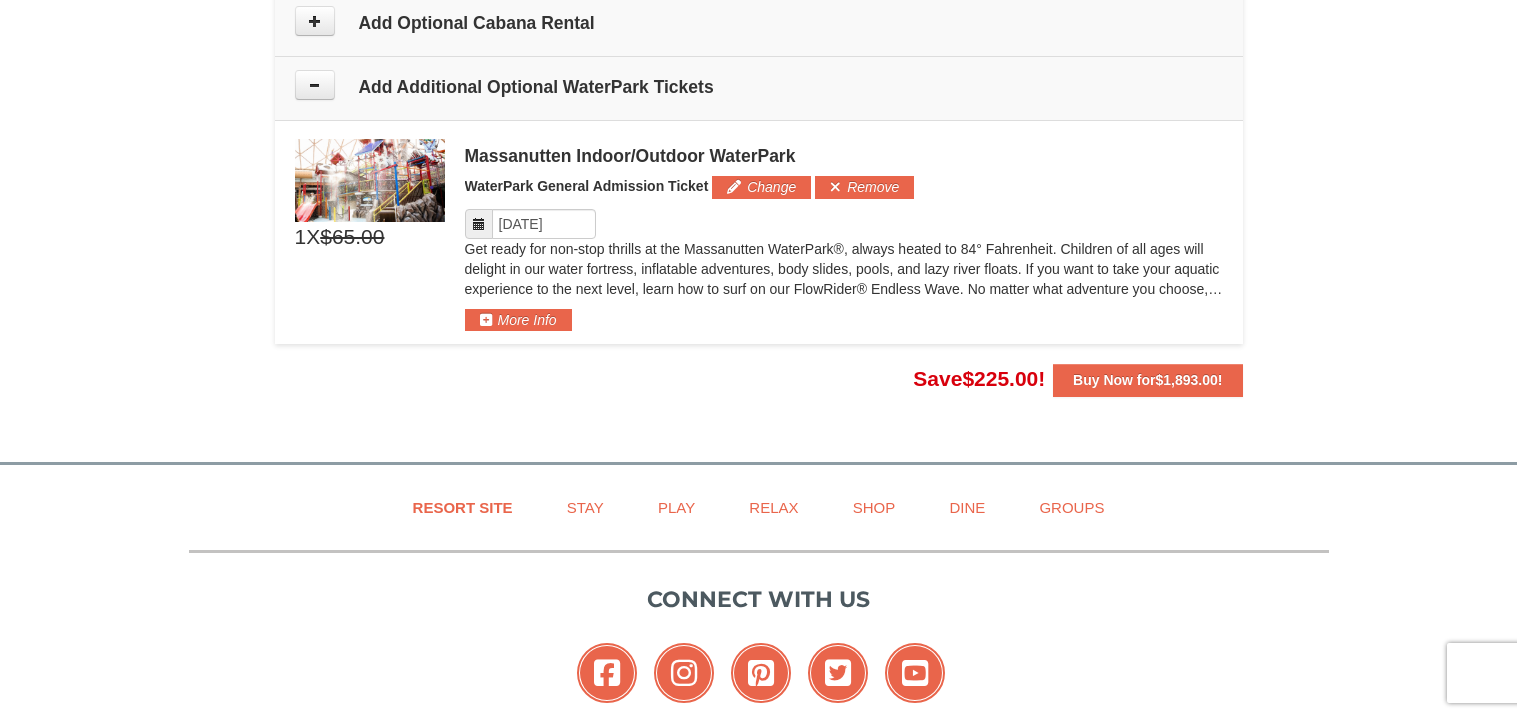 scroll, scrollTop: 1893, scrollLeft: 0, axis: vertical 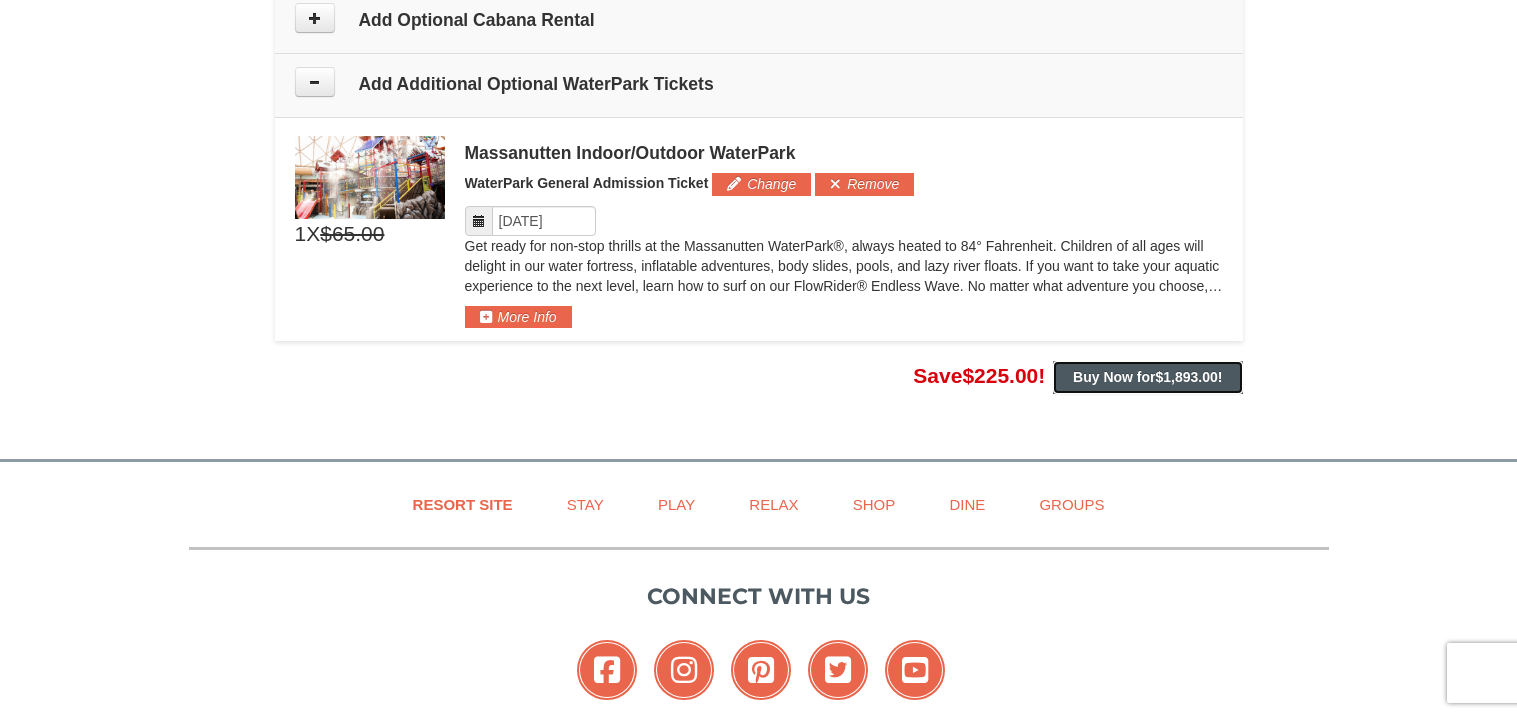 click on "Buy Now for
$1,893.00 !" at bounding box center [1147, 377] 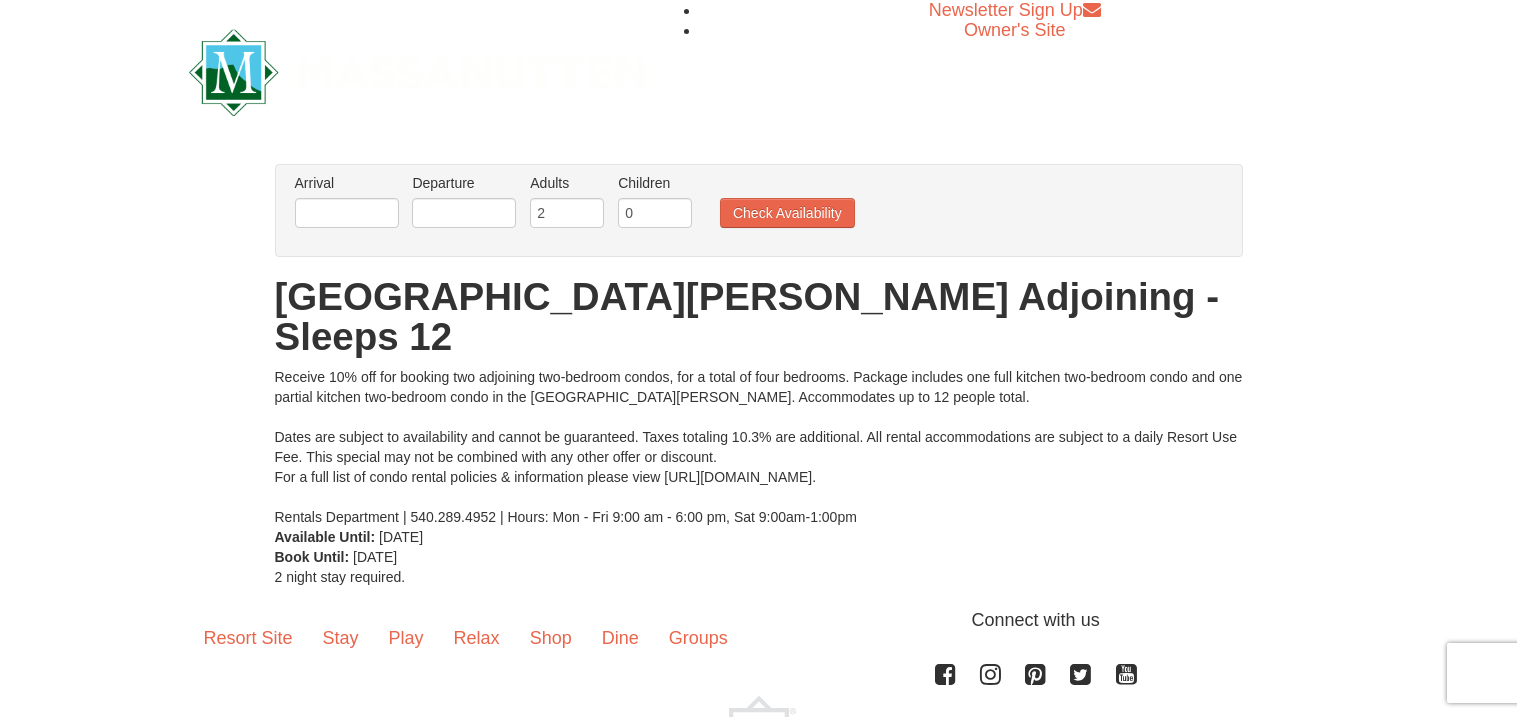 scroll, scrollTop: 0, scrollLeft: 0, axis: both 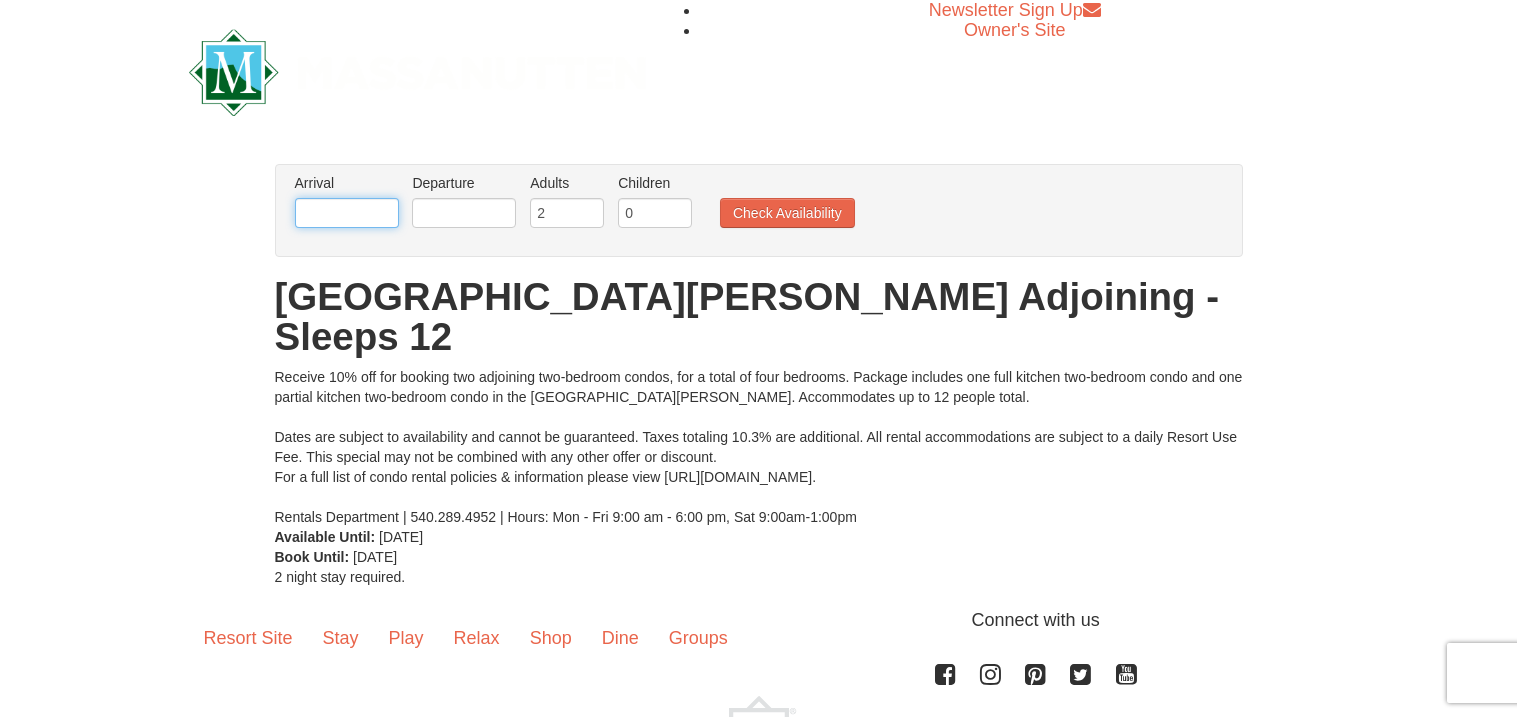 click at bounding box center (347, 213) 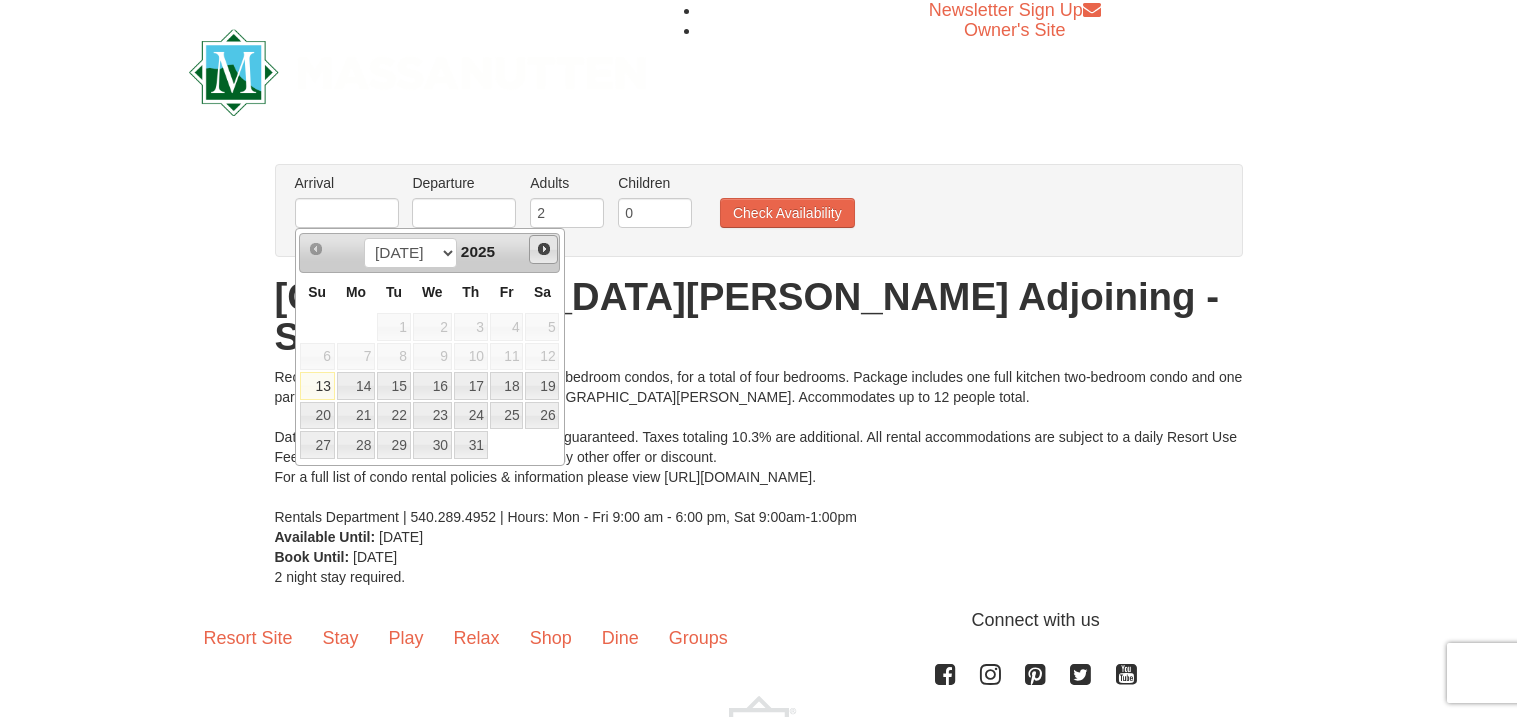 click on "Next" at bounding box center (544, 249) 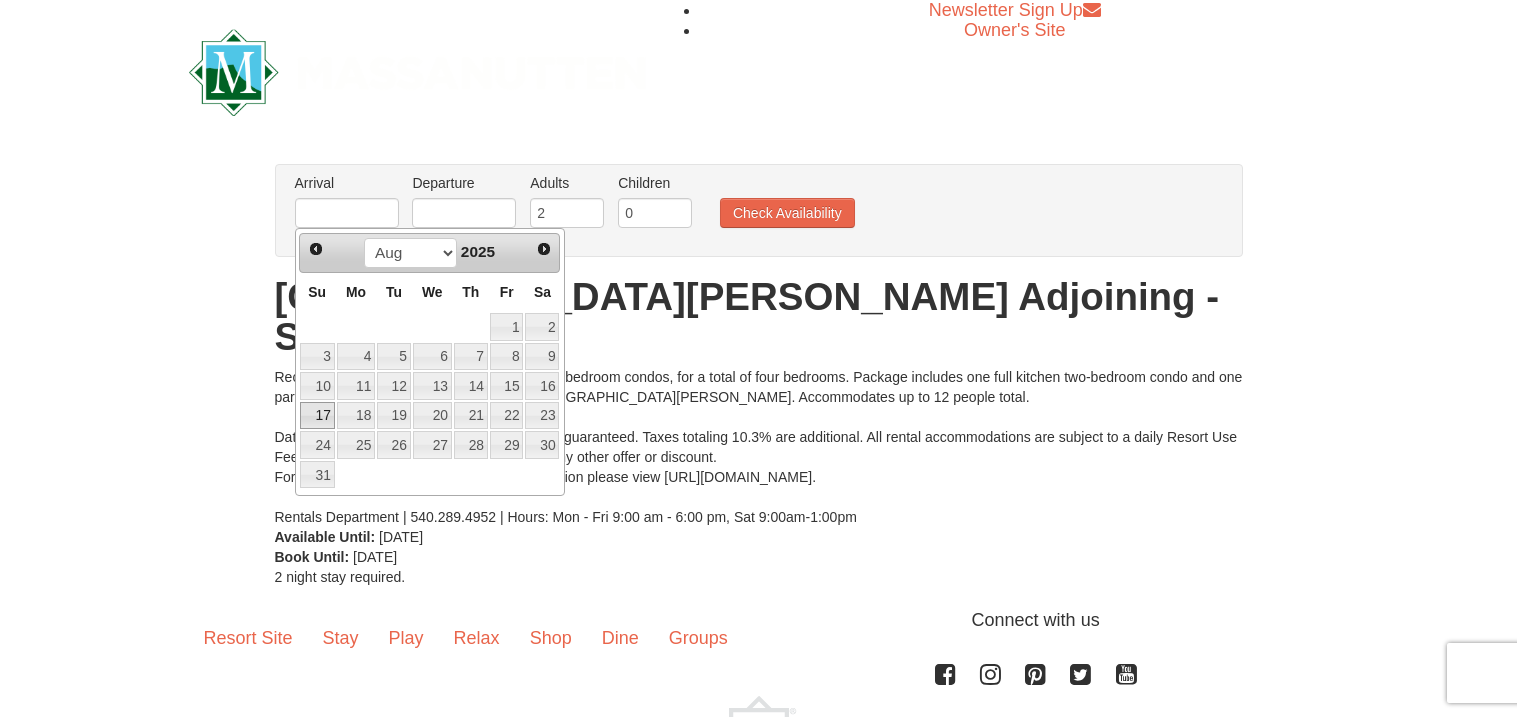 click on "17" at bounding box center [317, 416] 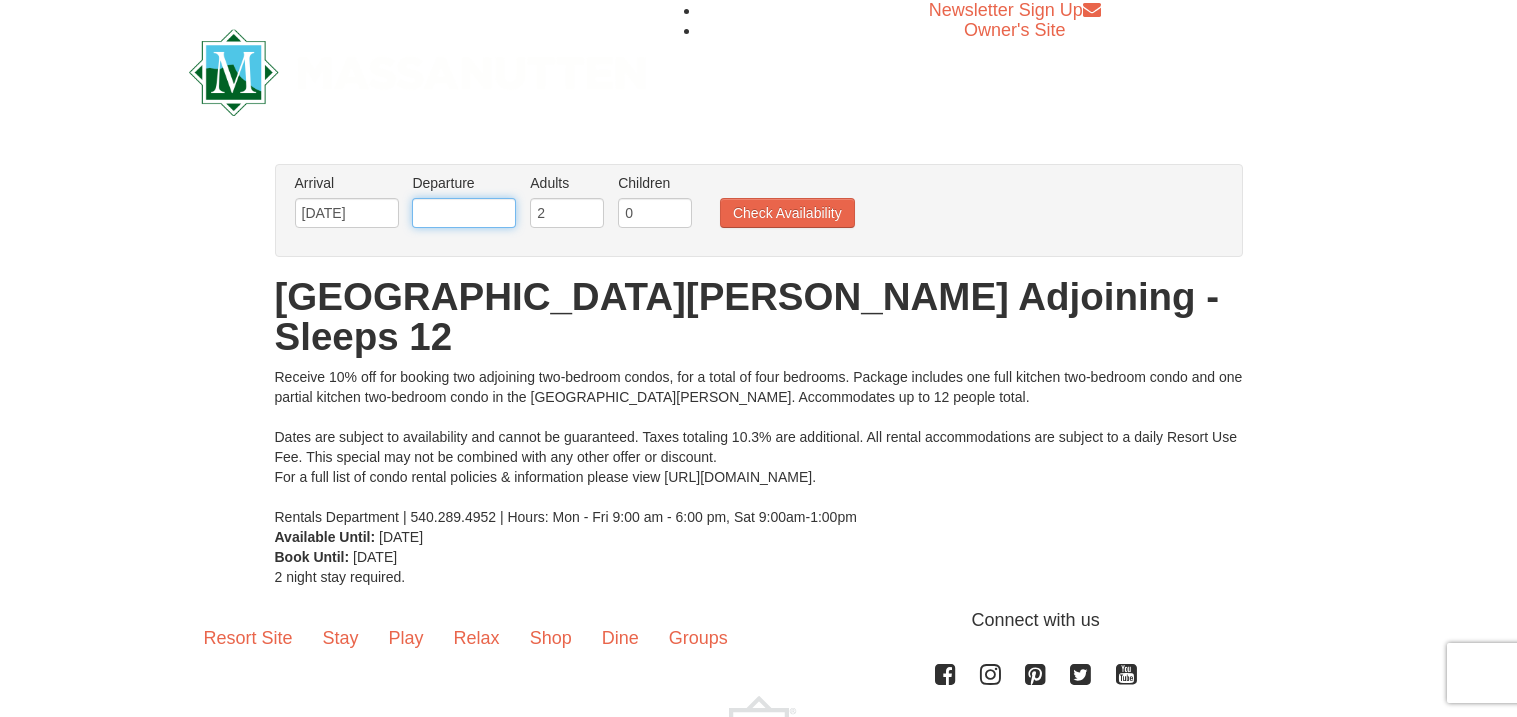click at bounding box center (464, 213) 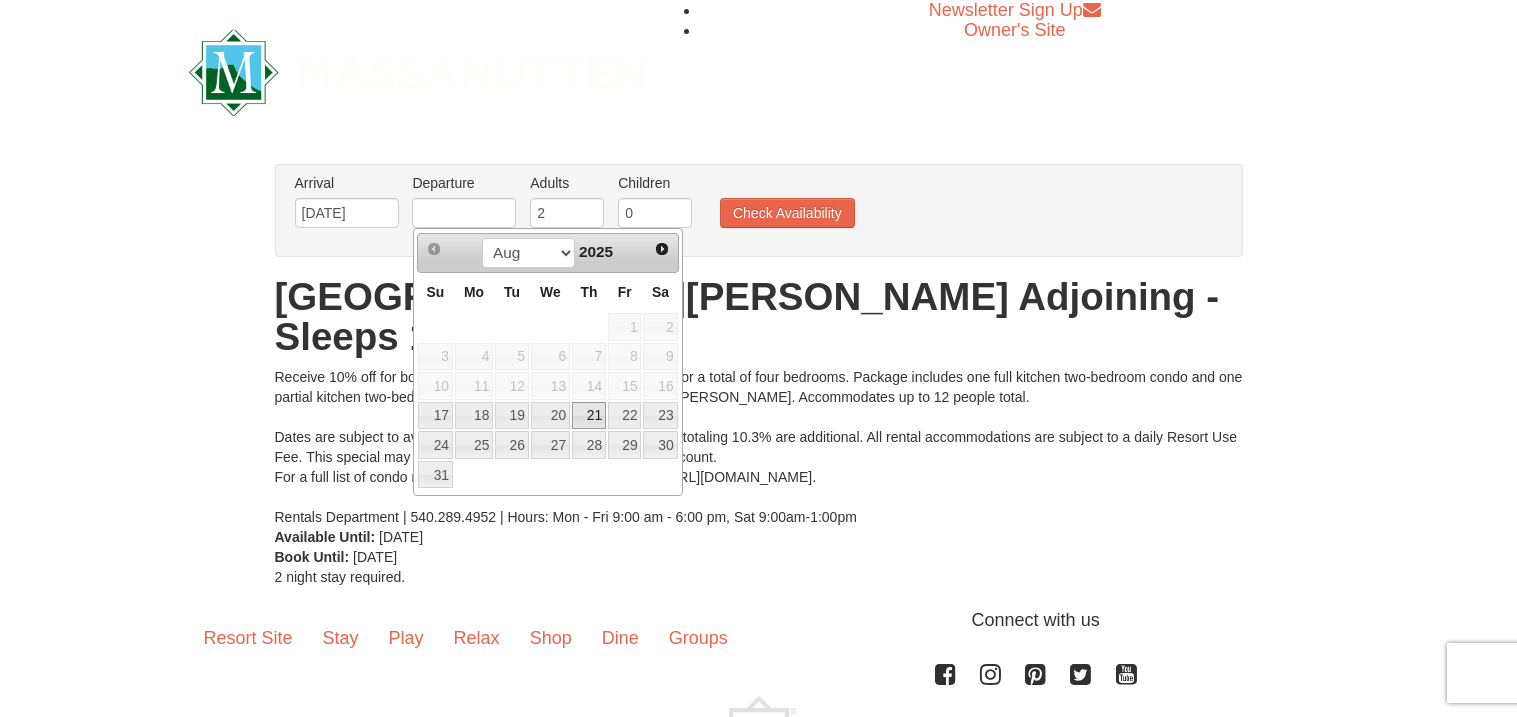 click on "21" at bounding box center [589, 416] 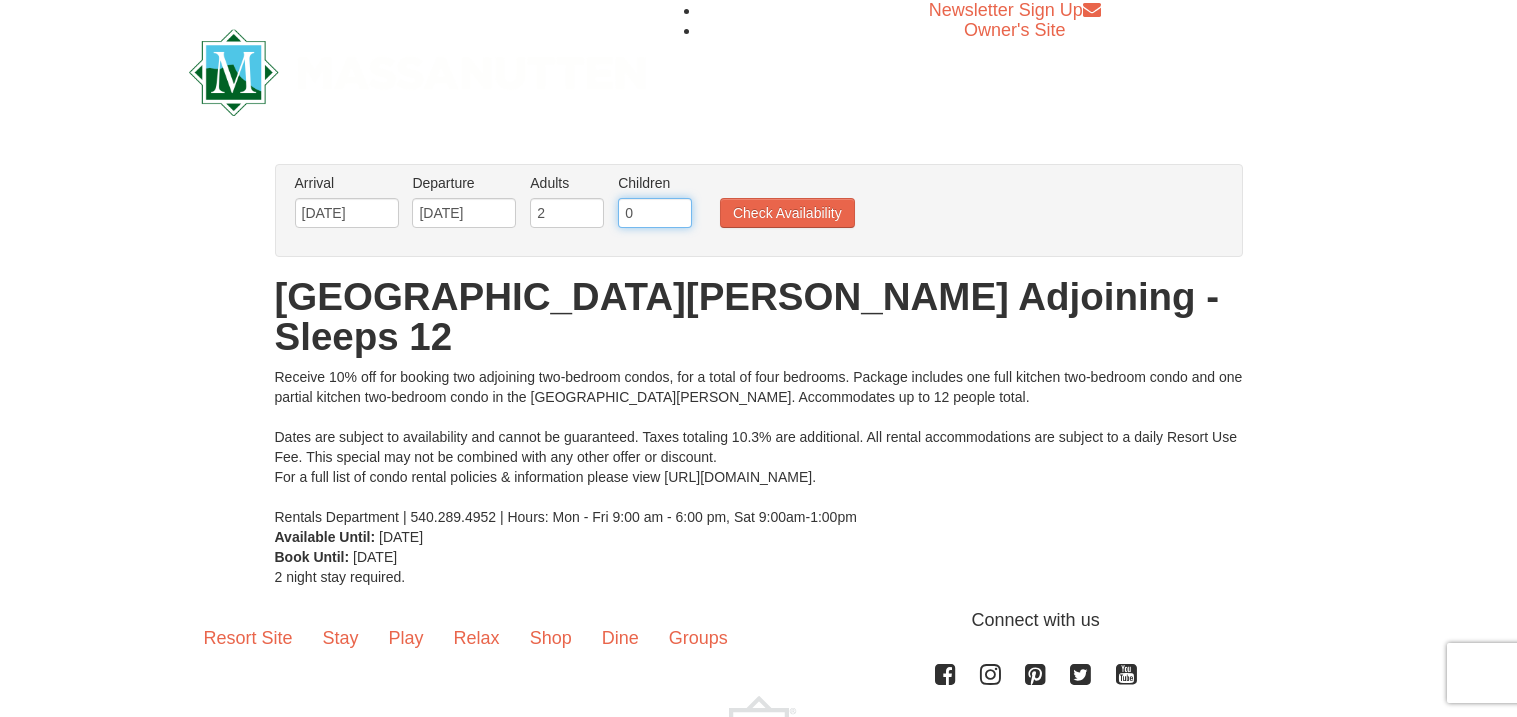 click on "0" at bounding box center (655, 213) 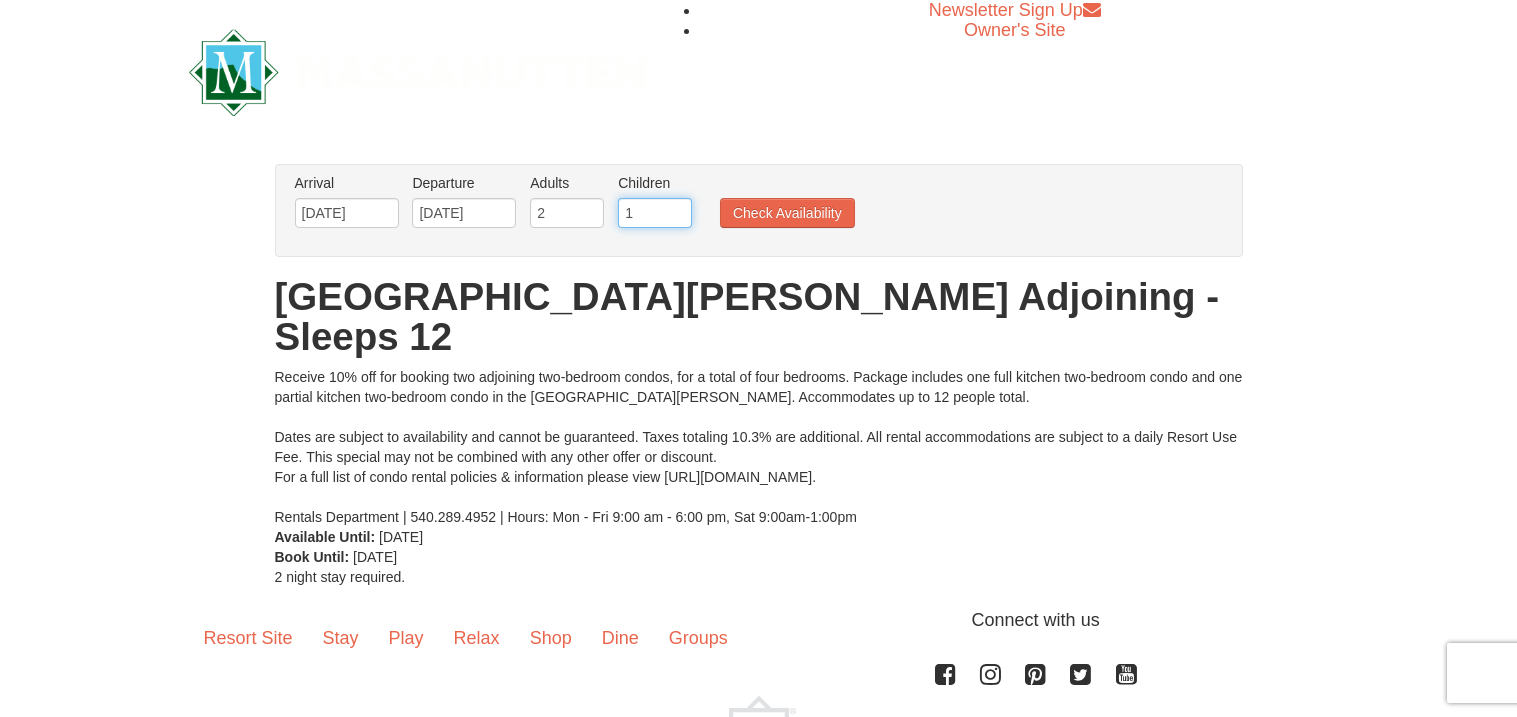 click on "1" at bounding box center [655, 213] 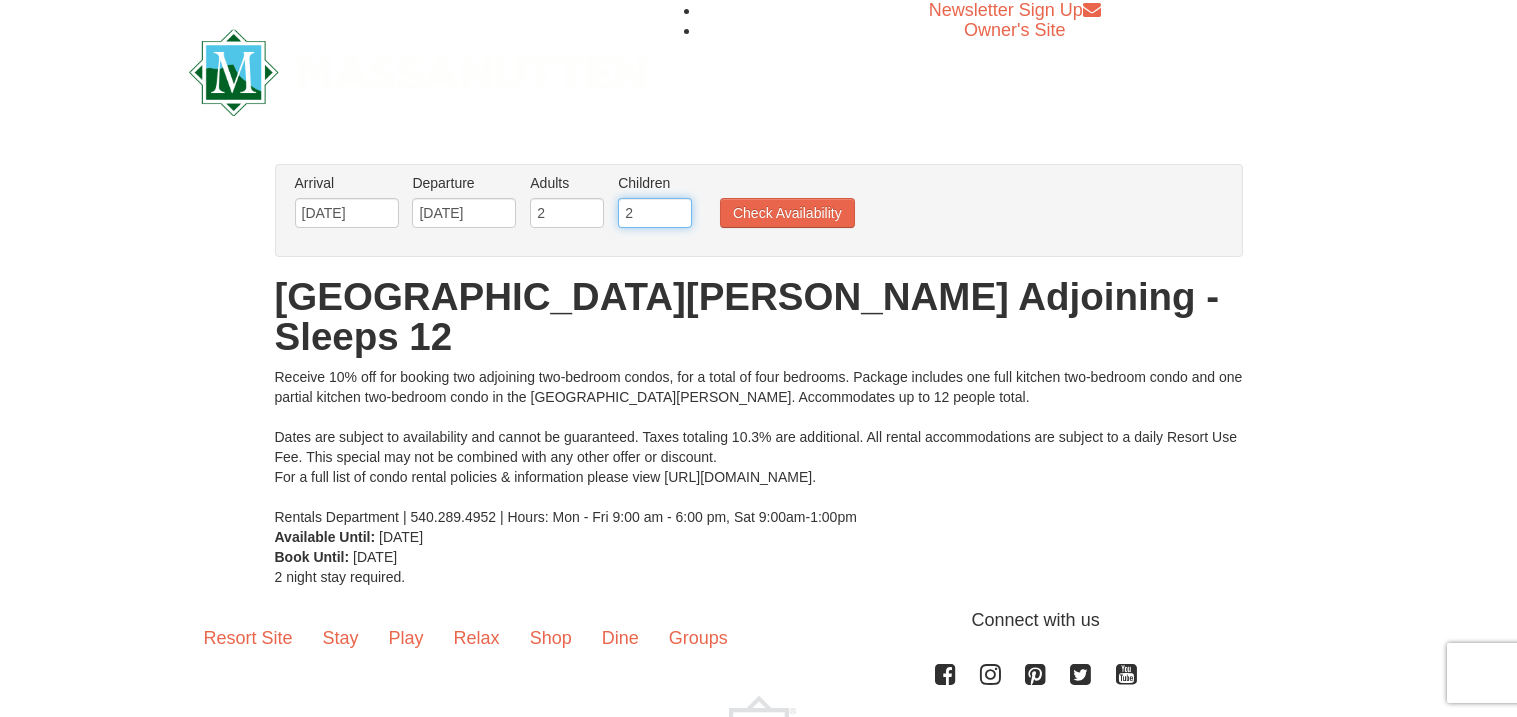 click on "2" at bounding box center [655, 213] 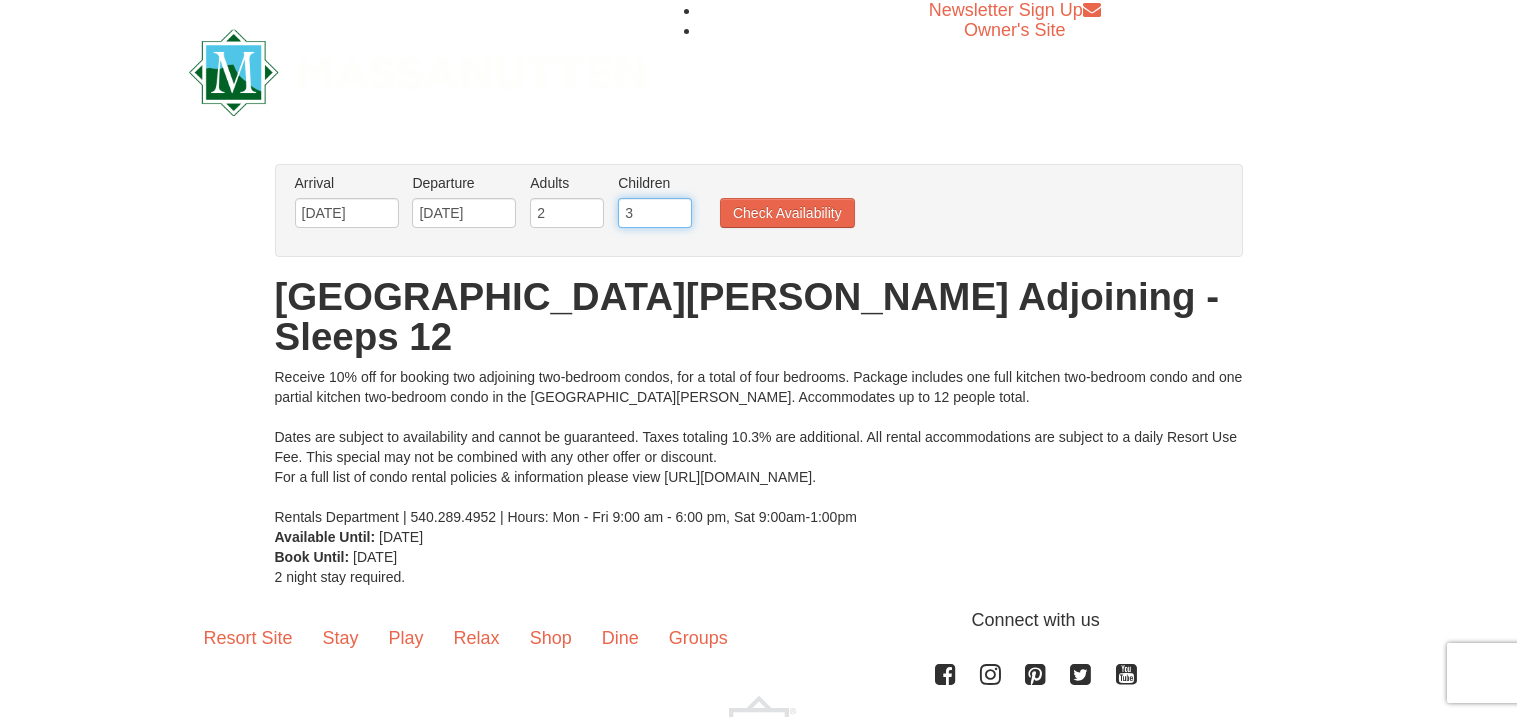 click on "3" at bounding box center (655, 213) 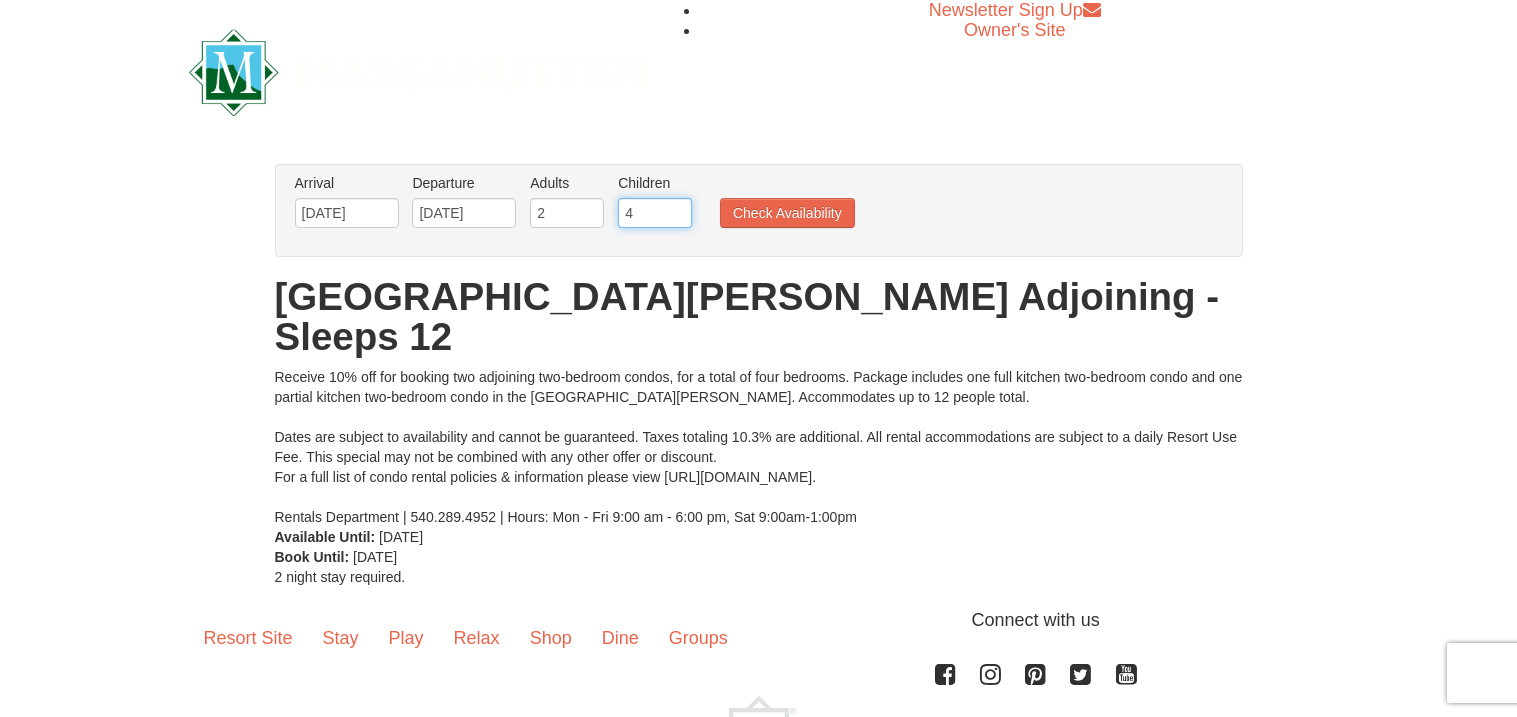 click on "4" at bounding box center (655, 213) 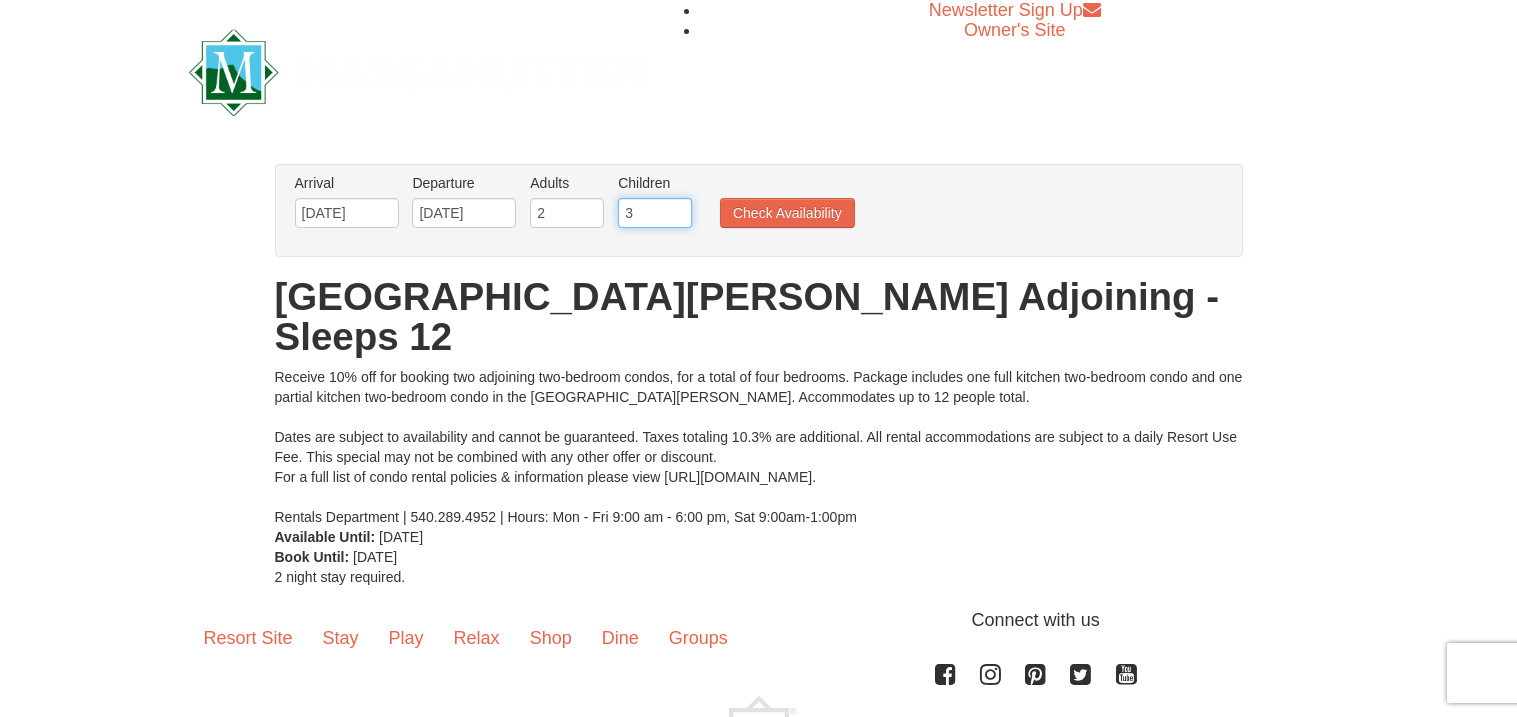 type on "3" 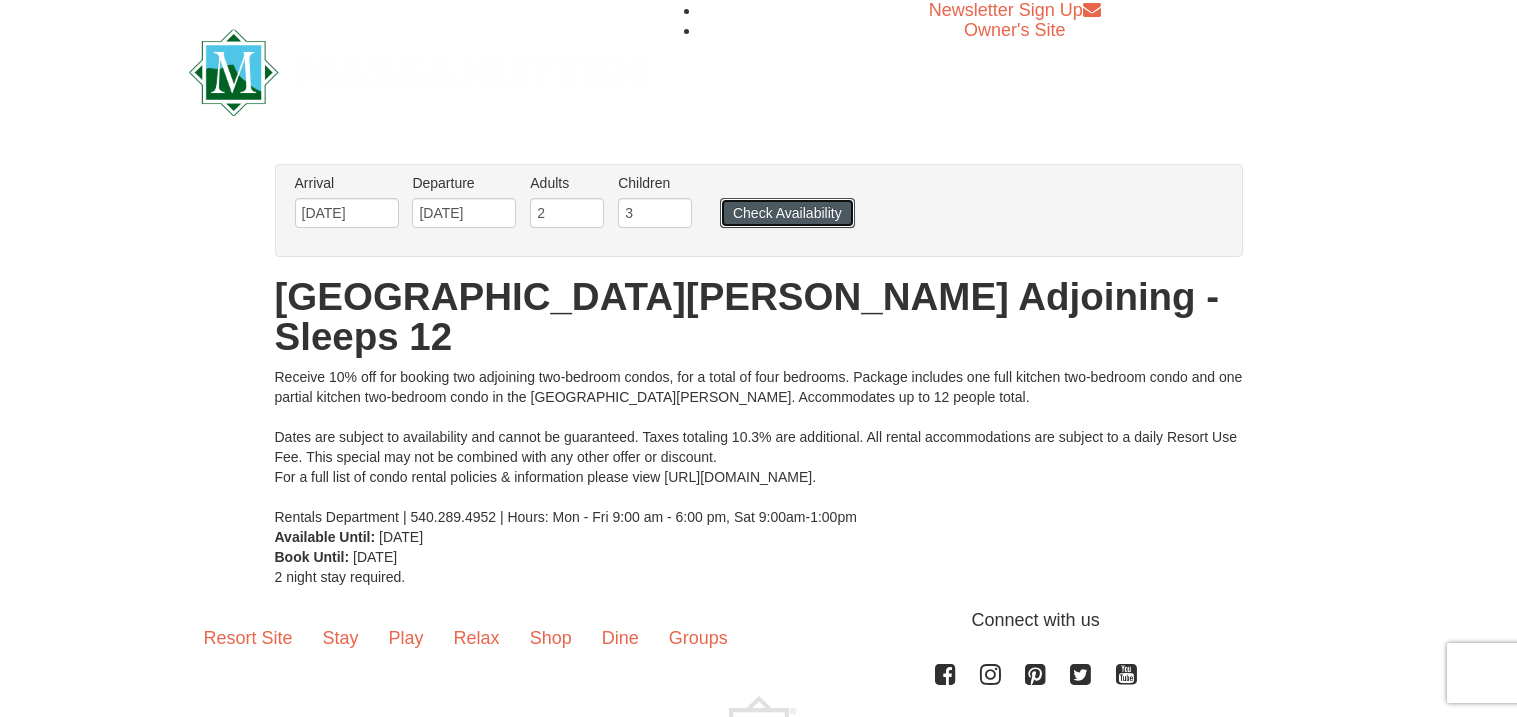click on "Check Availability" at bounding box center (787, 213) 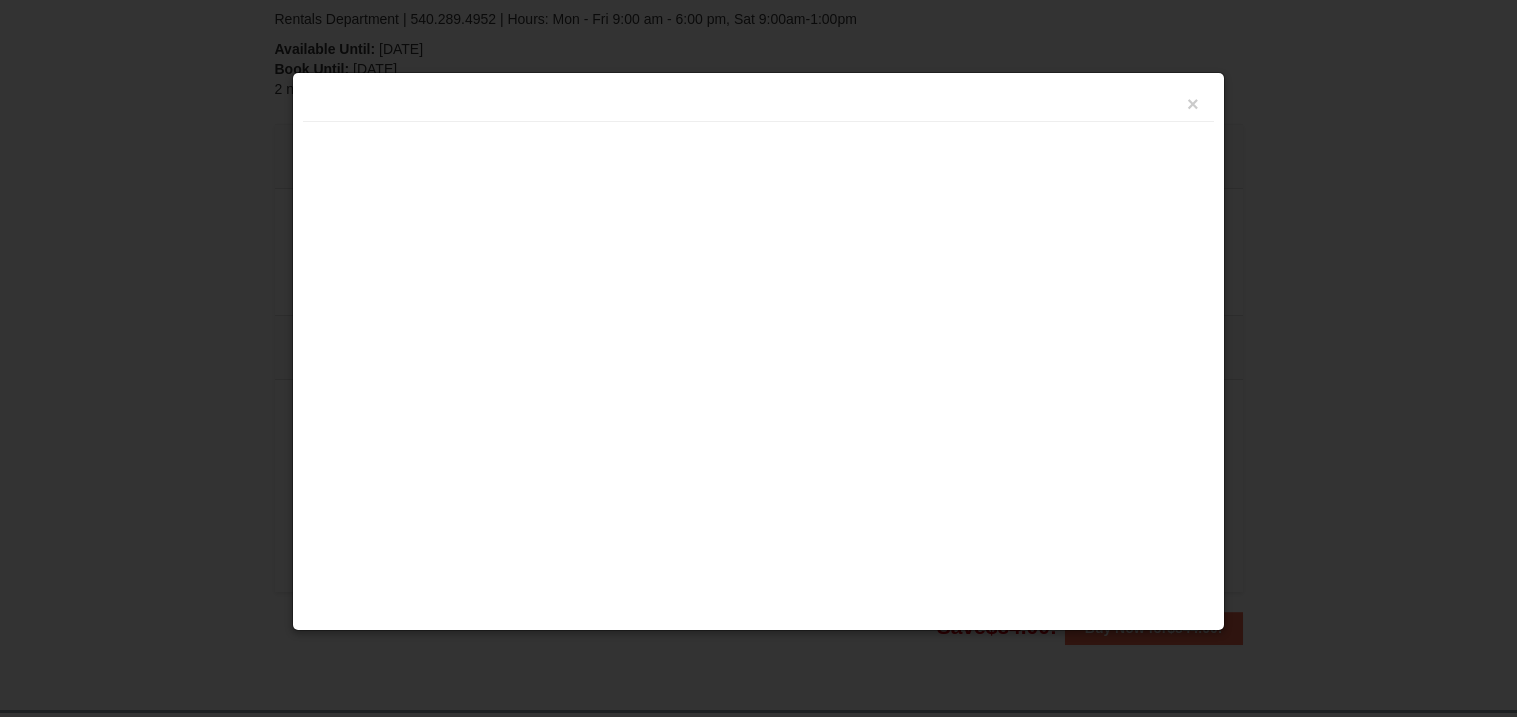 scroll, scrollTop: 494, scrollLeft: 0, axis: vertical 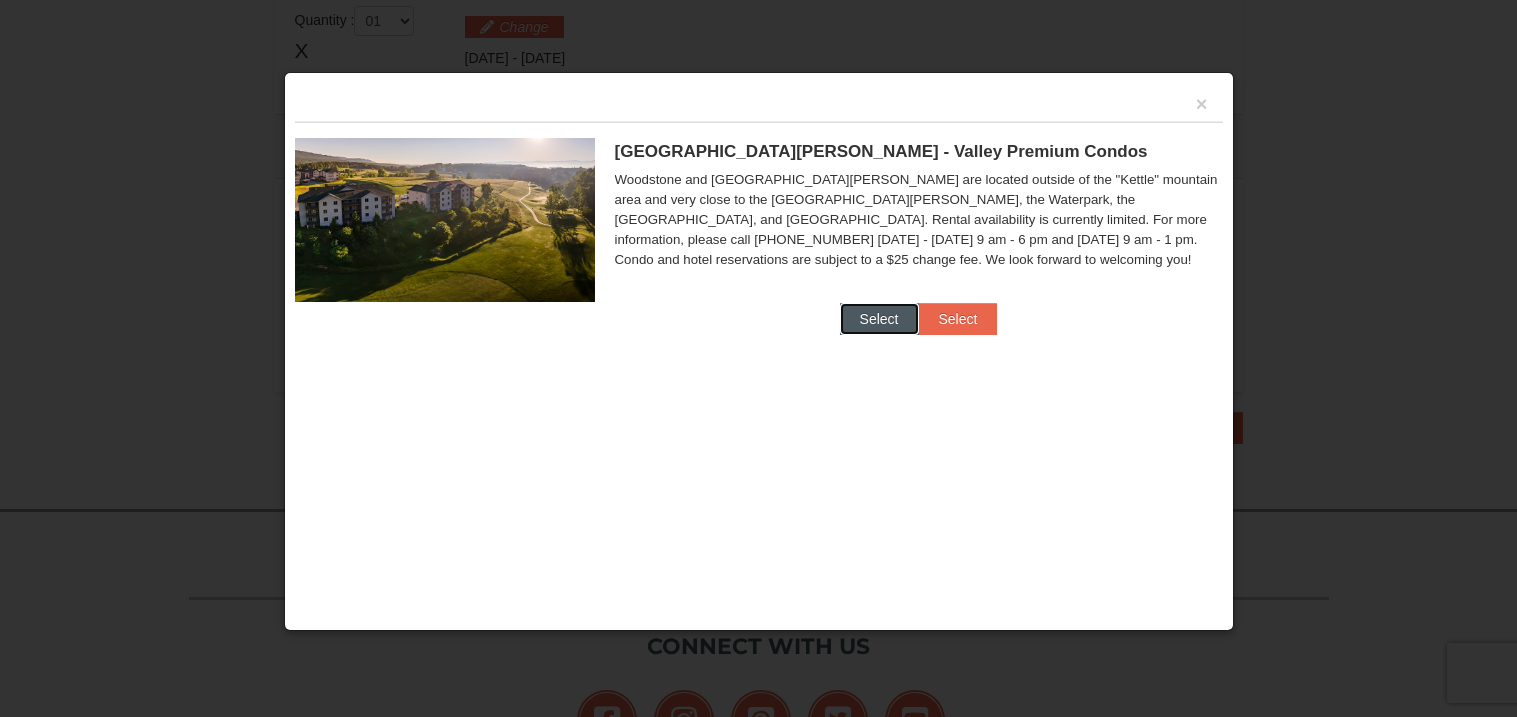 click on "Select" at bounding box center (879, 319) 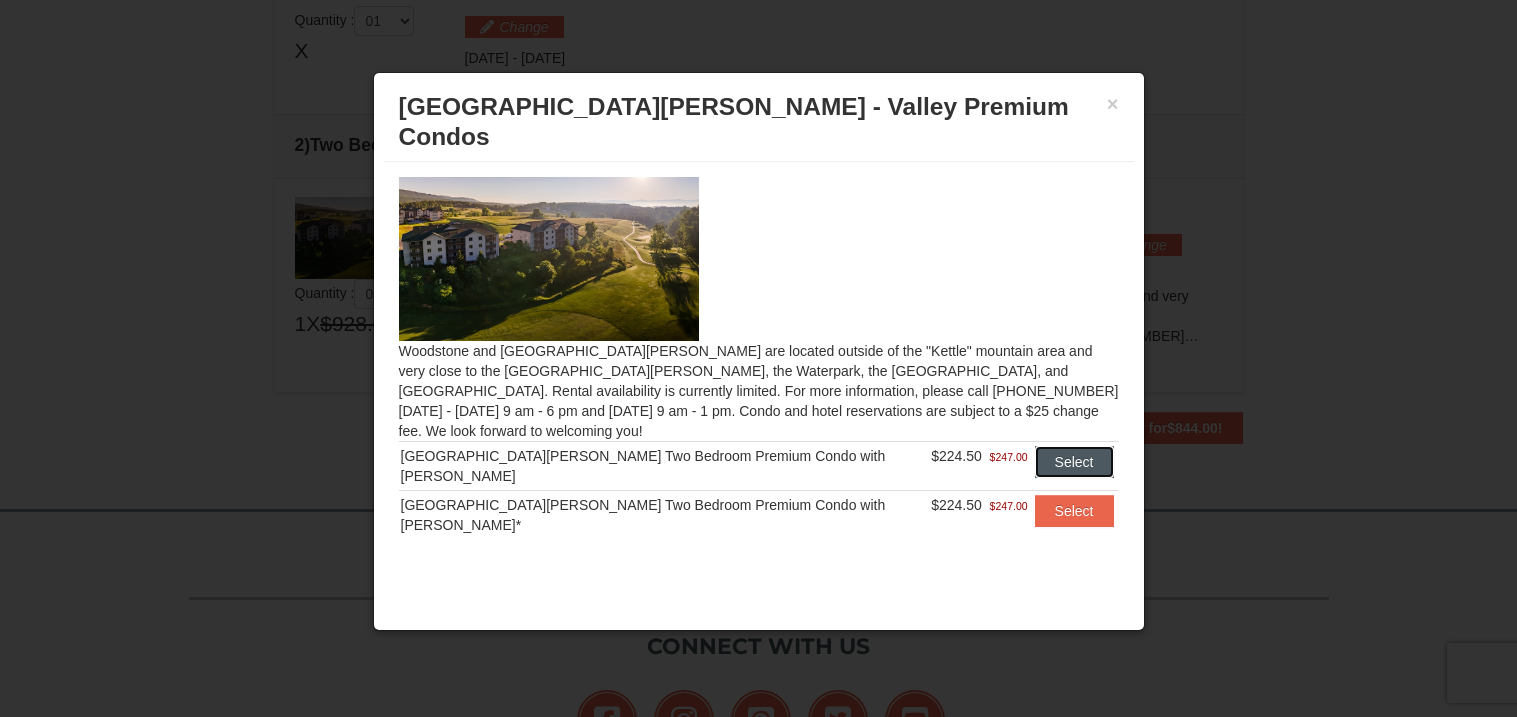click on "Select" at bounding box center (1074, 462) 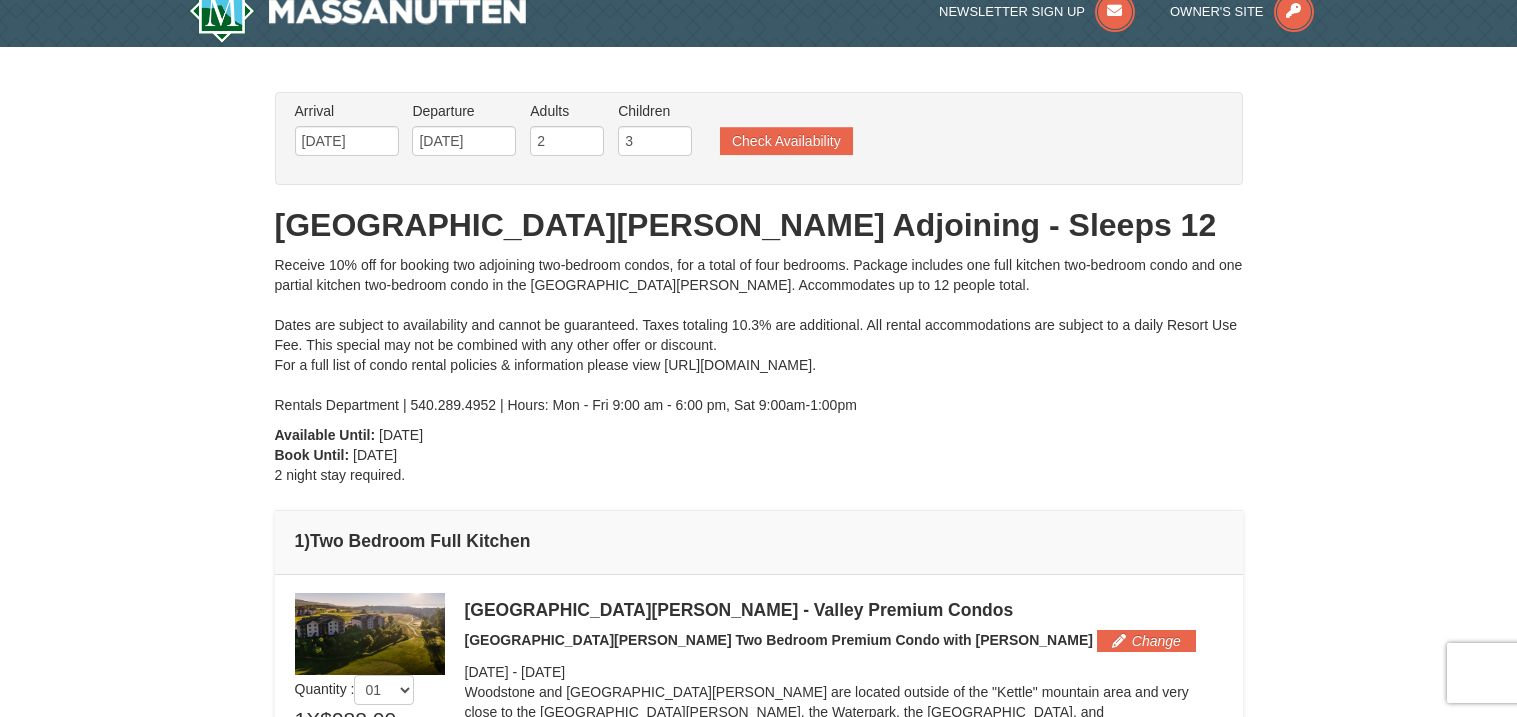 scroll, scrollTop: 0, scrollLeft: 0, axis: both 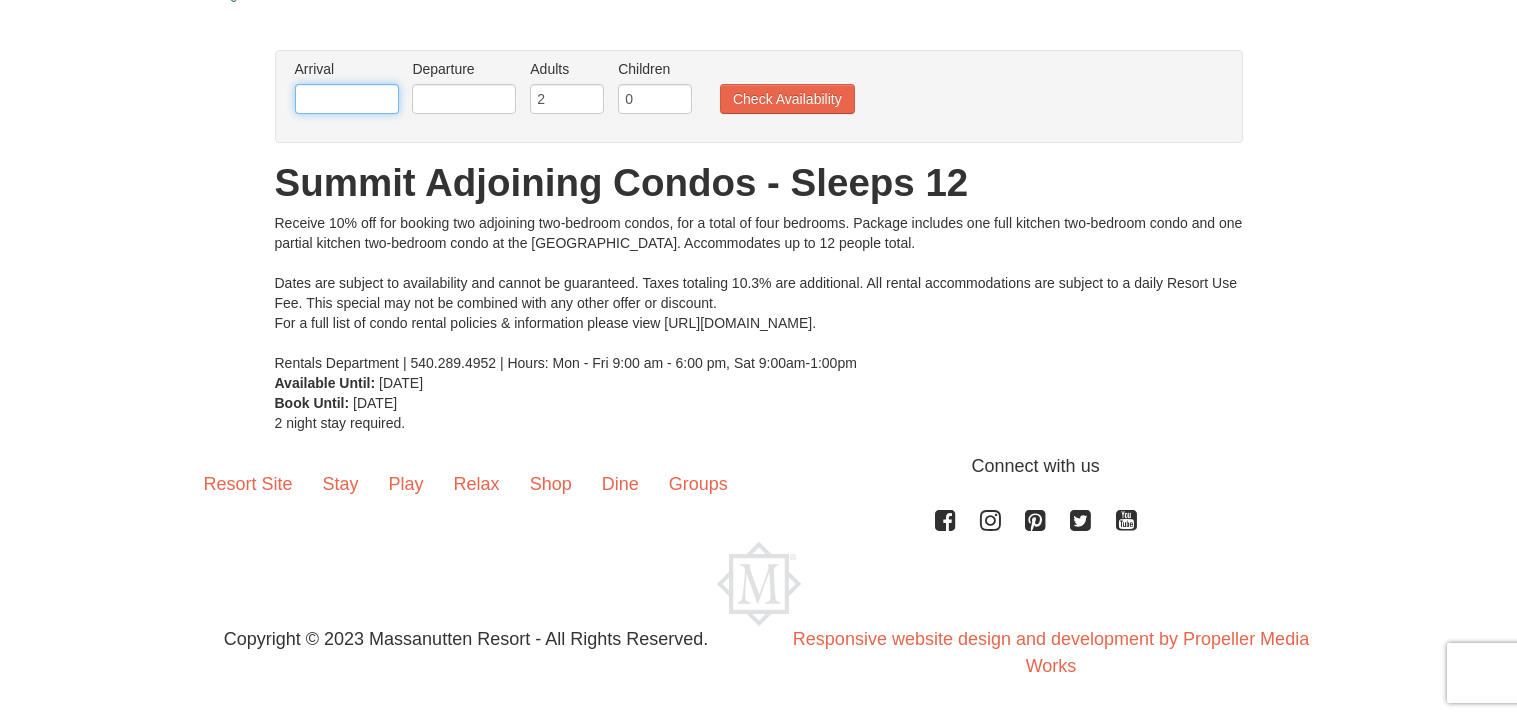 click at bounding box center (347, 99) 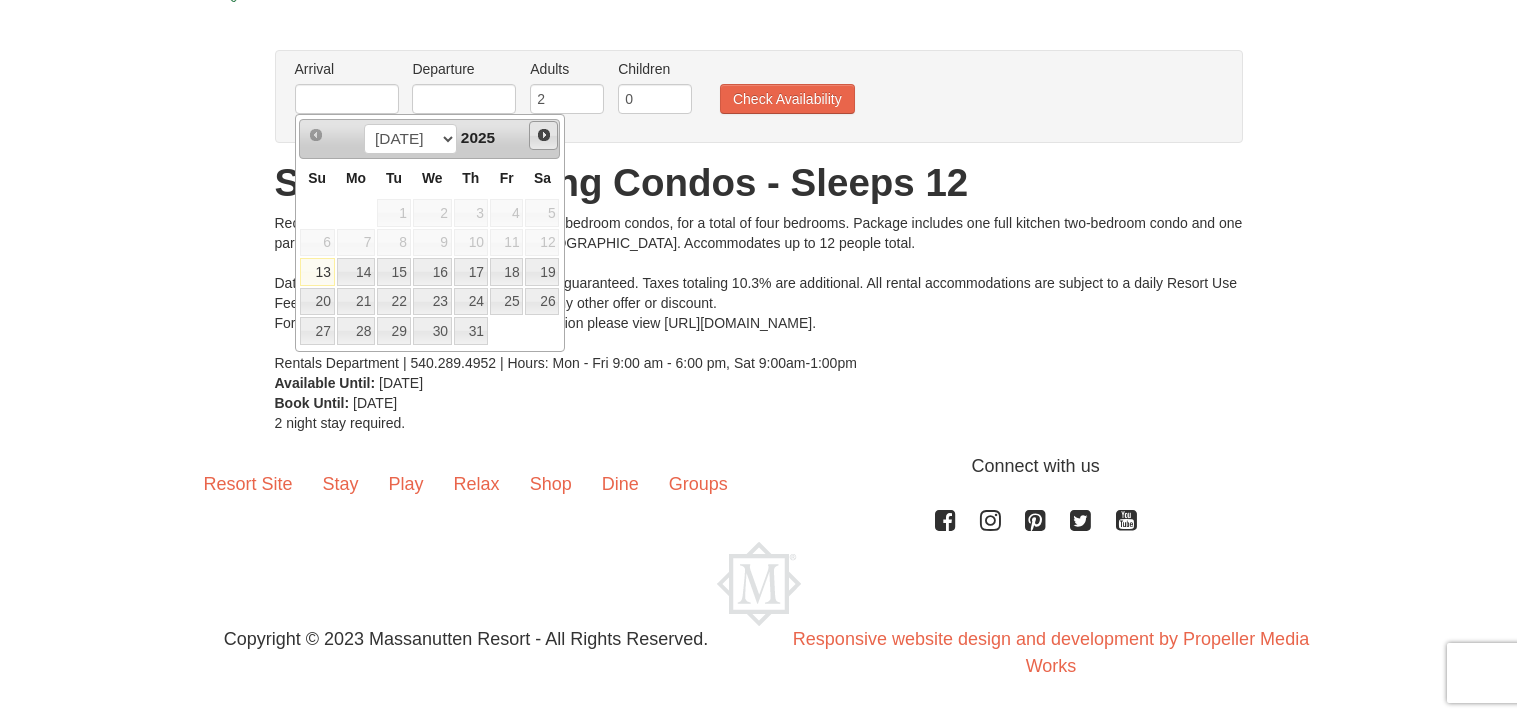 click on "Next" at bounding box center [544, 135] 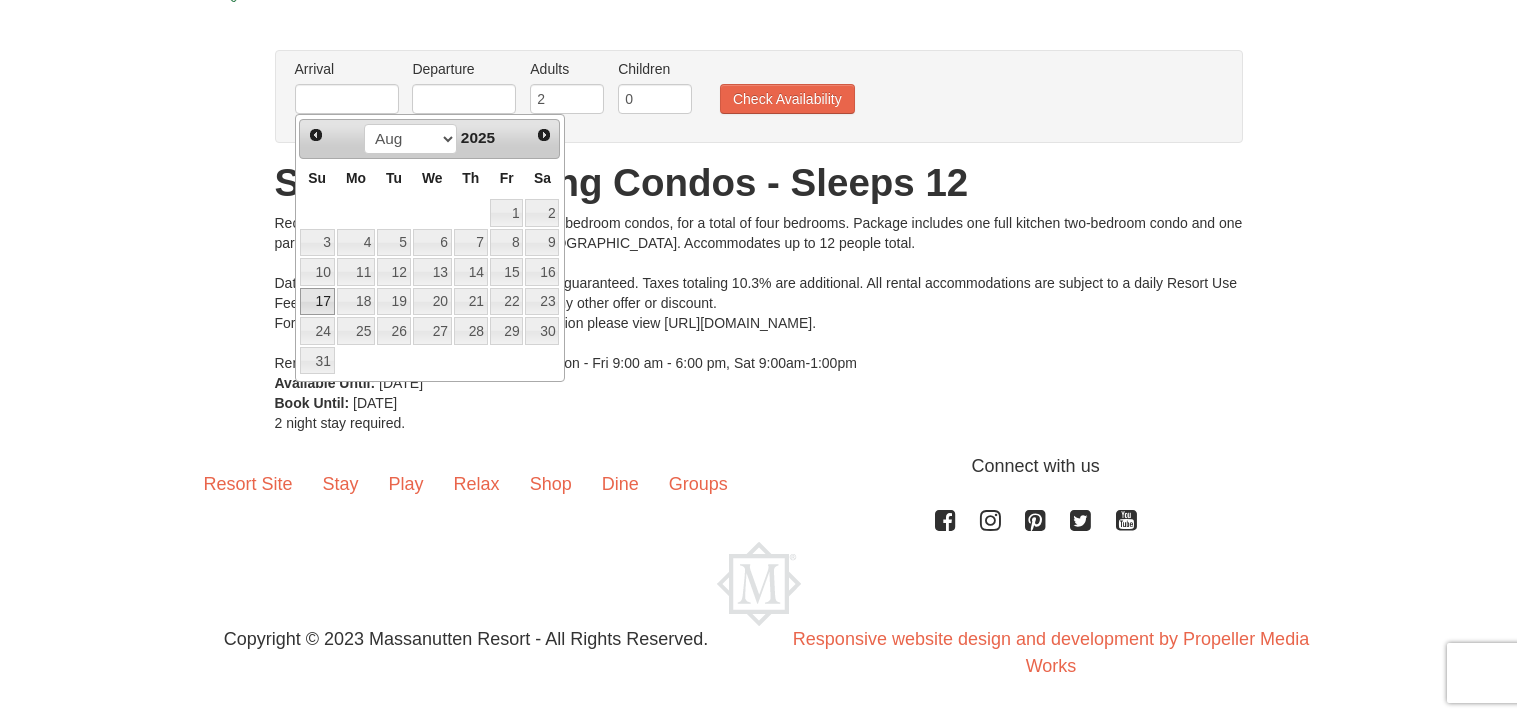click on "17" at bounding box center (317, 302) 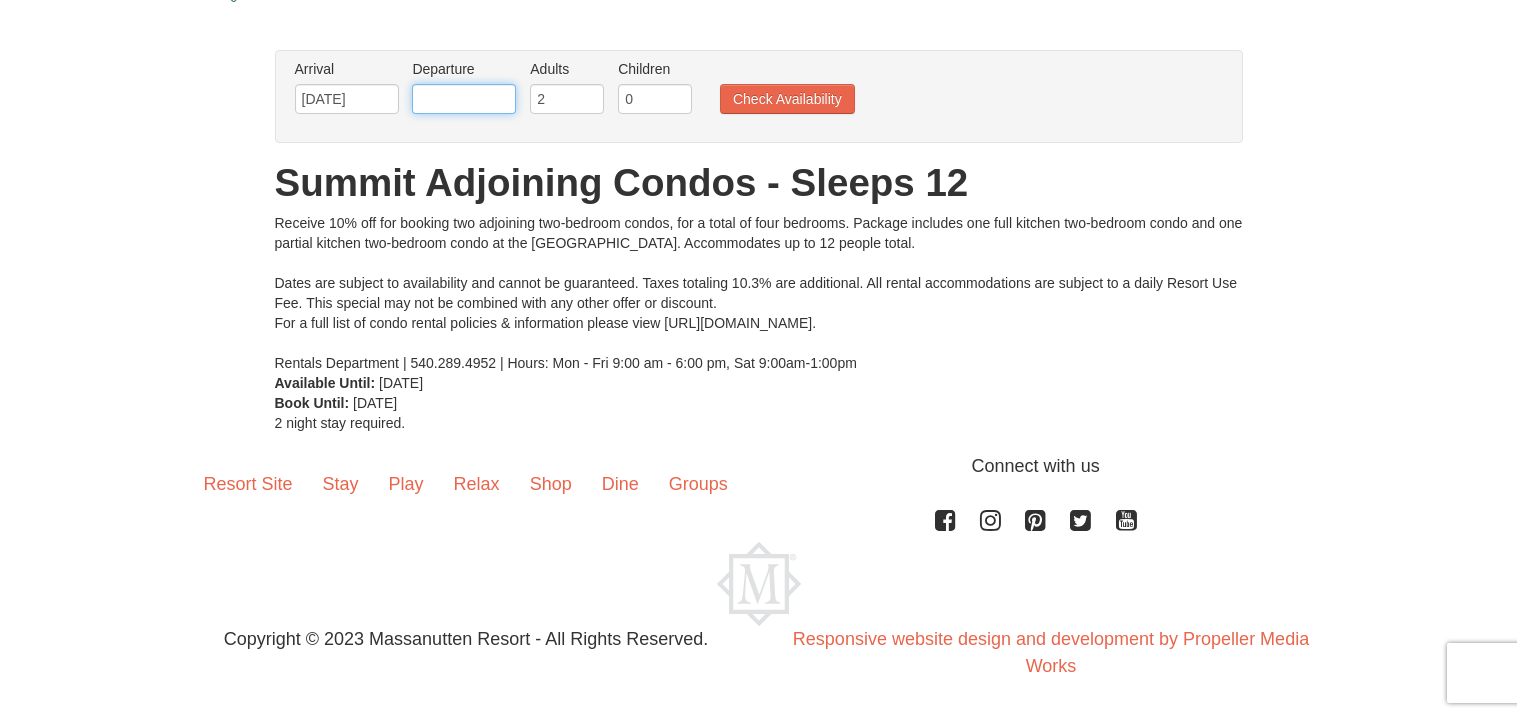 click at bounding box center (464, 99) 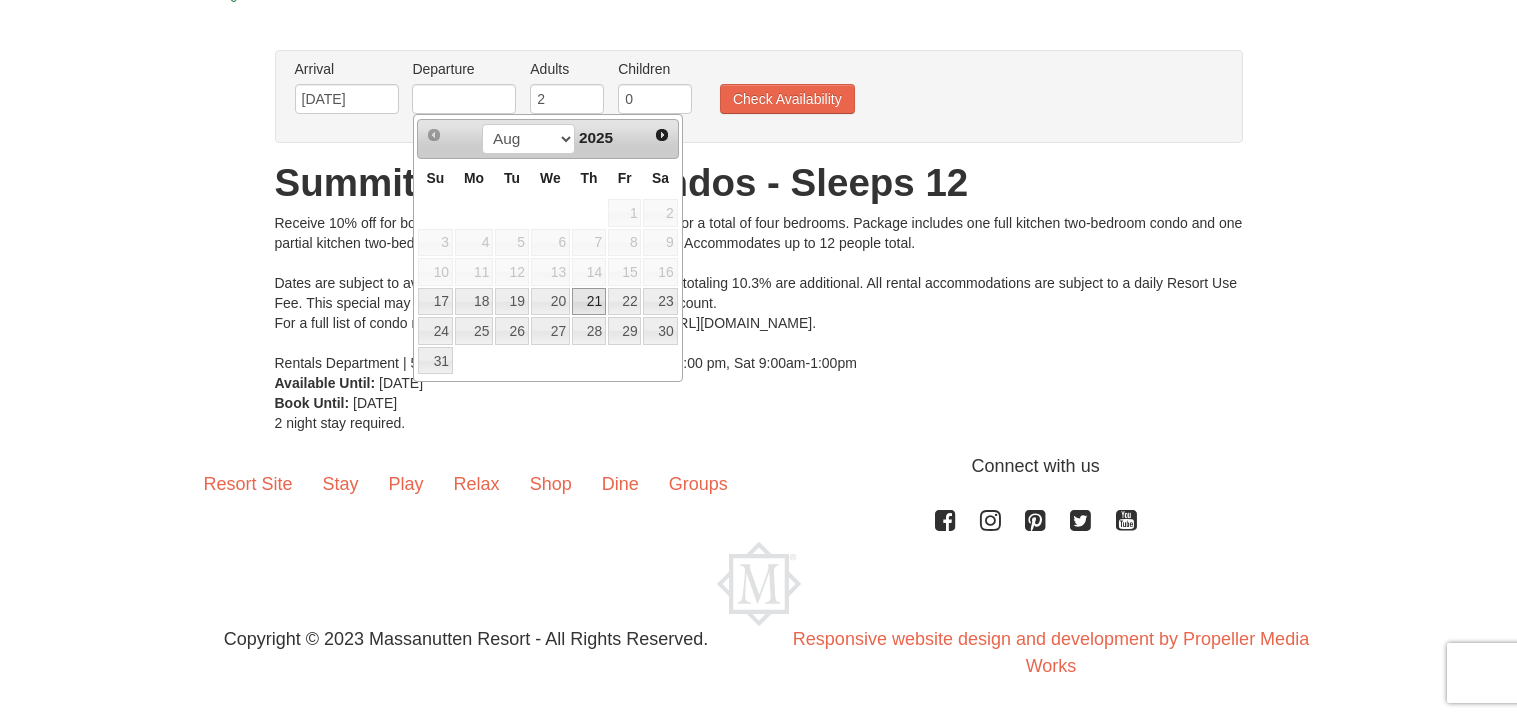 click on "21" at bounding box center (589, 302) 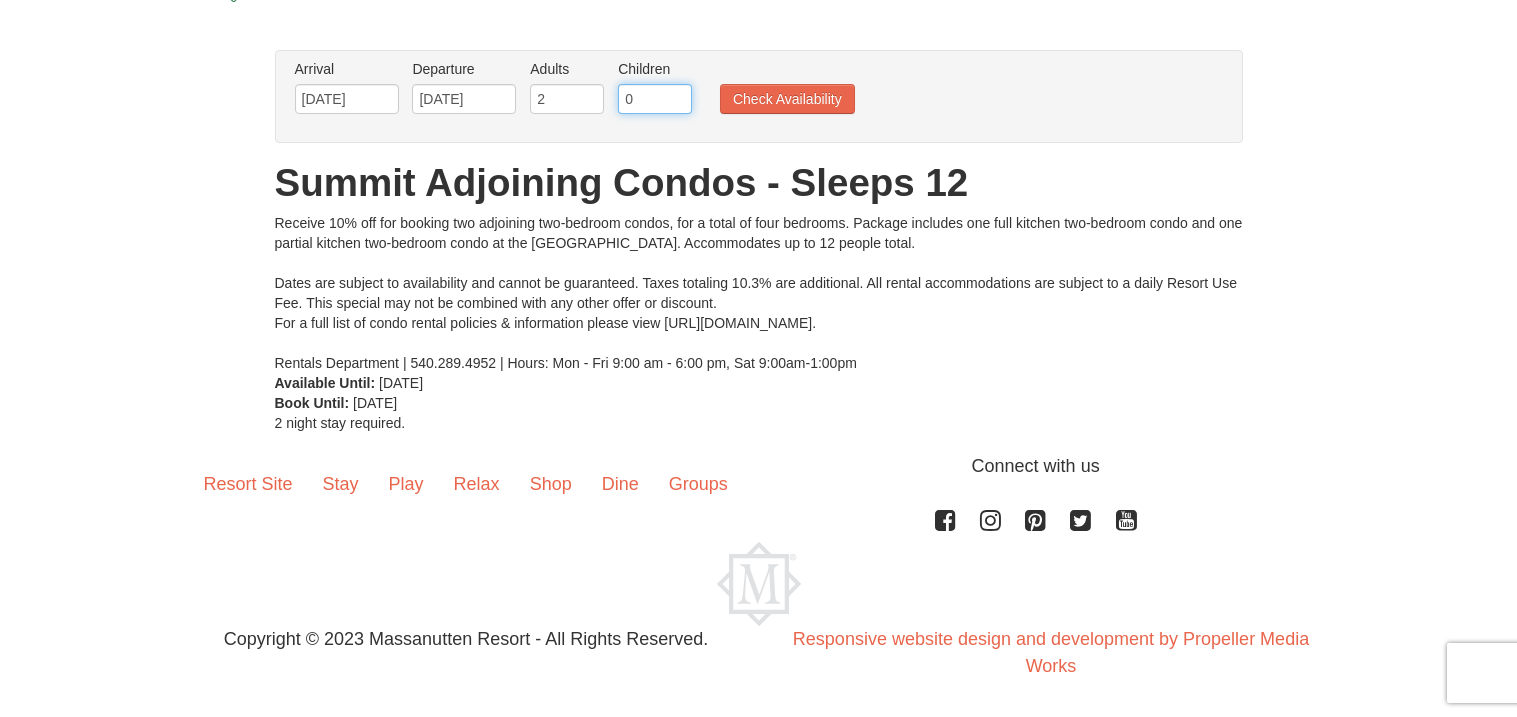 click on "0" at bounding box center (655, 99) 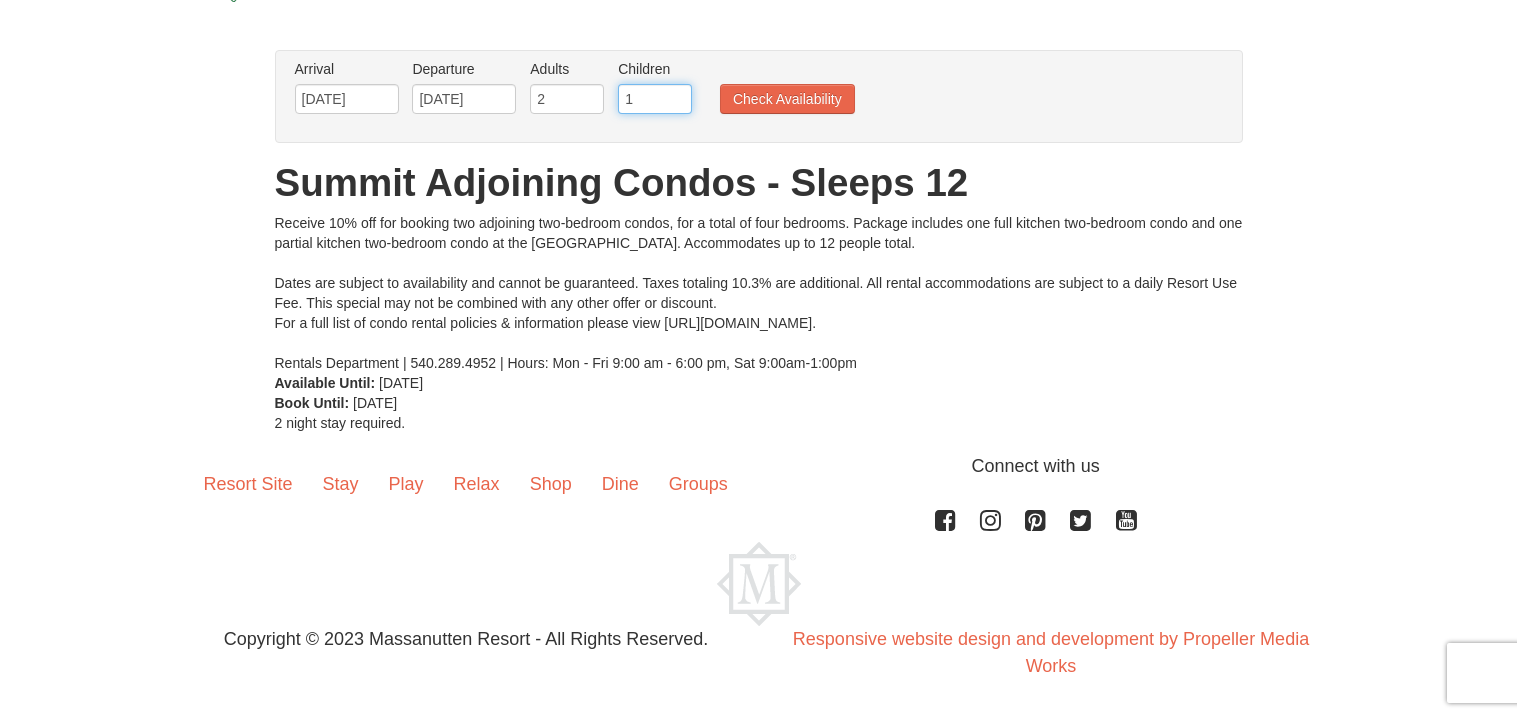 click on "1" at bounding box center [655, 99] 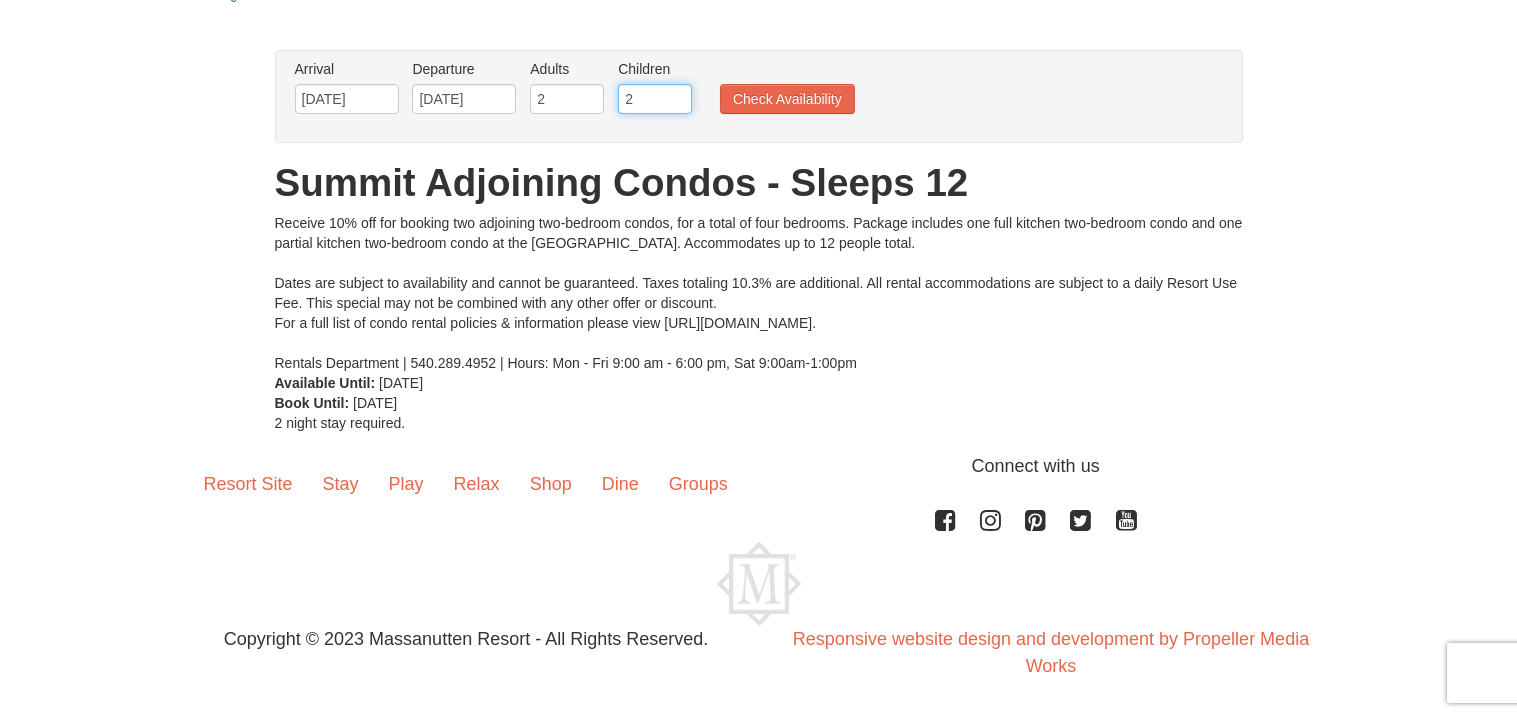 click on "2" at bounding box center (655, 99) 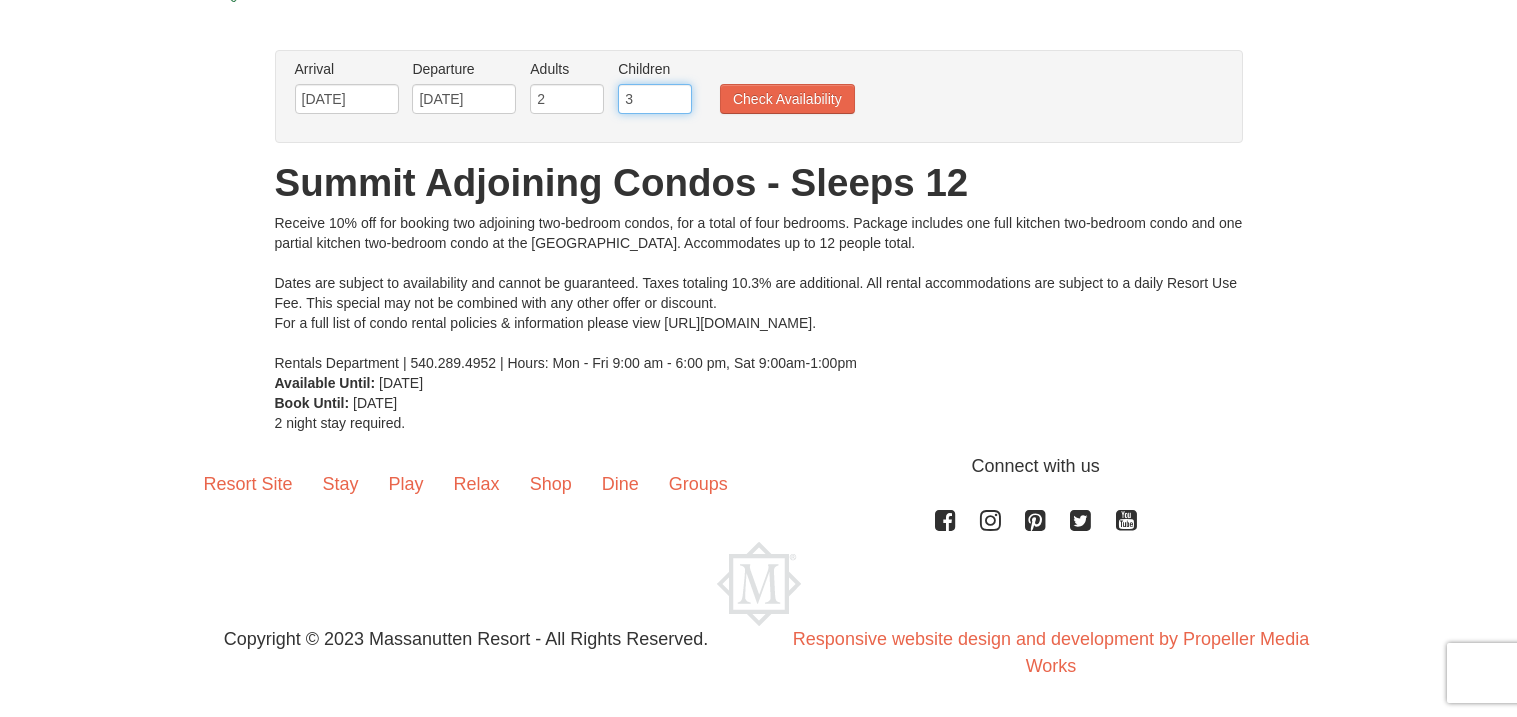 type on "3" 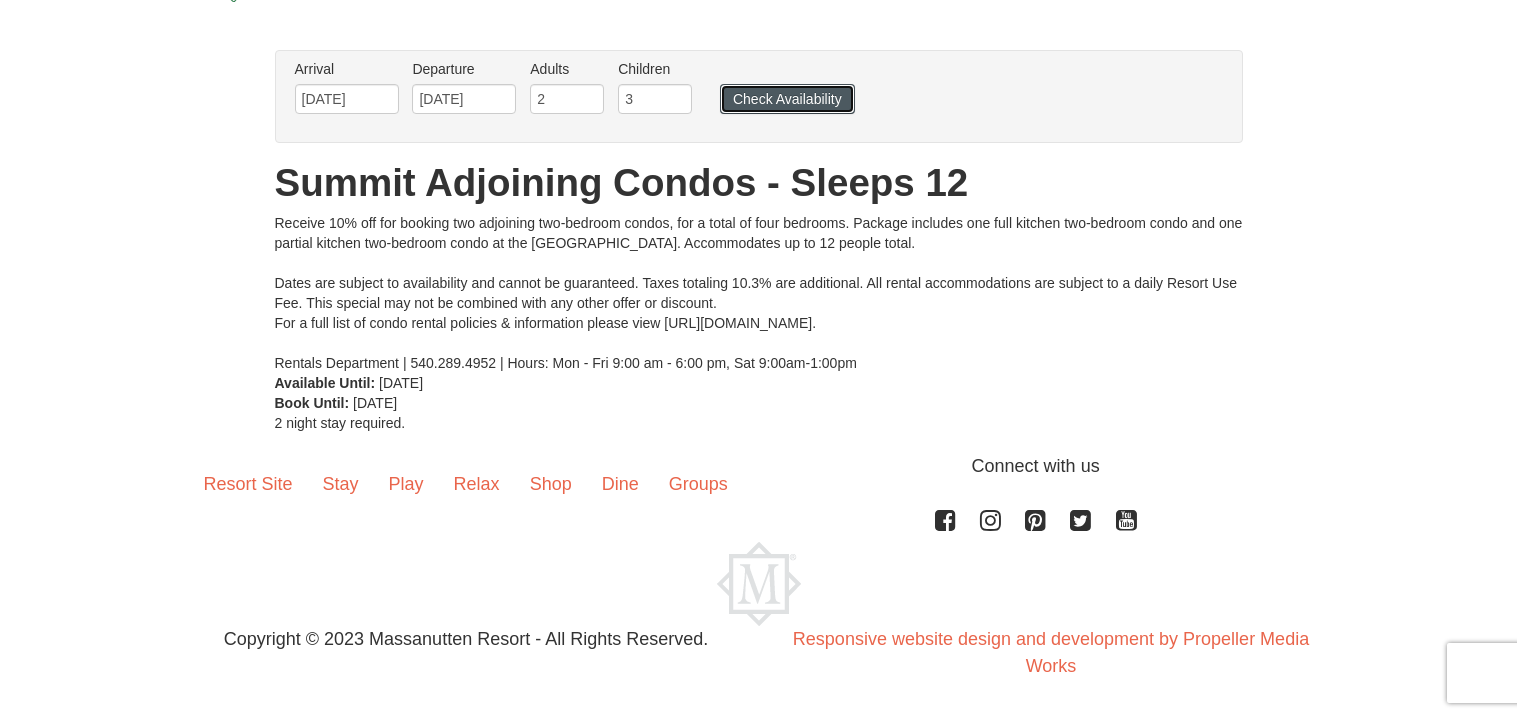 click on "Check Availability" at bounding box center [787, 99] 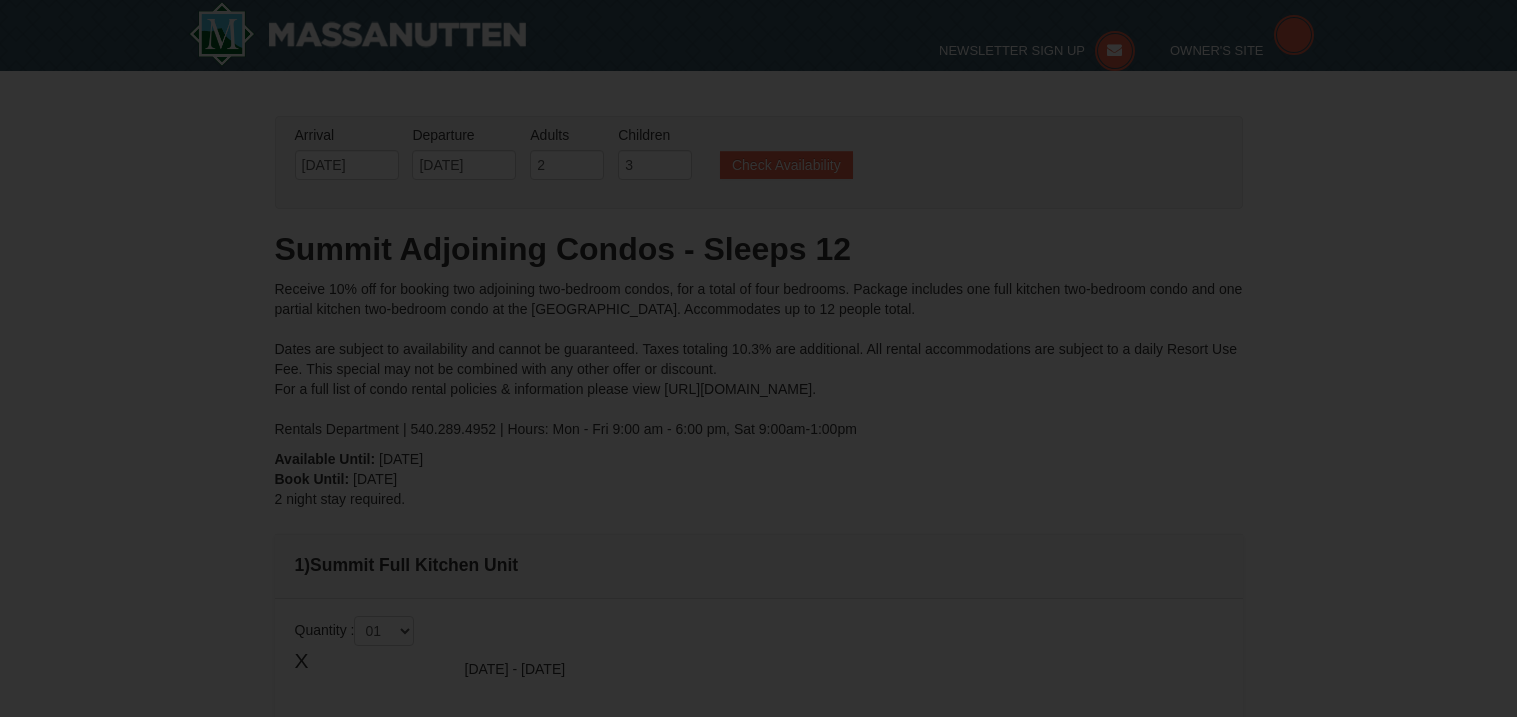 scroll, scrollTop: 504, scrollLeft: 0, axis: vertical 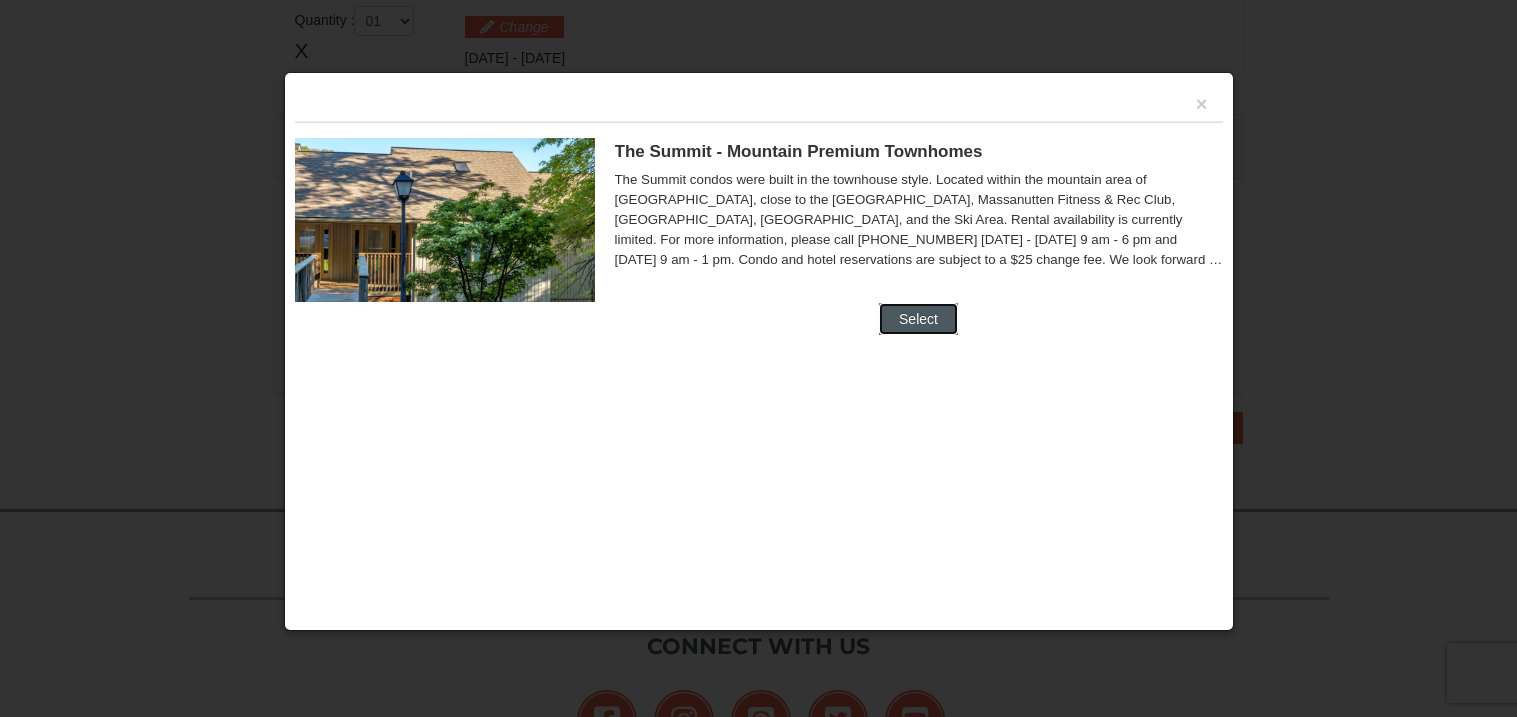 click on "Select" at bounding box center [918, 319] 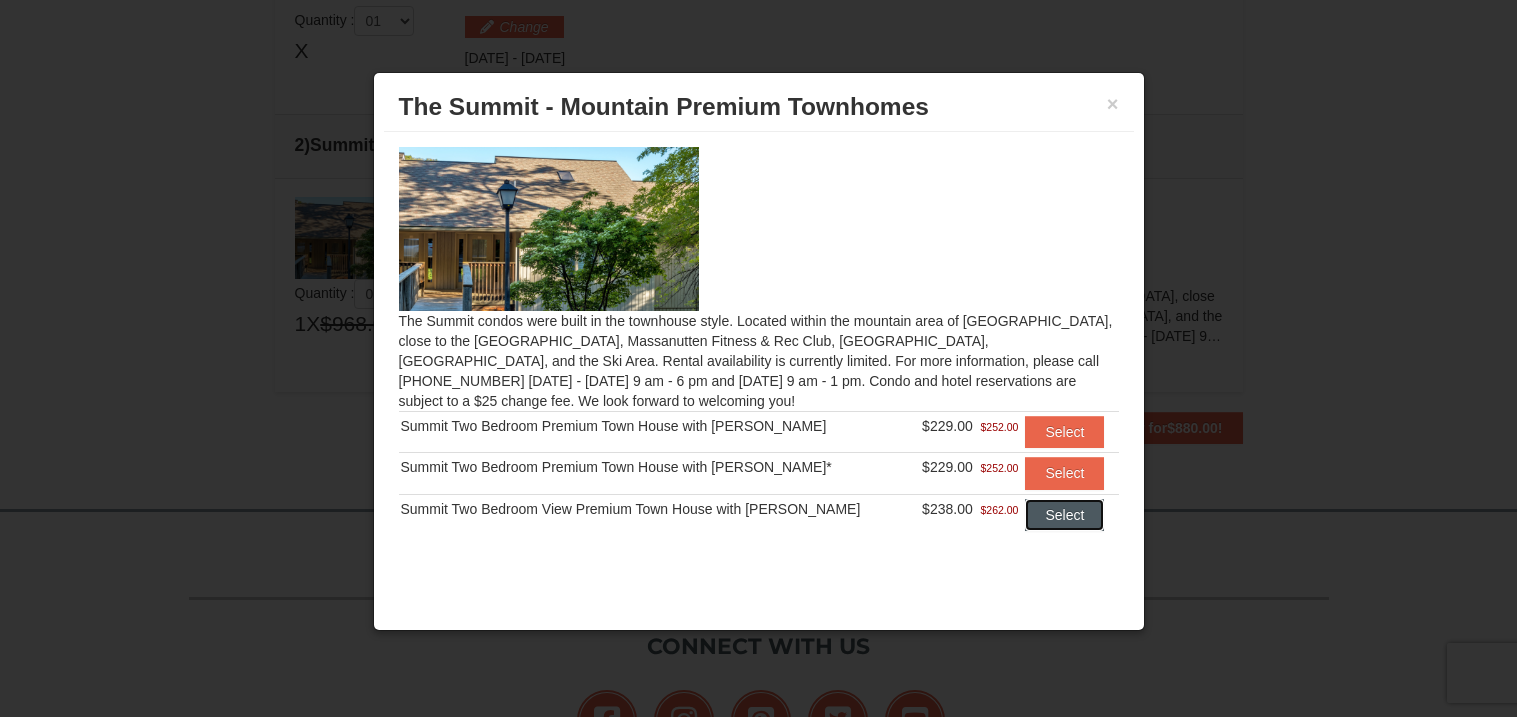 click on "Select" at bounding box center [1064, 515] 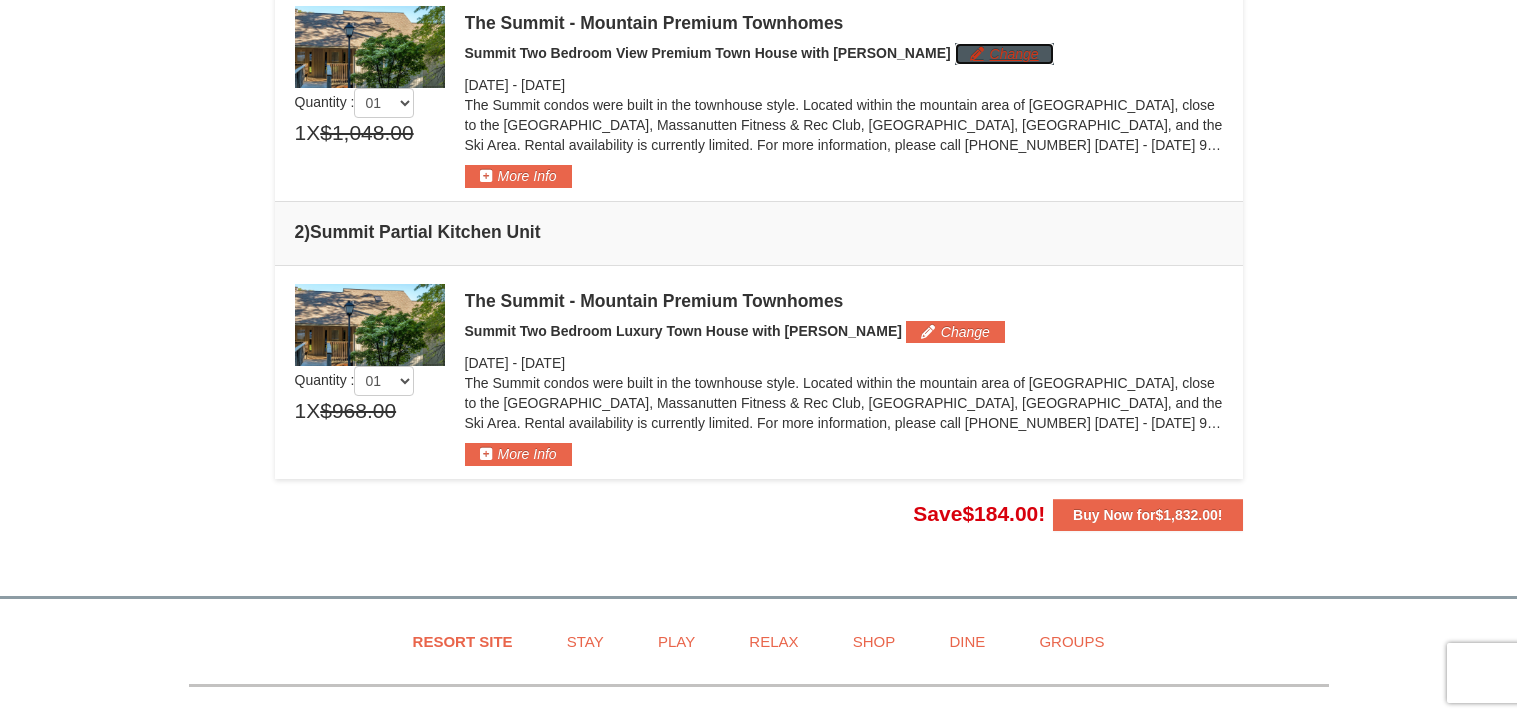 click on "Change" at bounding box center [1004, 54] 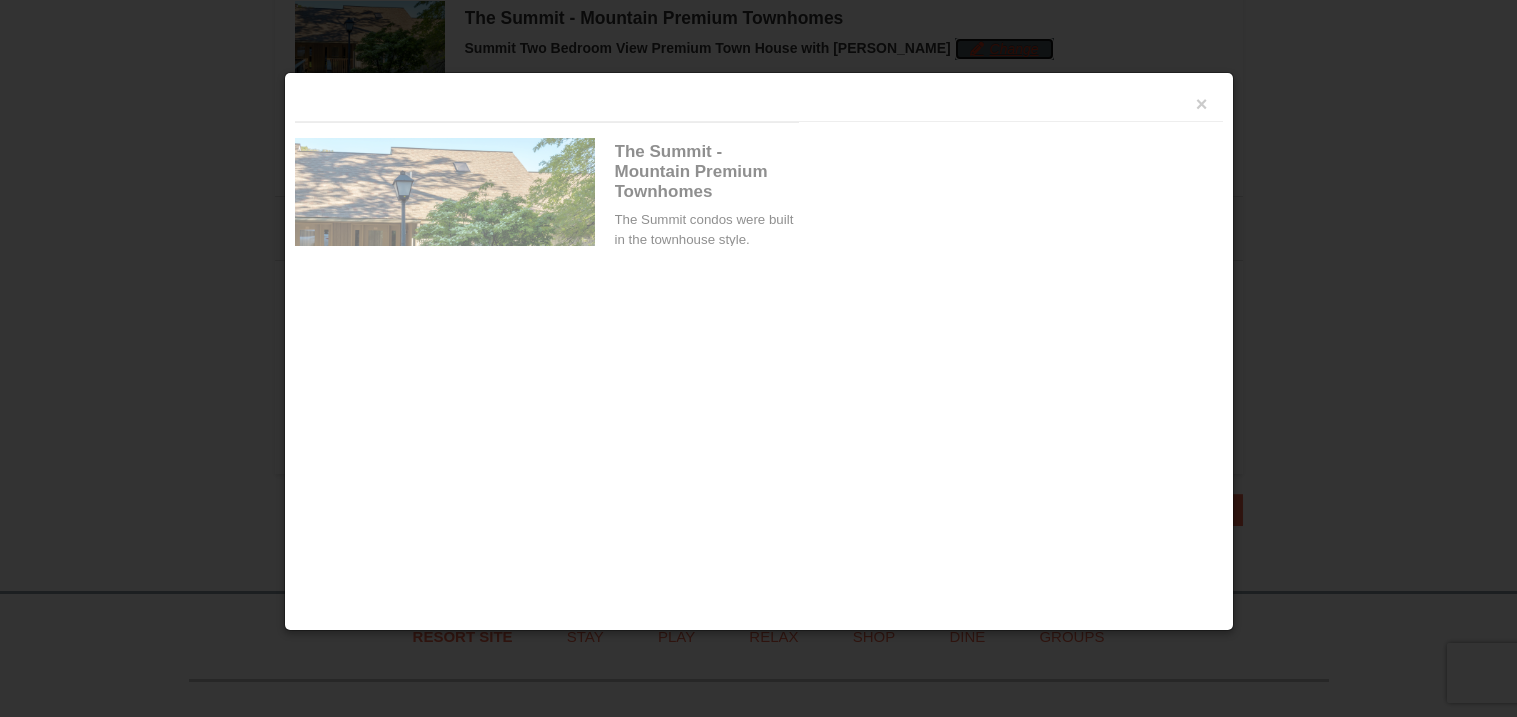 scroll, scrollTop: 616, scrollLeft: 0, axis: vertical 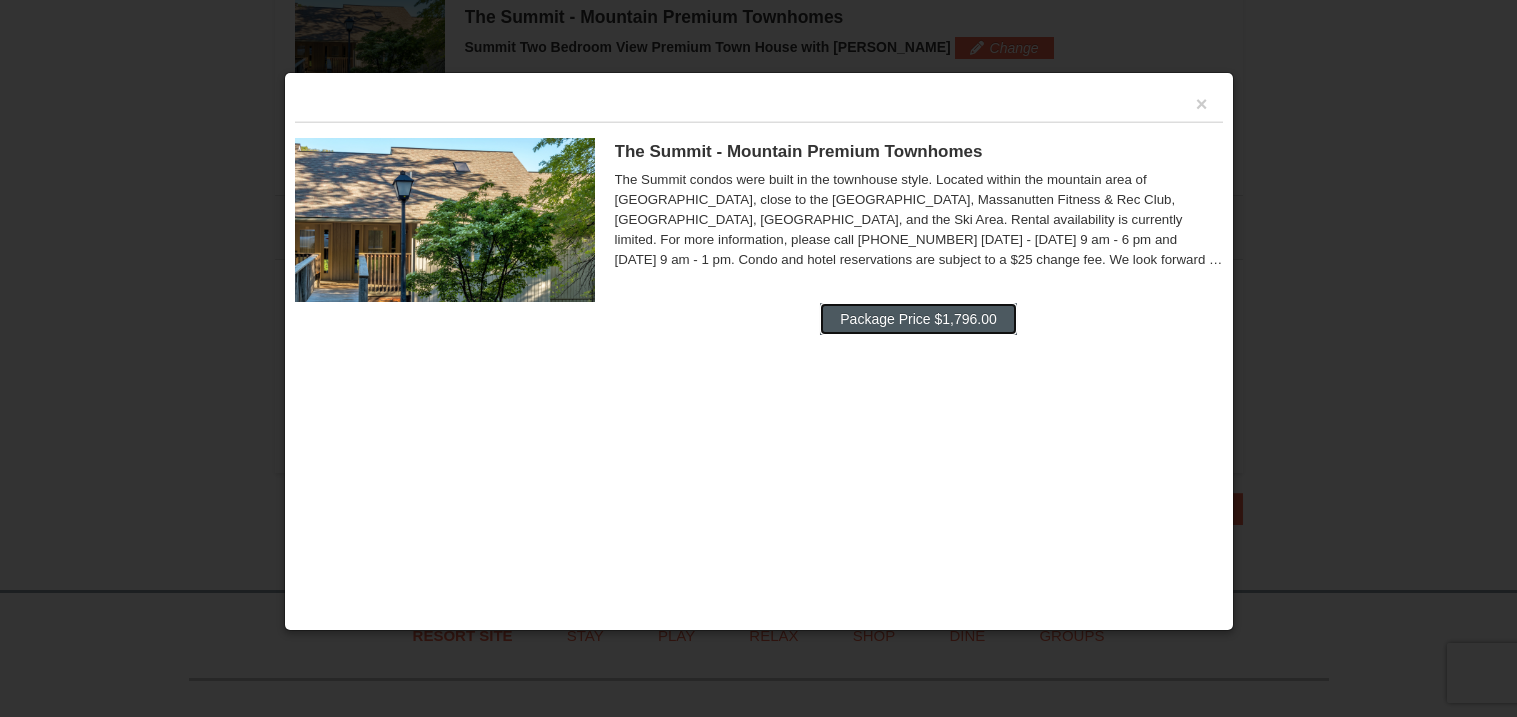 click on "Package Price $1,796.00" at bounding box center [918, 319] 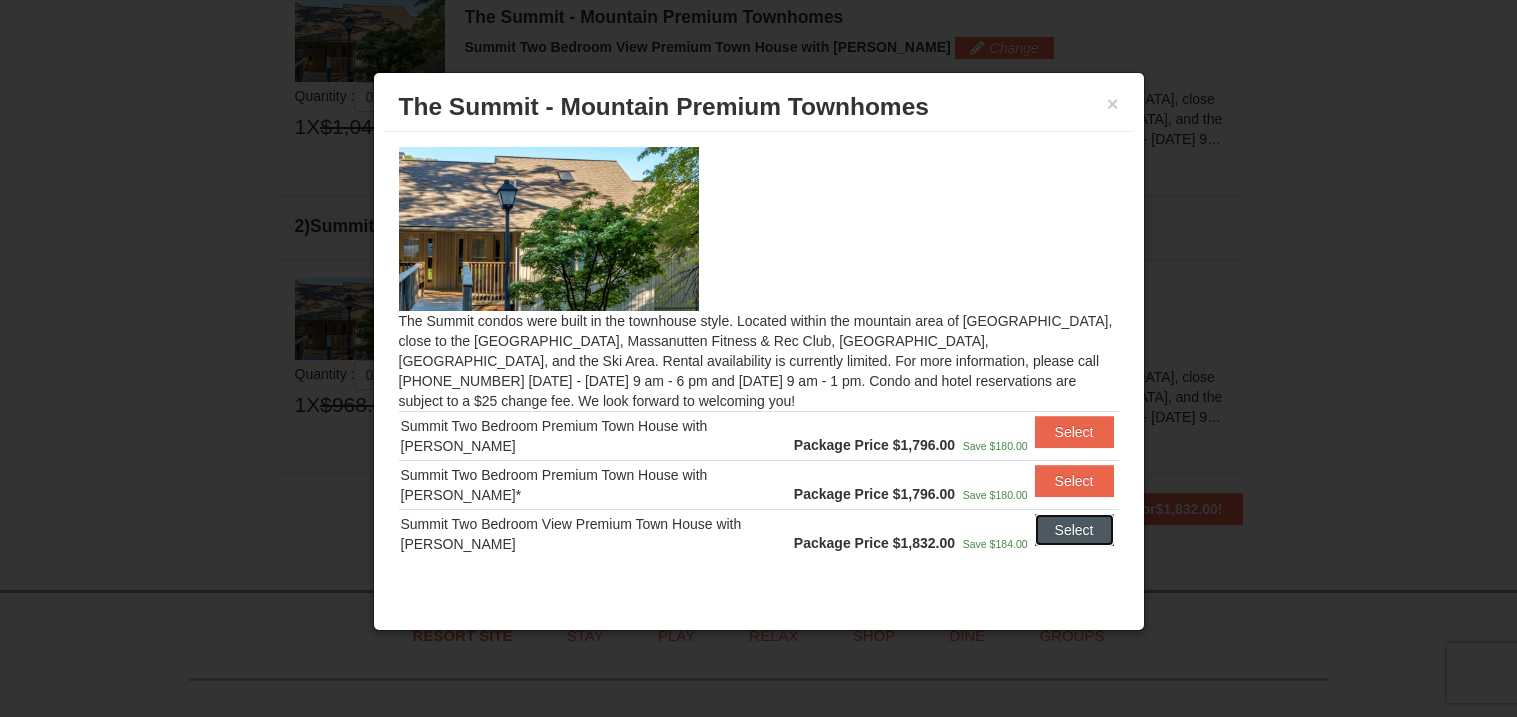 click on "Select" at bounding box center [1074, 530] 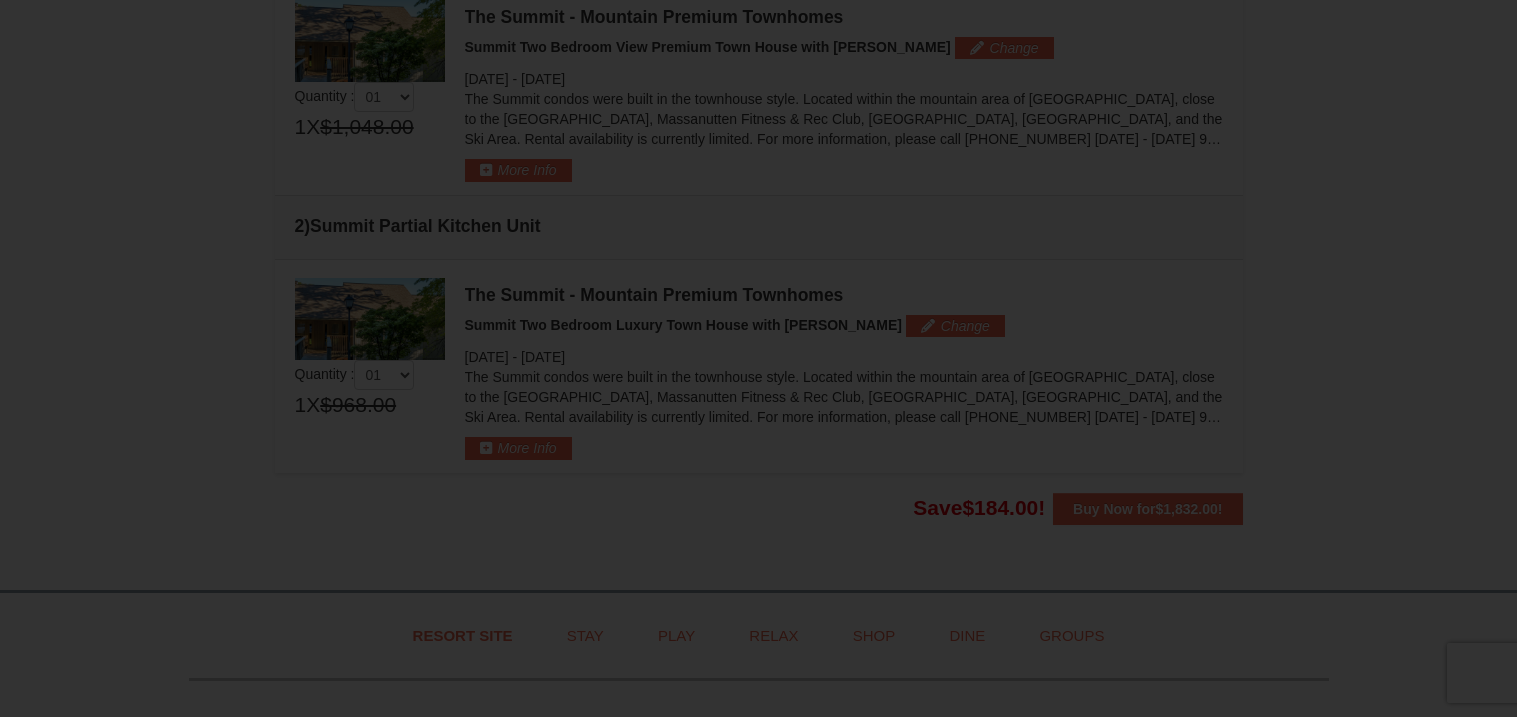 click at bounding box center (758, 358) 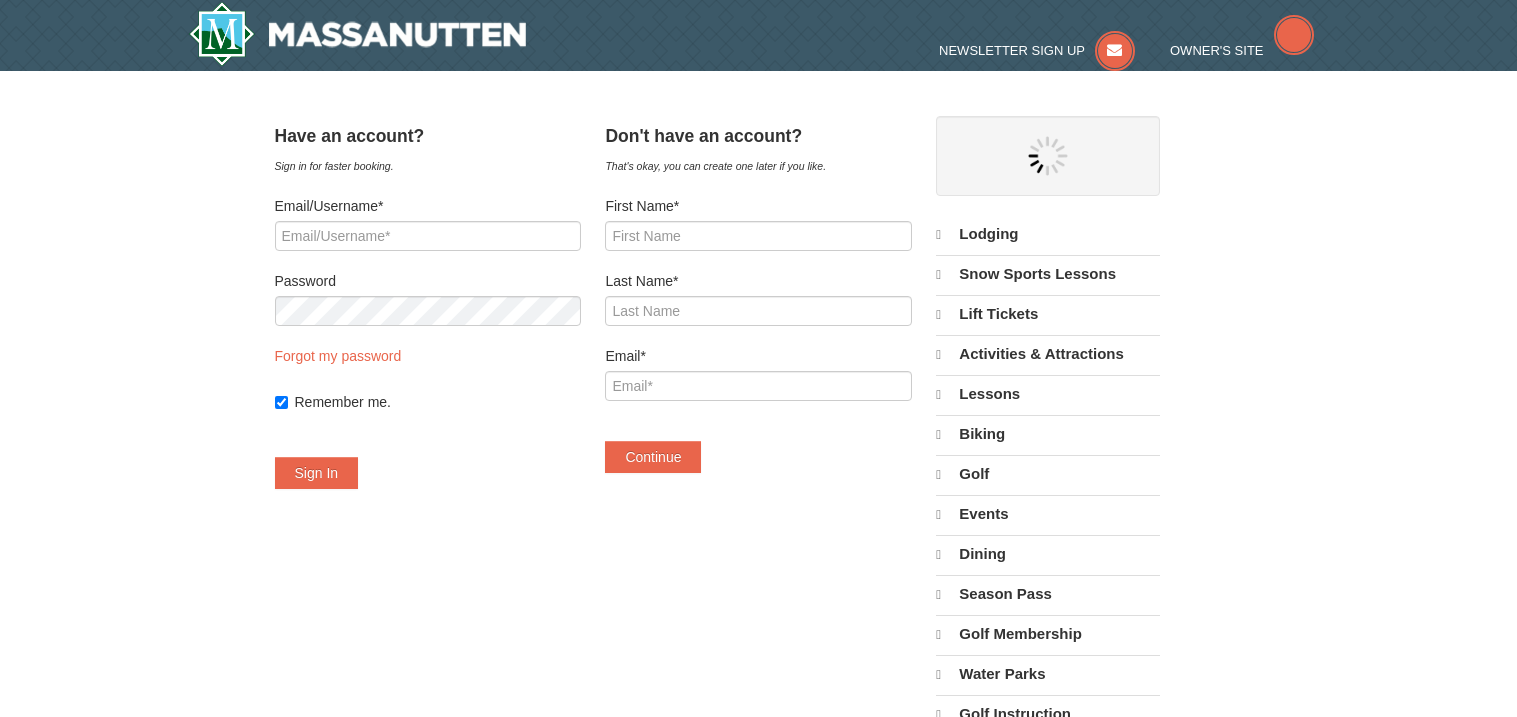 scroll, scrollTop: 0, scrollLeft: 0, axis: both 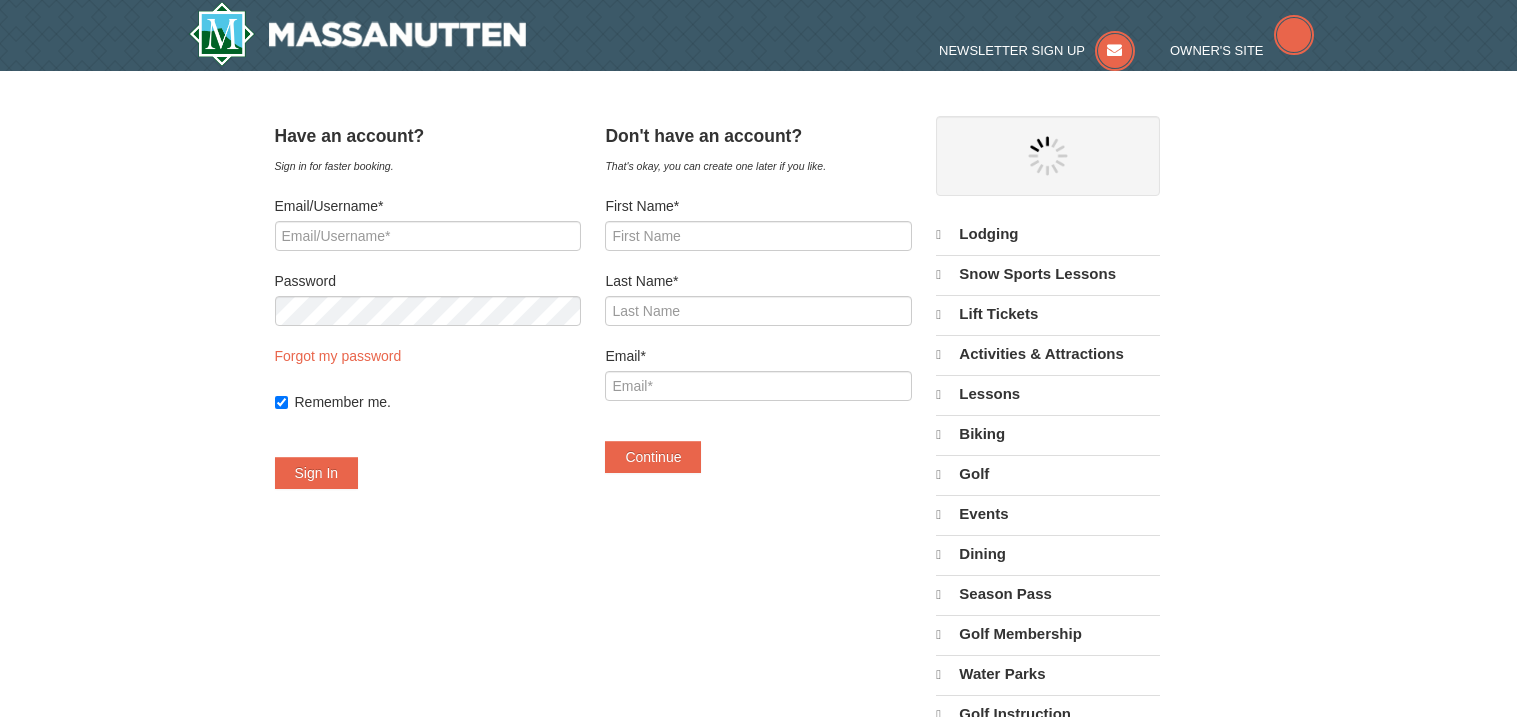 select on "7" 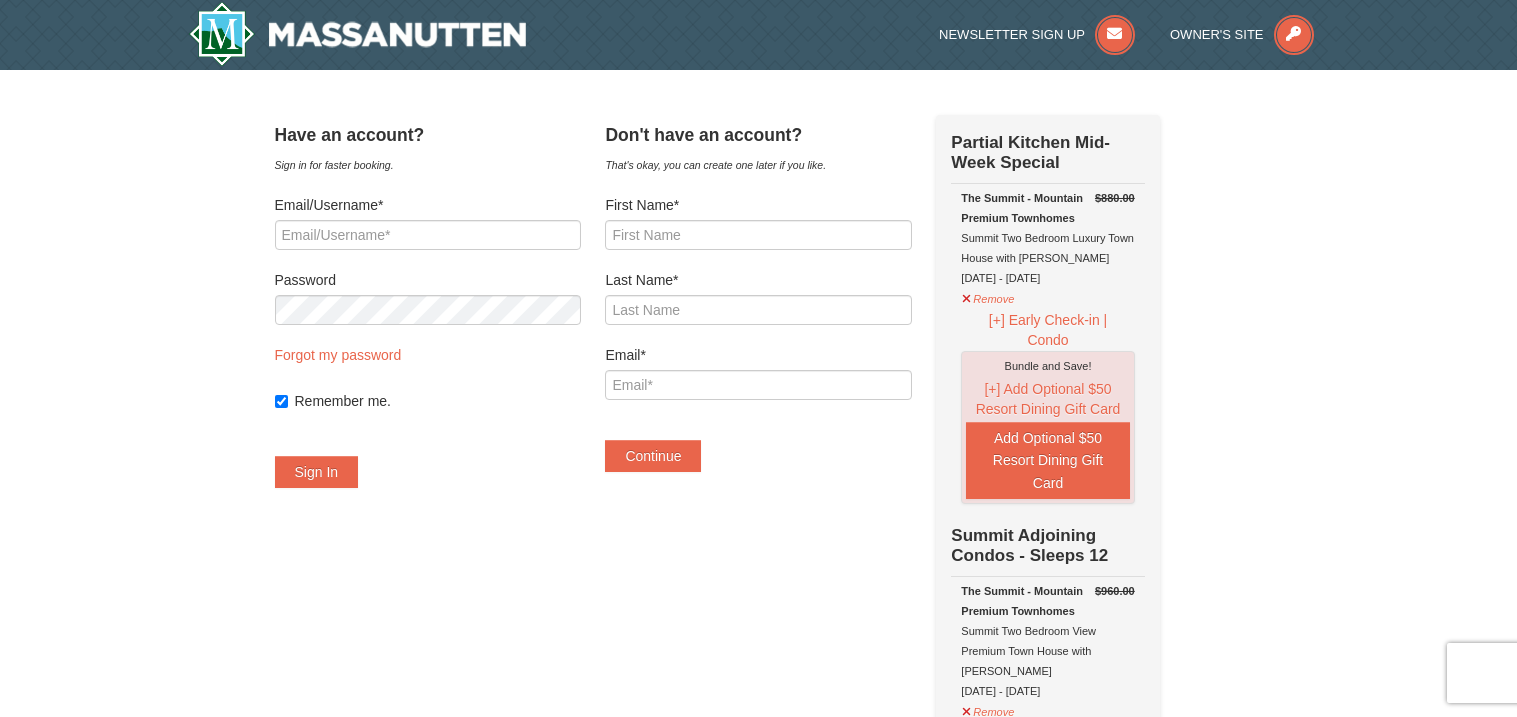 scroll, scrollTop: 0, scrollLeft: 0, axis: both 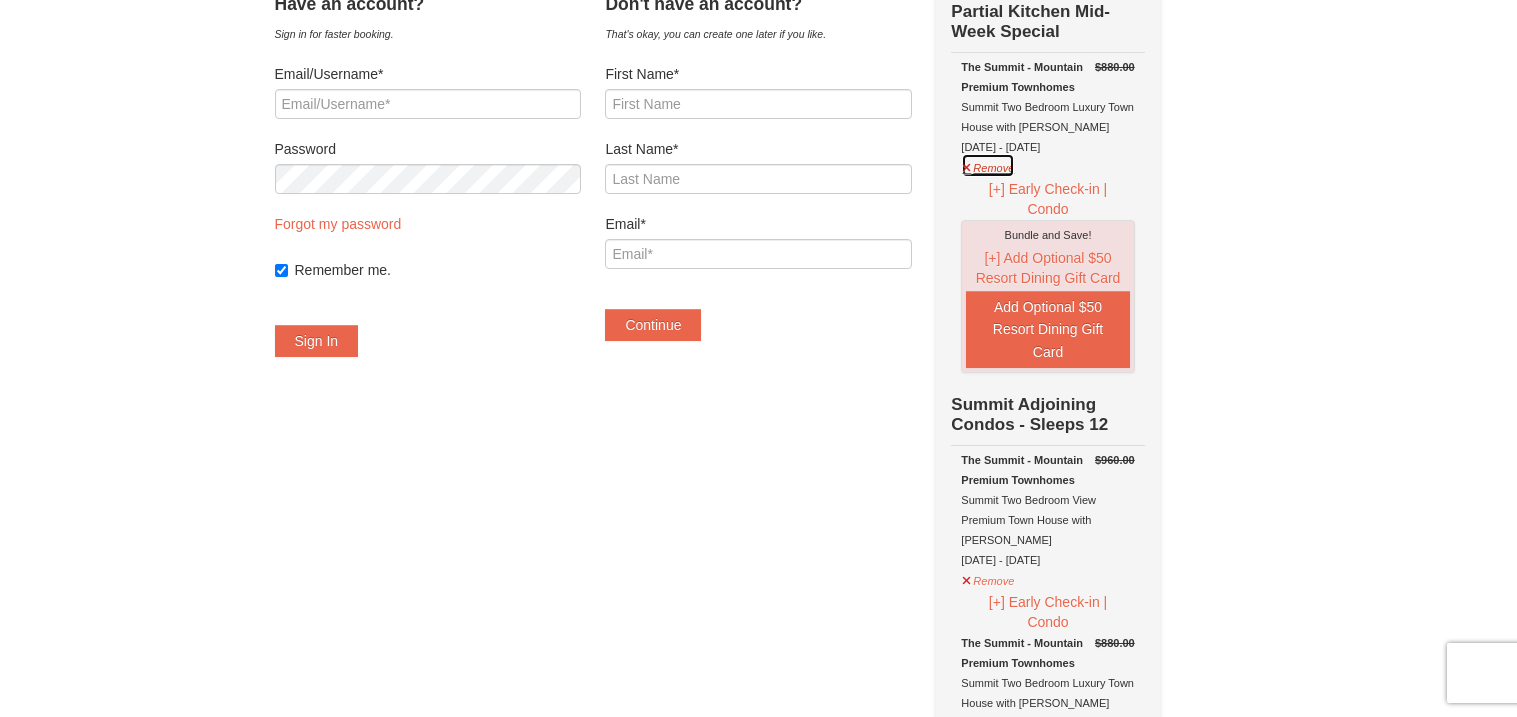 click on "Remove" at bounding box center [988, 165] 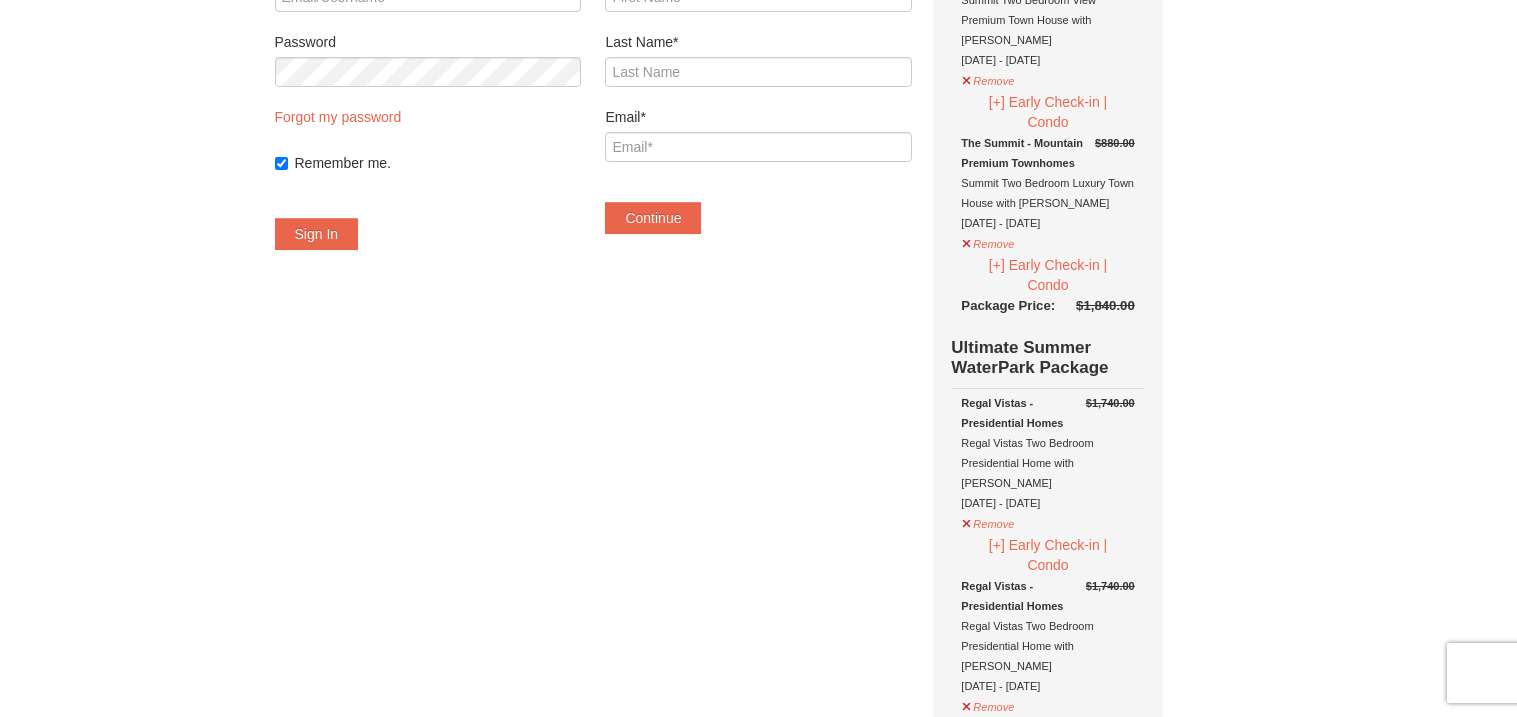 scroll, scrollTop: 235, scrollLeft: 0, axis: vertical 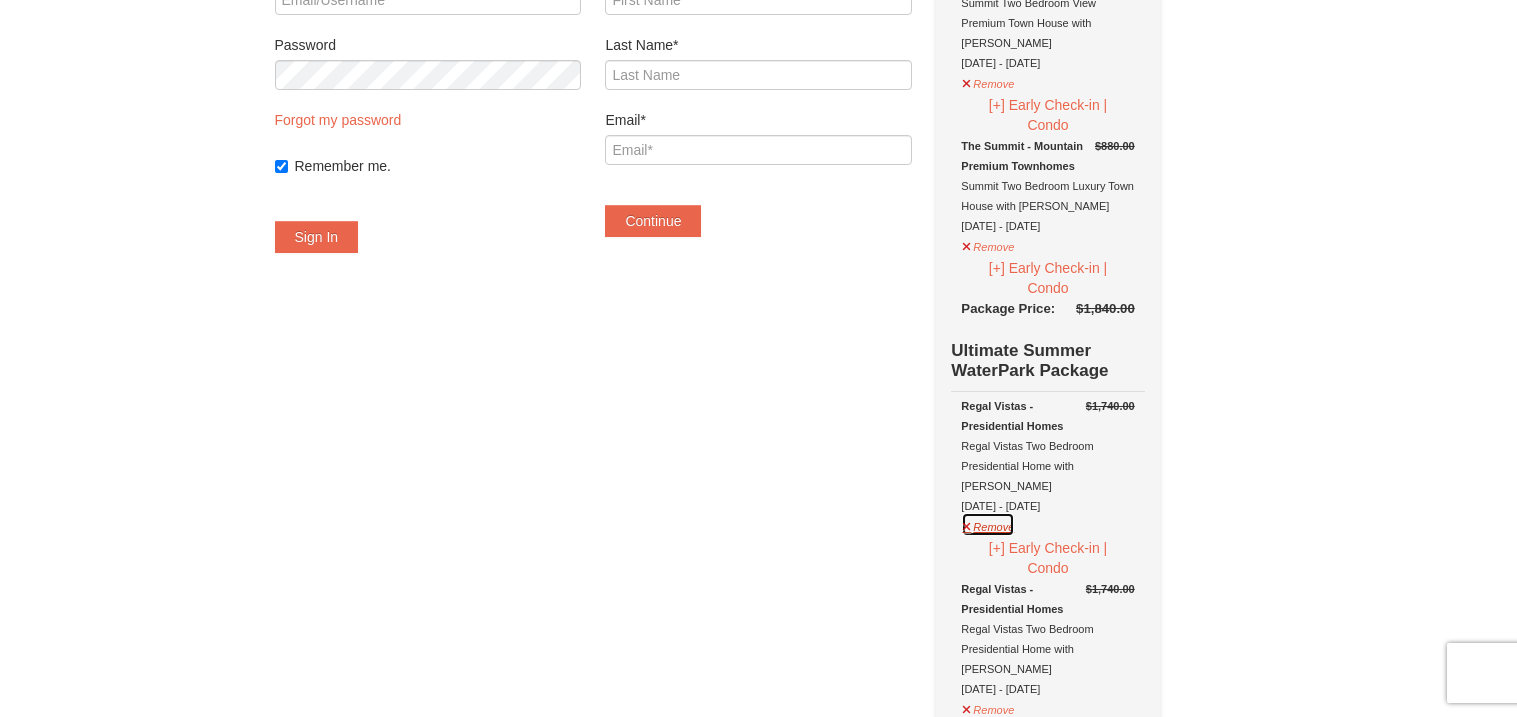 click on "Remove" at bounding box center [988, 524] 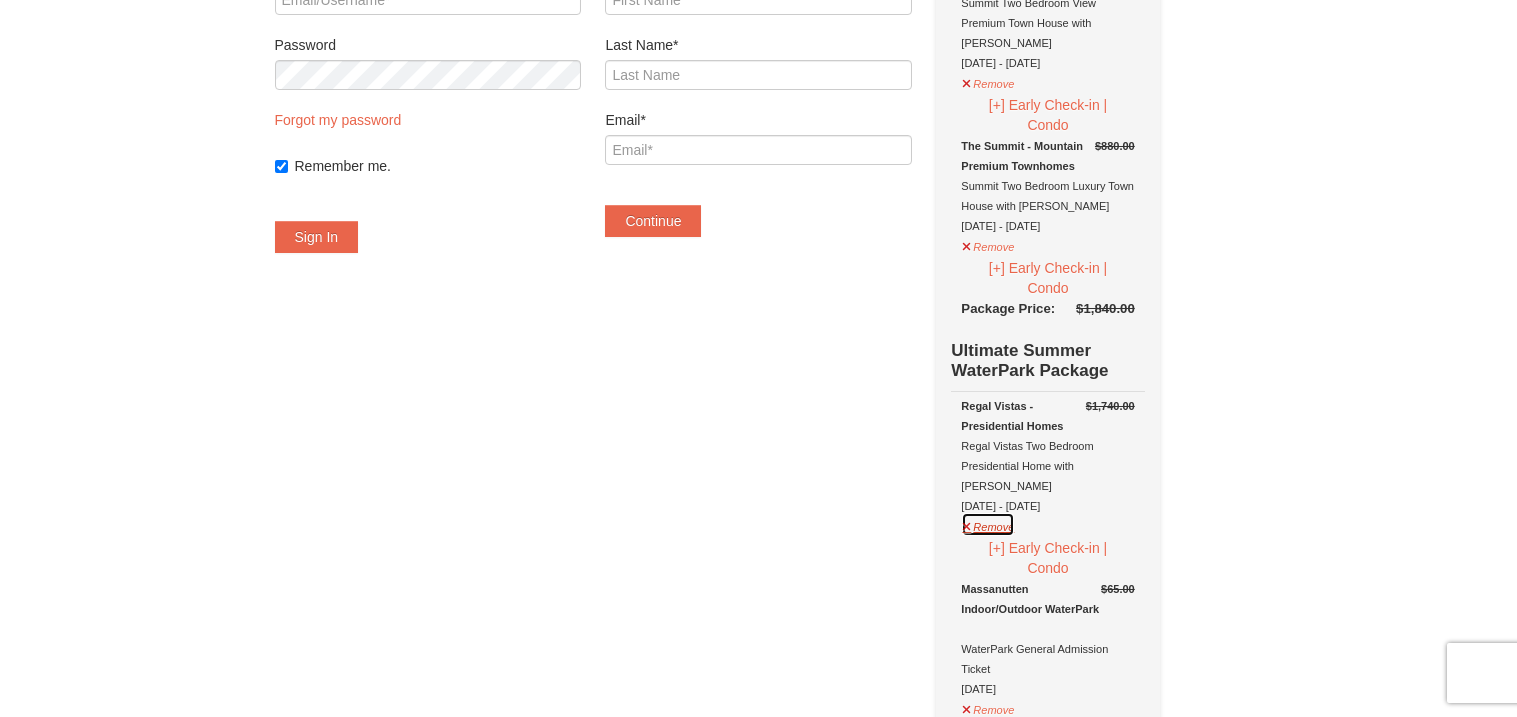 click on "Remove" at bounding box center (988, 524) 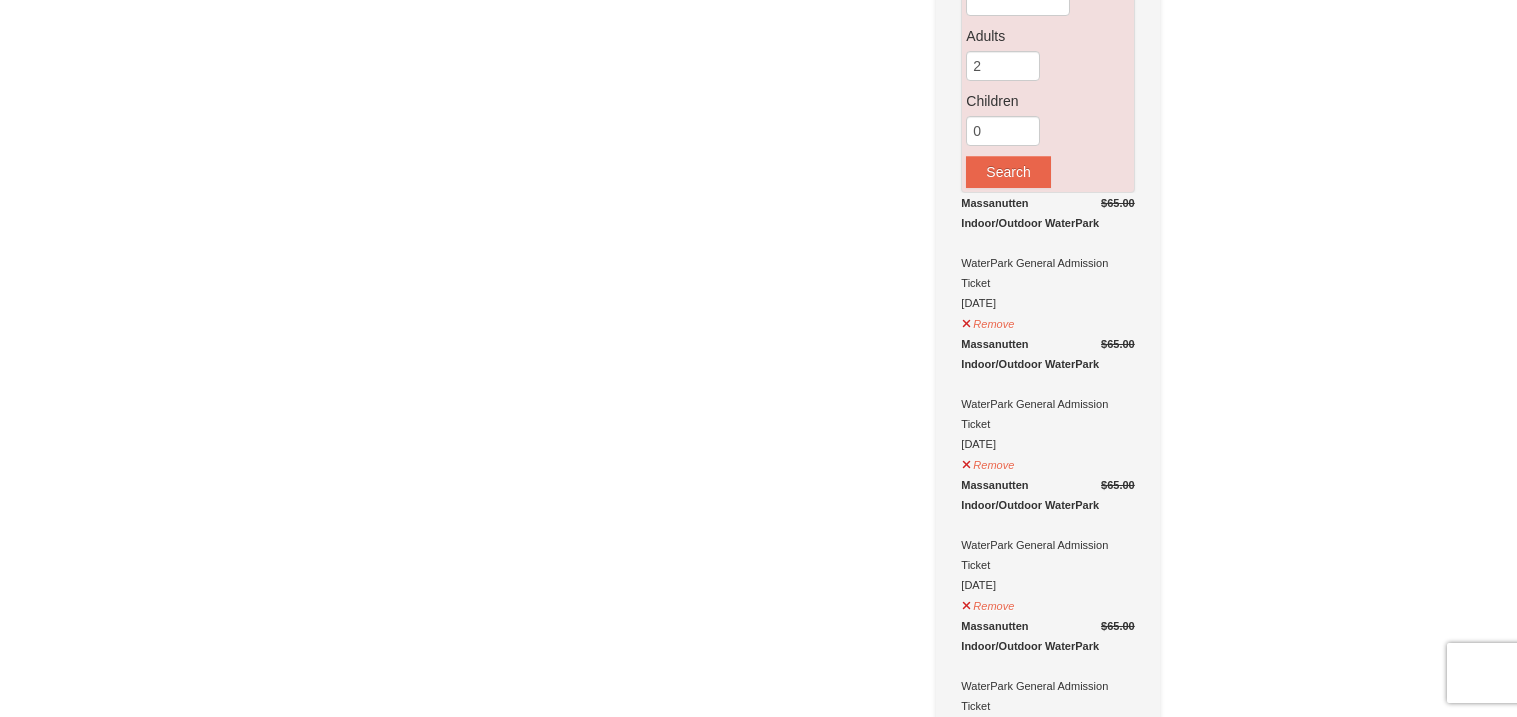 scroll, scrollTop: 774, scrollLeft: 0, axis: vertical 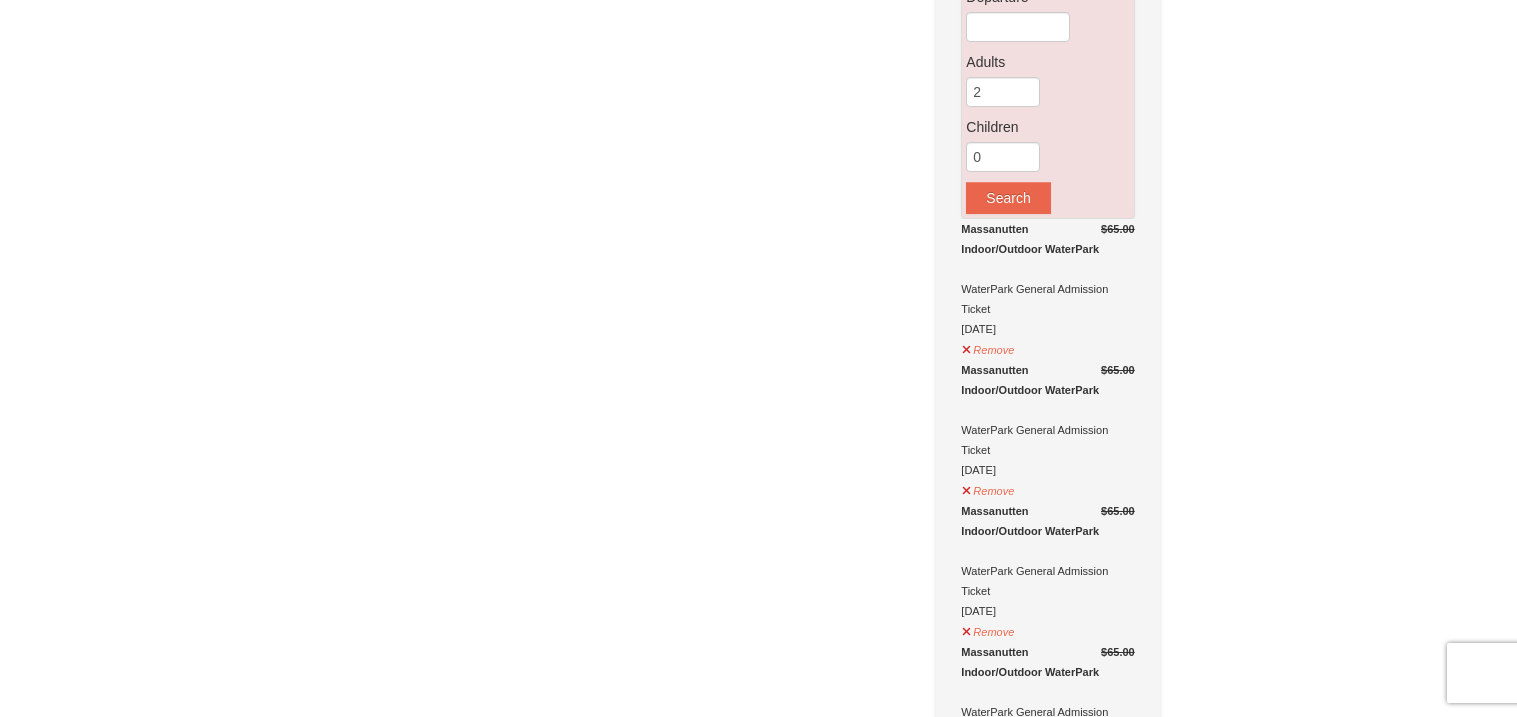 click on "×
Have an account?
Sign in for faster booking.
Email/Username*
Password
Forgot my password
Remember me." at bounding box center [758, 892] 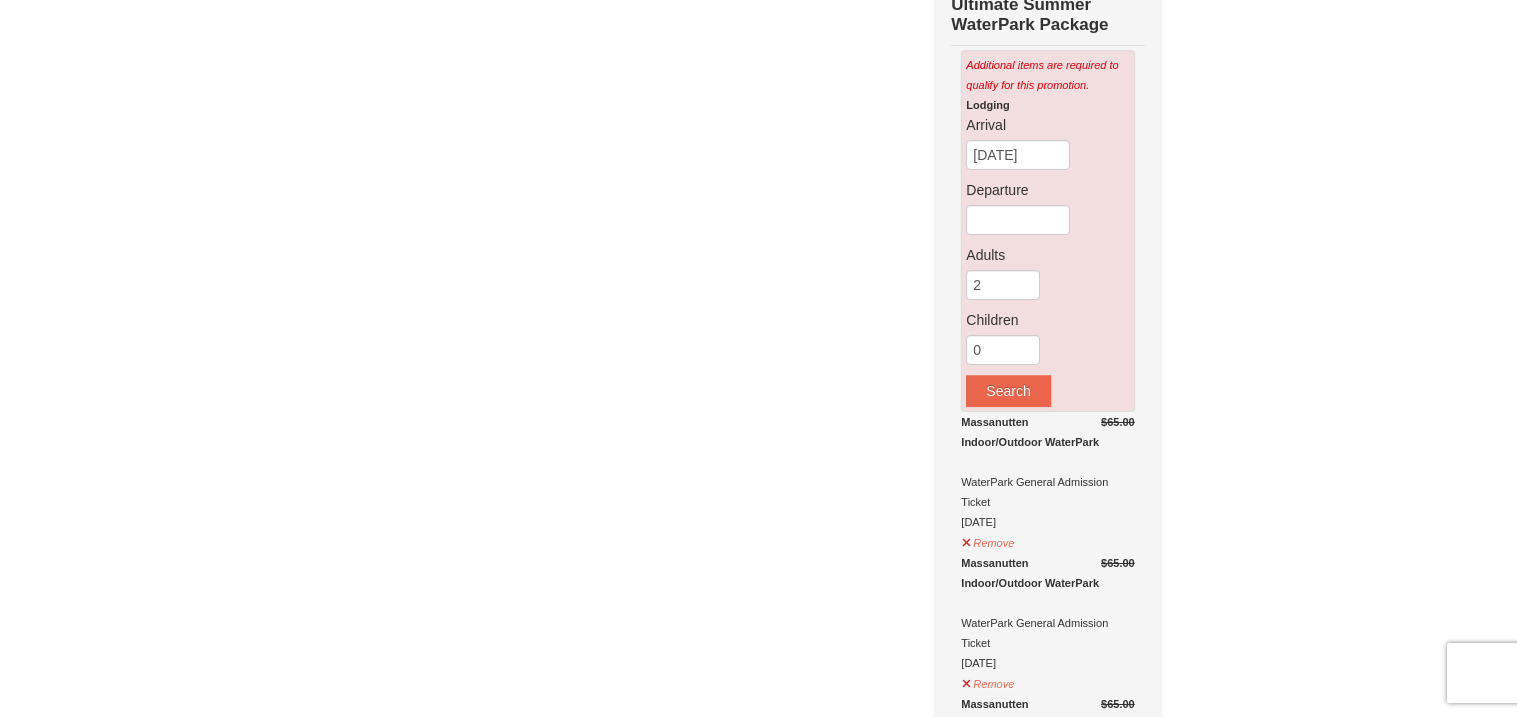 scroll, scrollTop: 577, scrollLeft: 0, axis: vertical 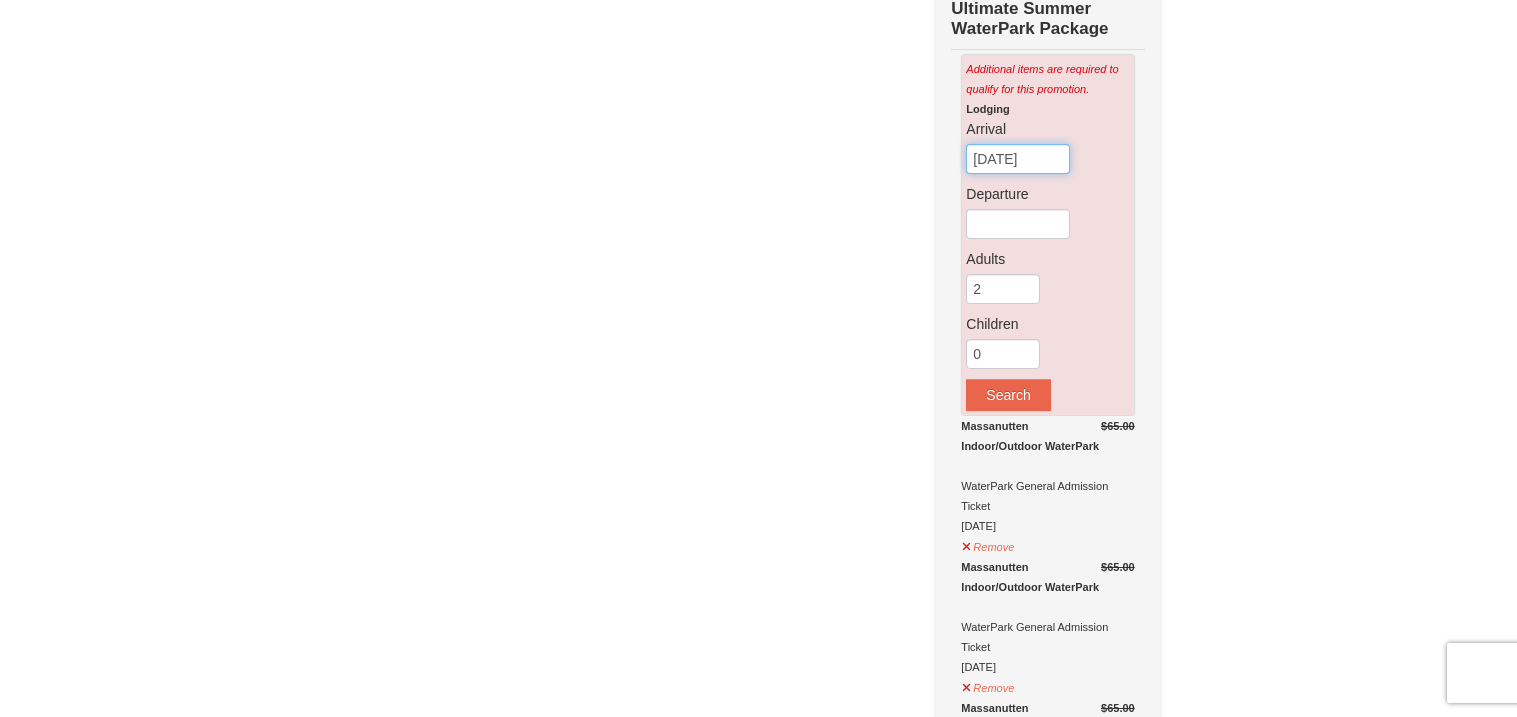 click on "[DATE]" at bounding box center (1018, 159) 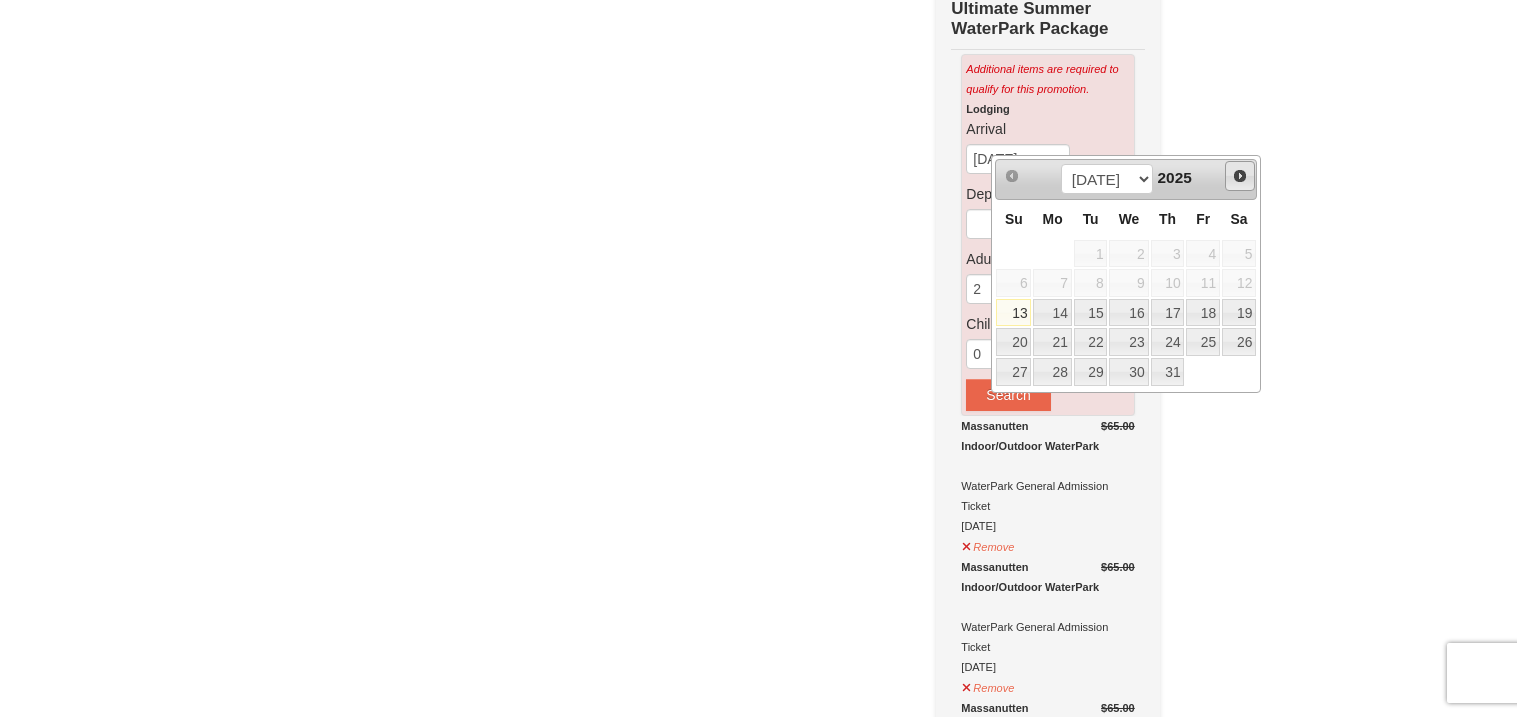 click on "Next" at bounding box center [1240, 176] 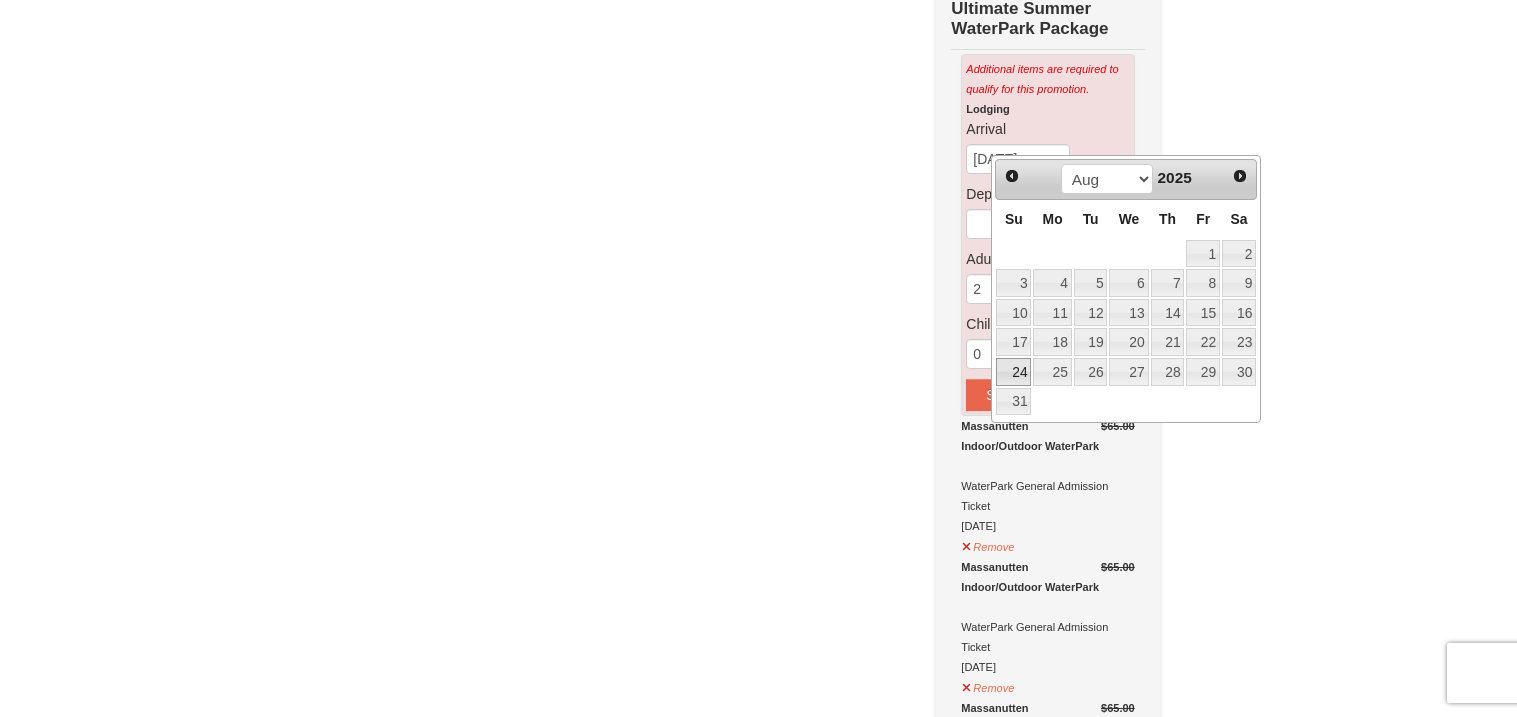 click on "24" at bounding box center [1013, 372] 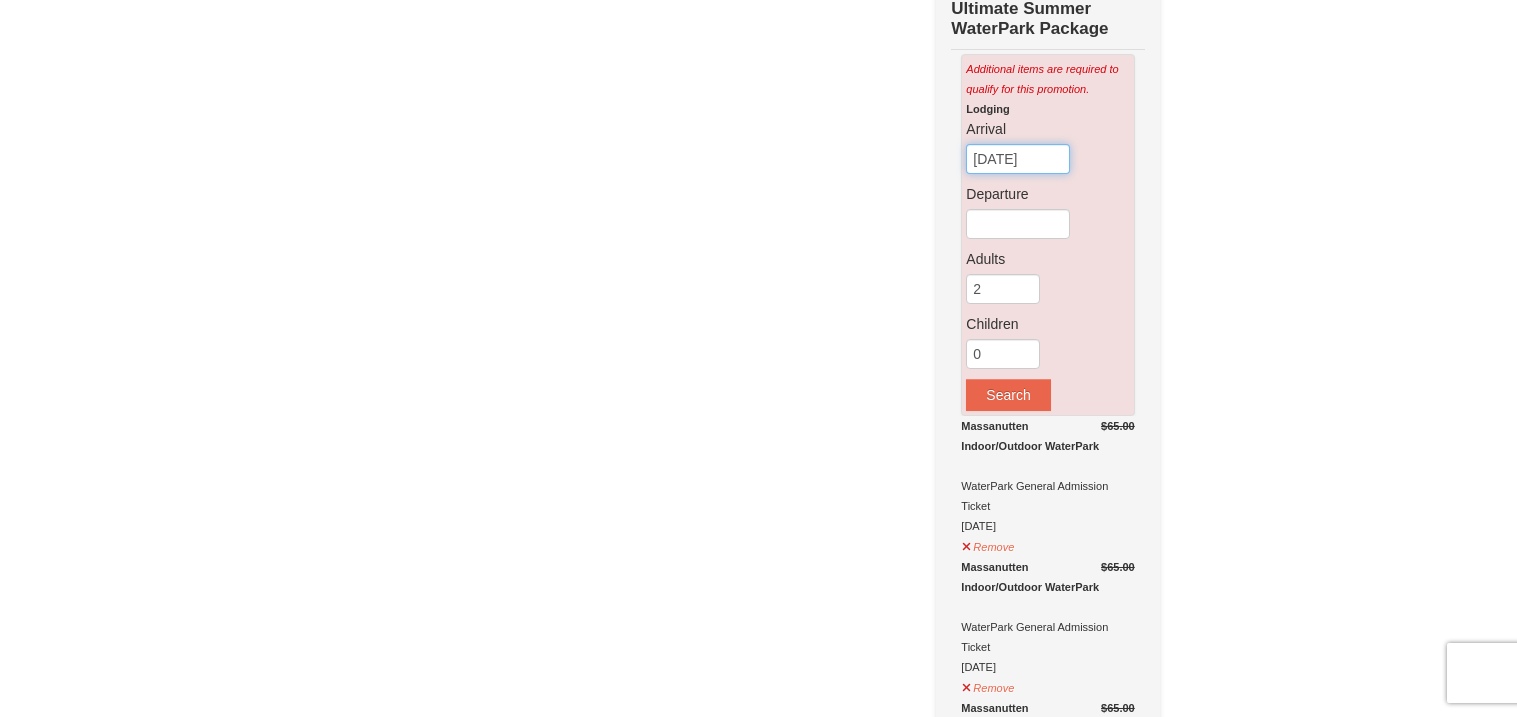 click on "08/24/2025" at bounding box center (1018, 159) 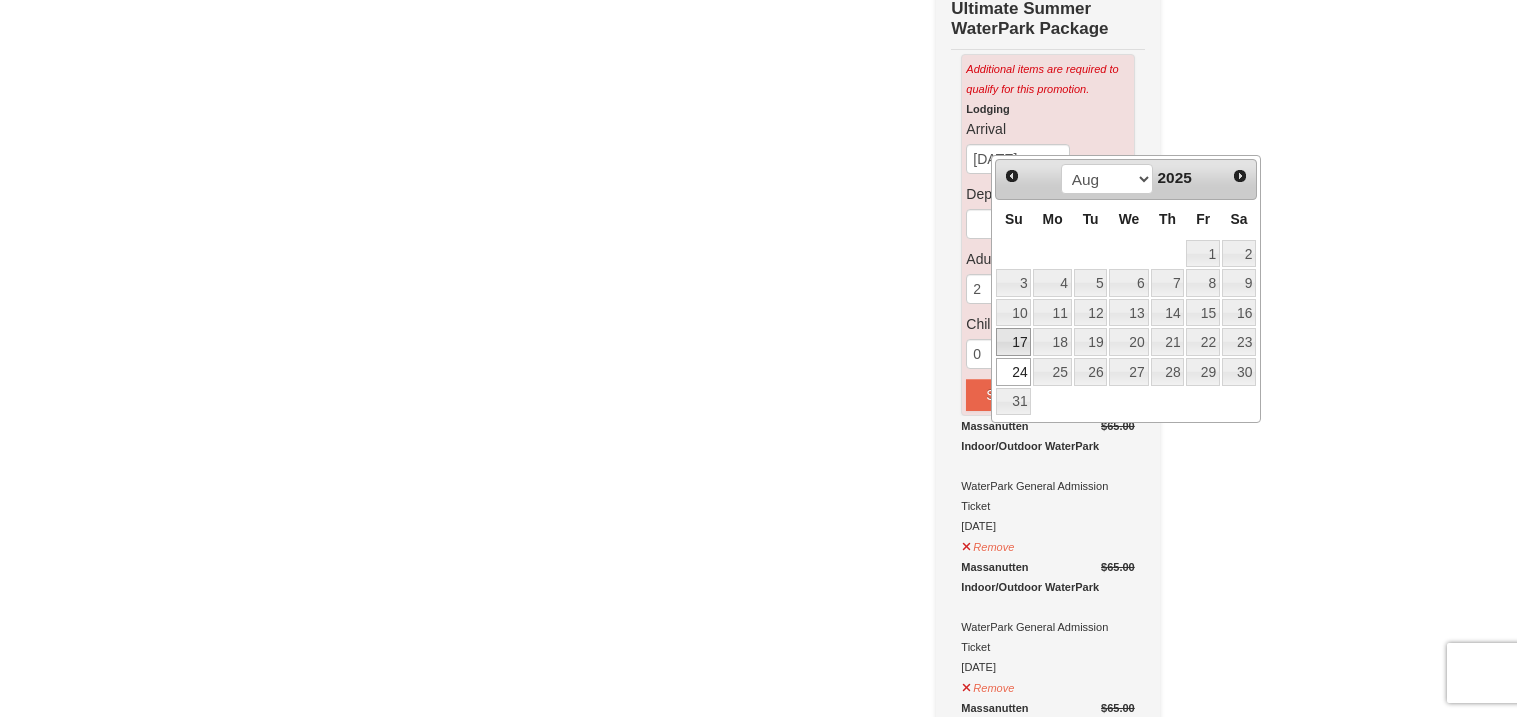 click on "17" at bounding box center (1013, 342) 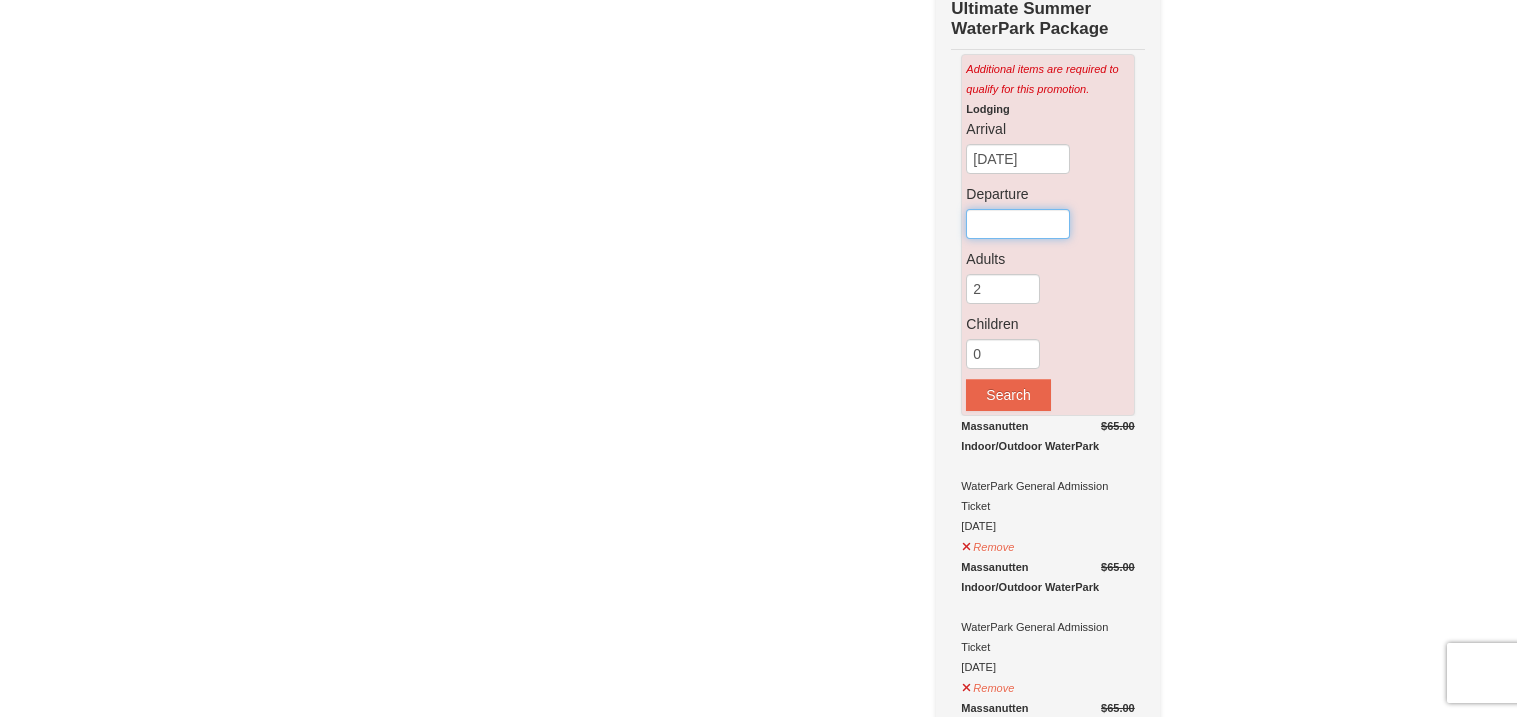 click at bounding box center [1018, 224] 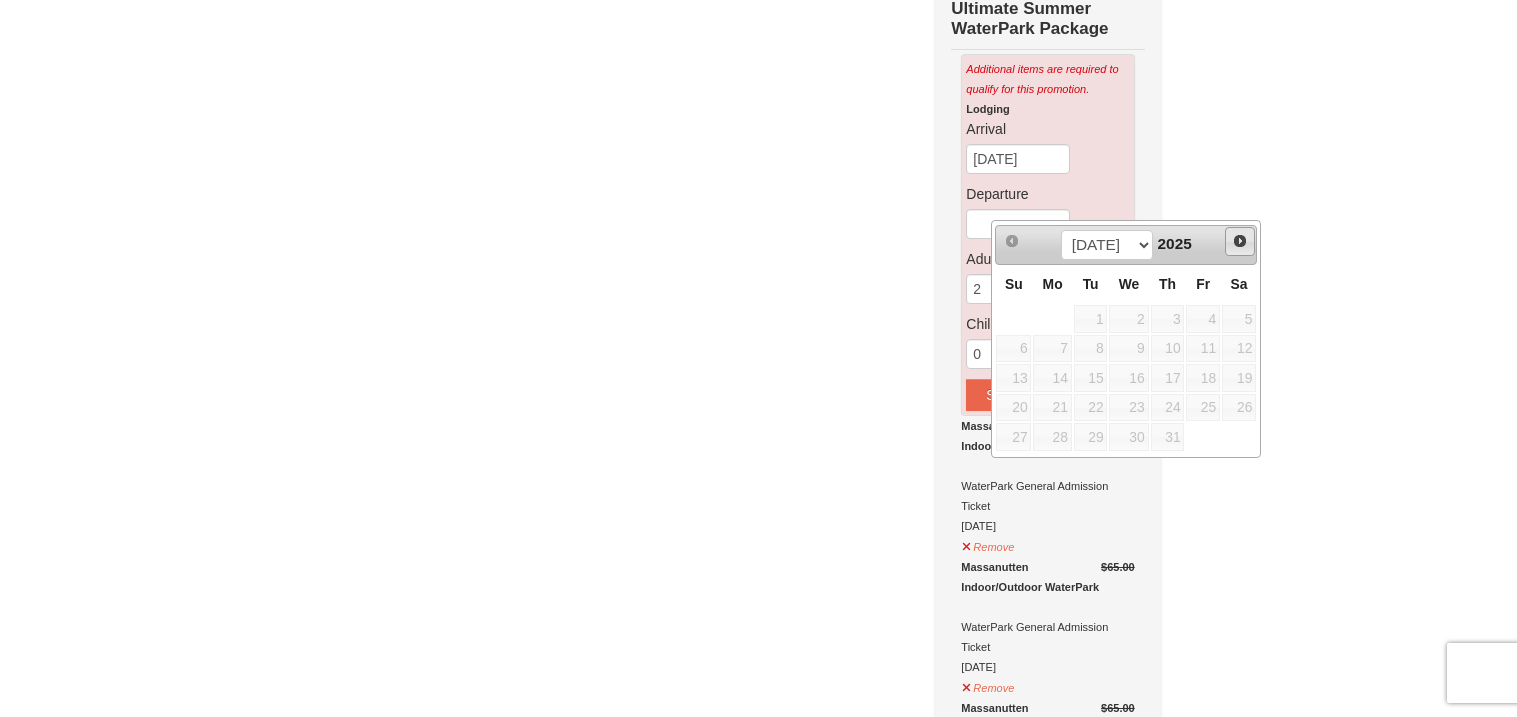 click on "Next" at bounding box center [1240, 241] 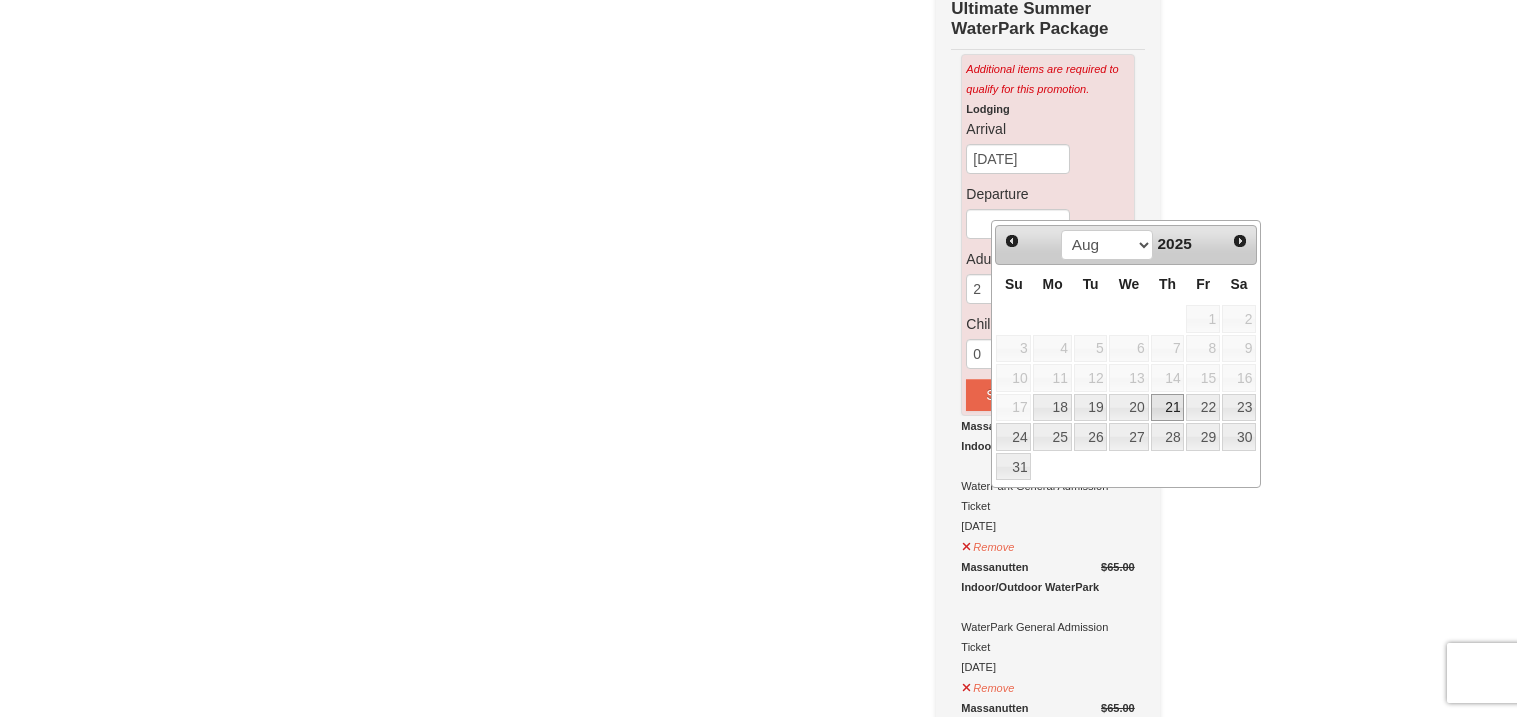 click on "21" at bounding box center [1168, 408] 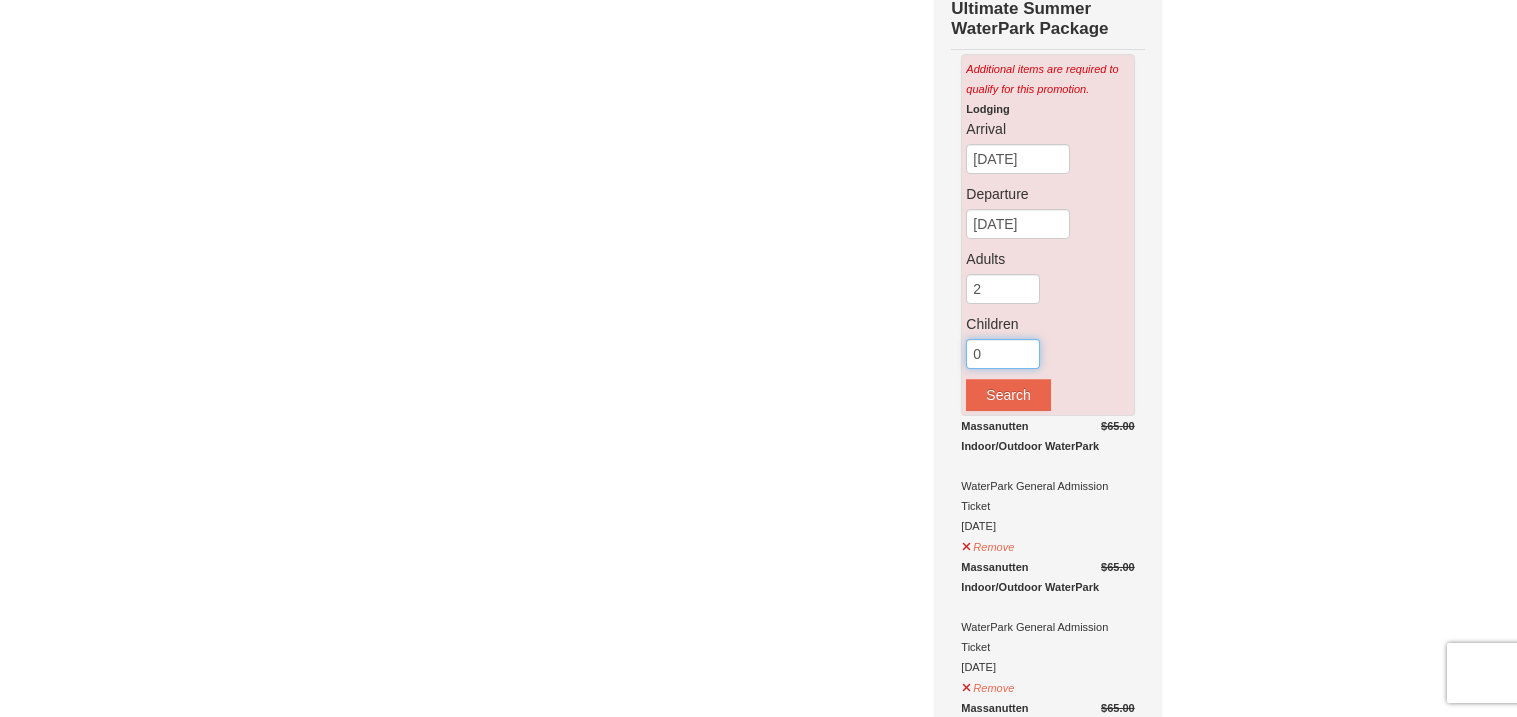 click on "0" at bounding box center (1003, 354) 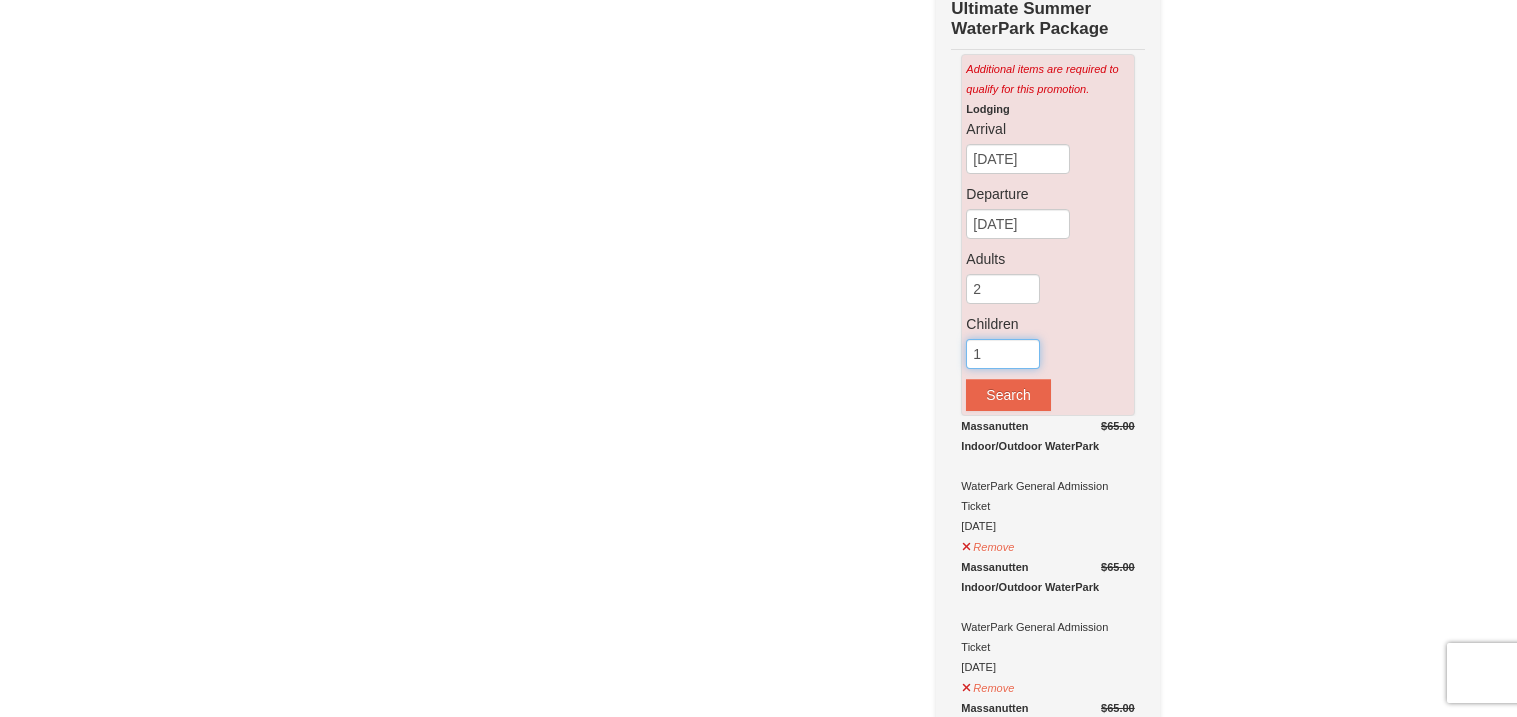 click on "1" at bounding box center [1003, 354] 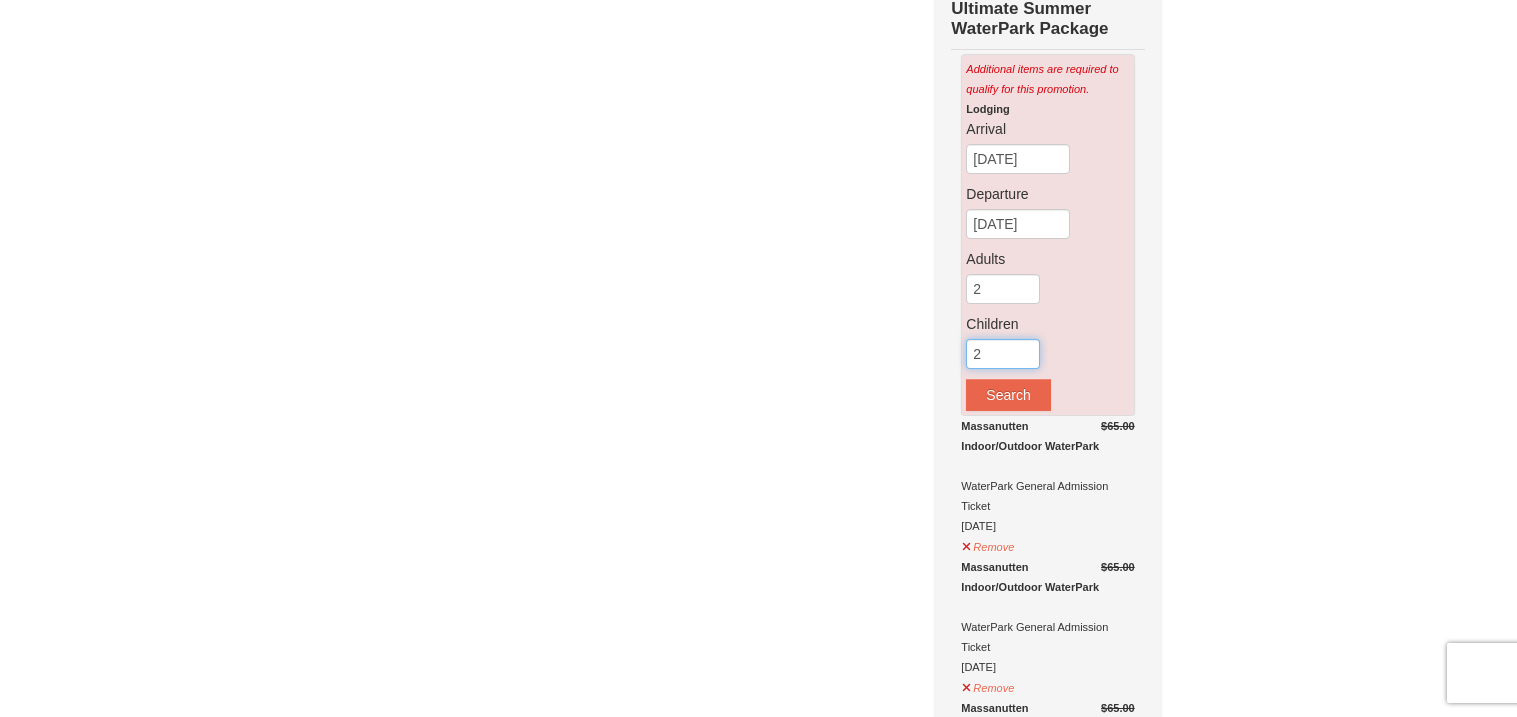 click on "2" at bounding box center (1003, 354) 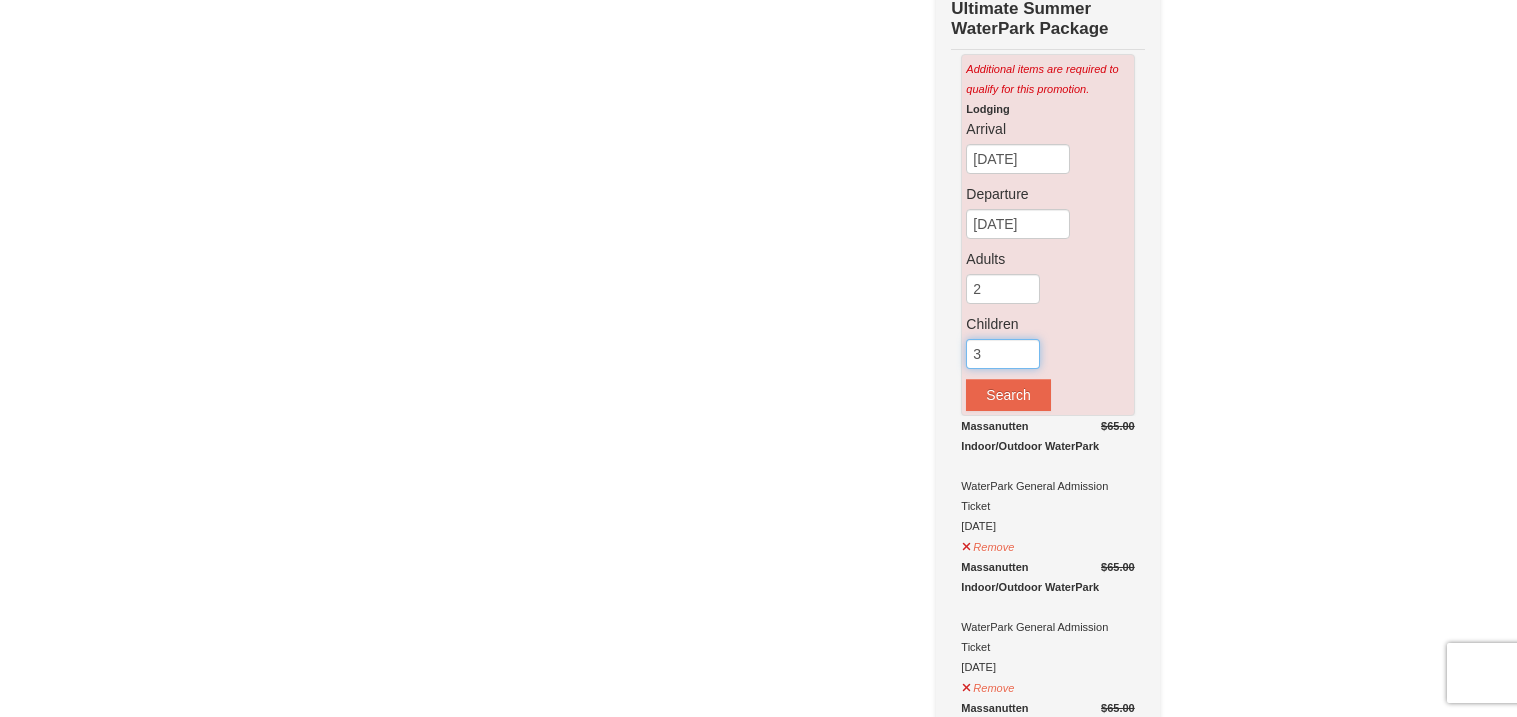 type on "3" 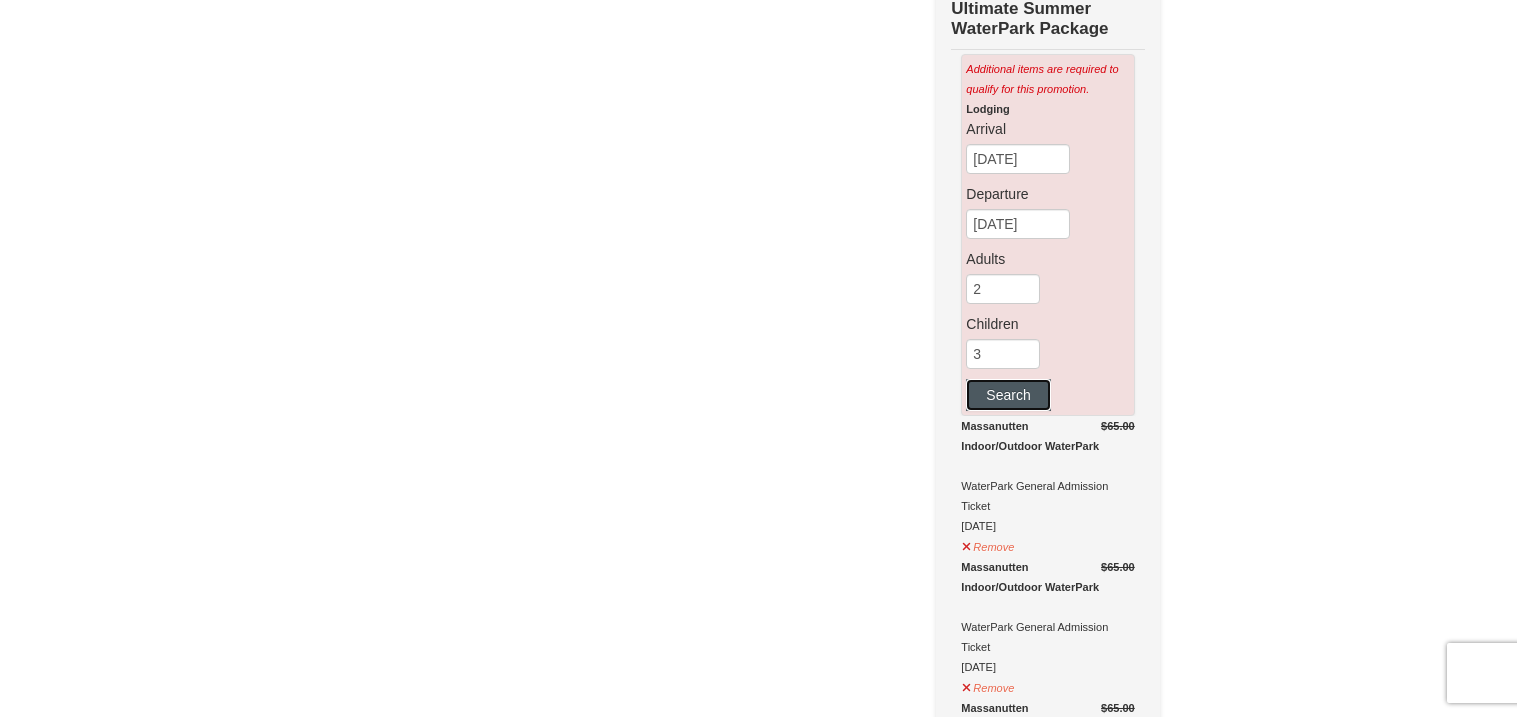 click on "Search" at bounding box center (1008, 395) 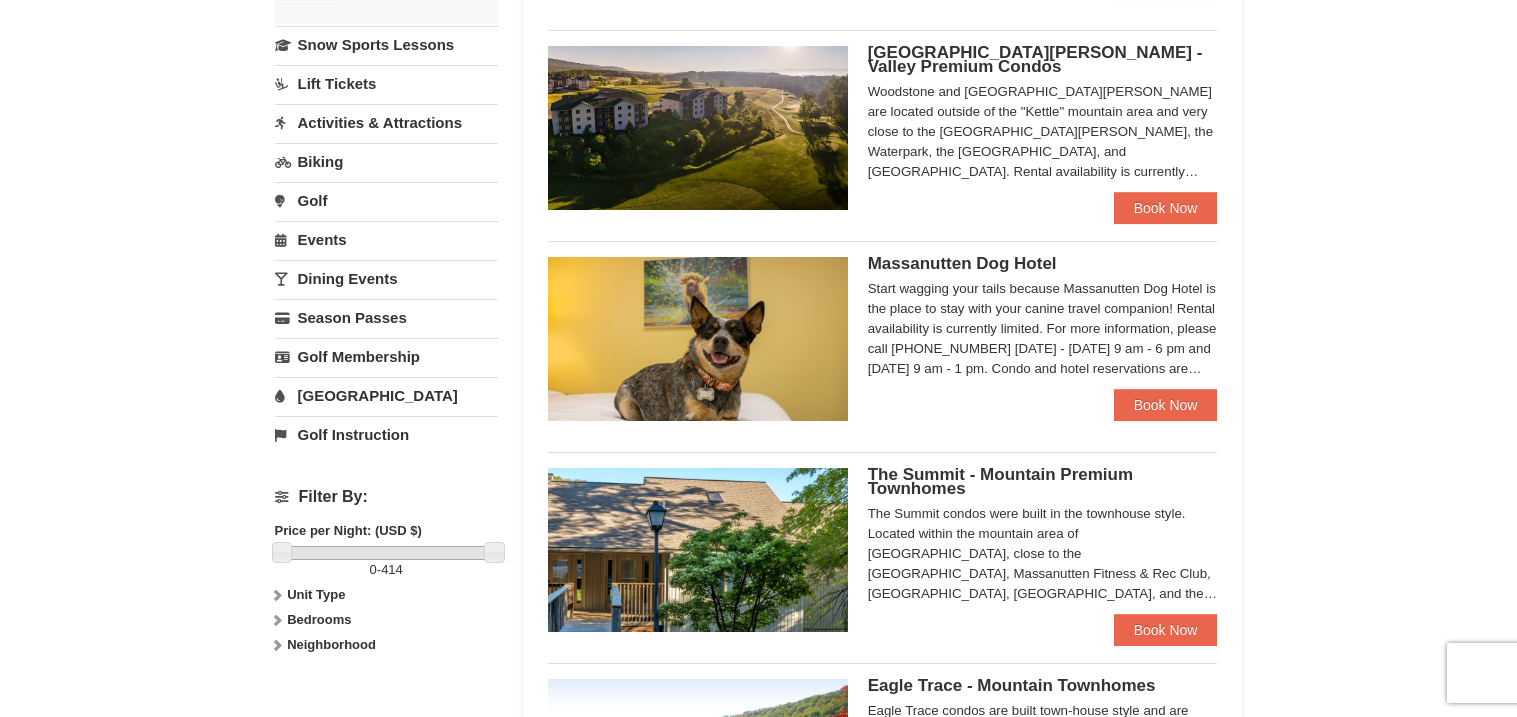scroll, scrollTop: 657, scrollLeft: 0, axis: vertical 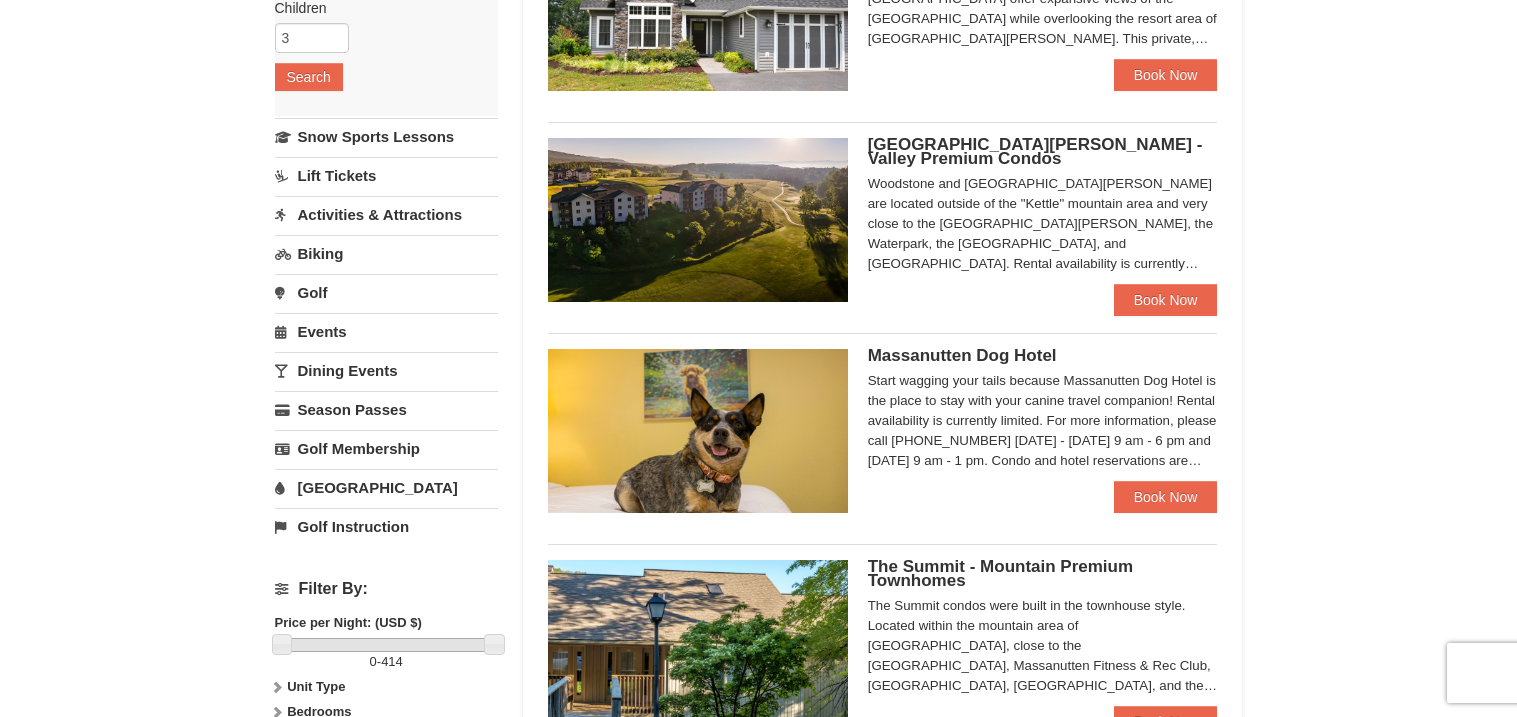 click on "Activities & Attractions" at bounding box center (386, 214) 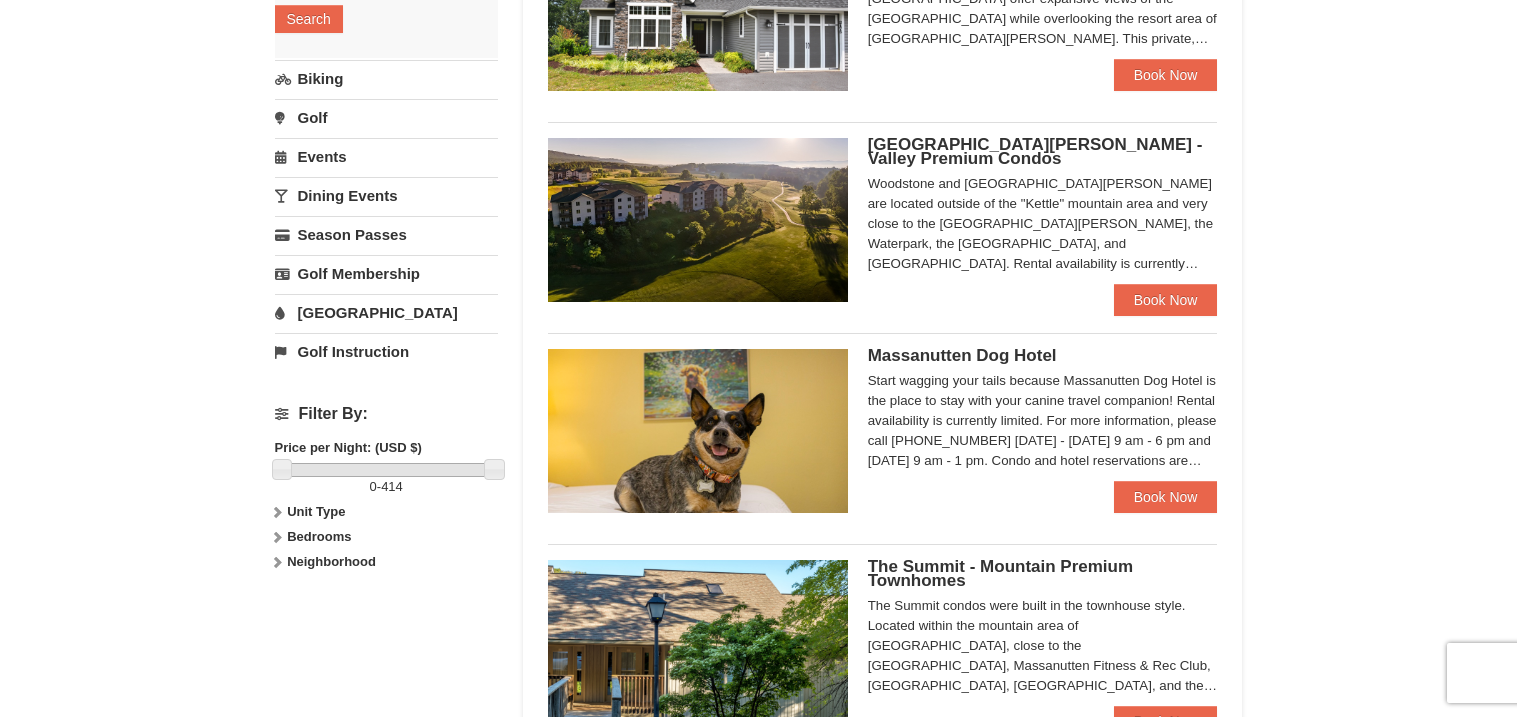 click on "[GEOGRAPHIC_DATA]" at bounding box center (386, 312) 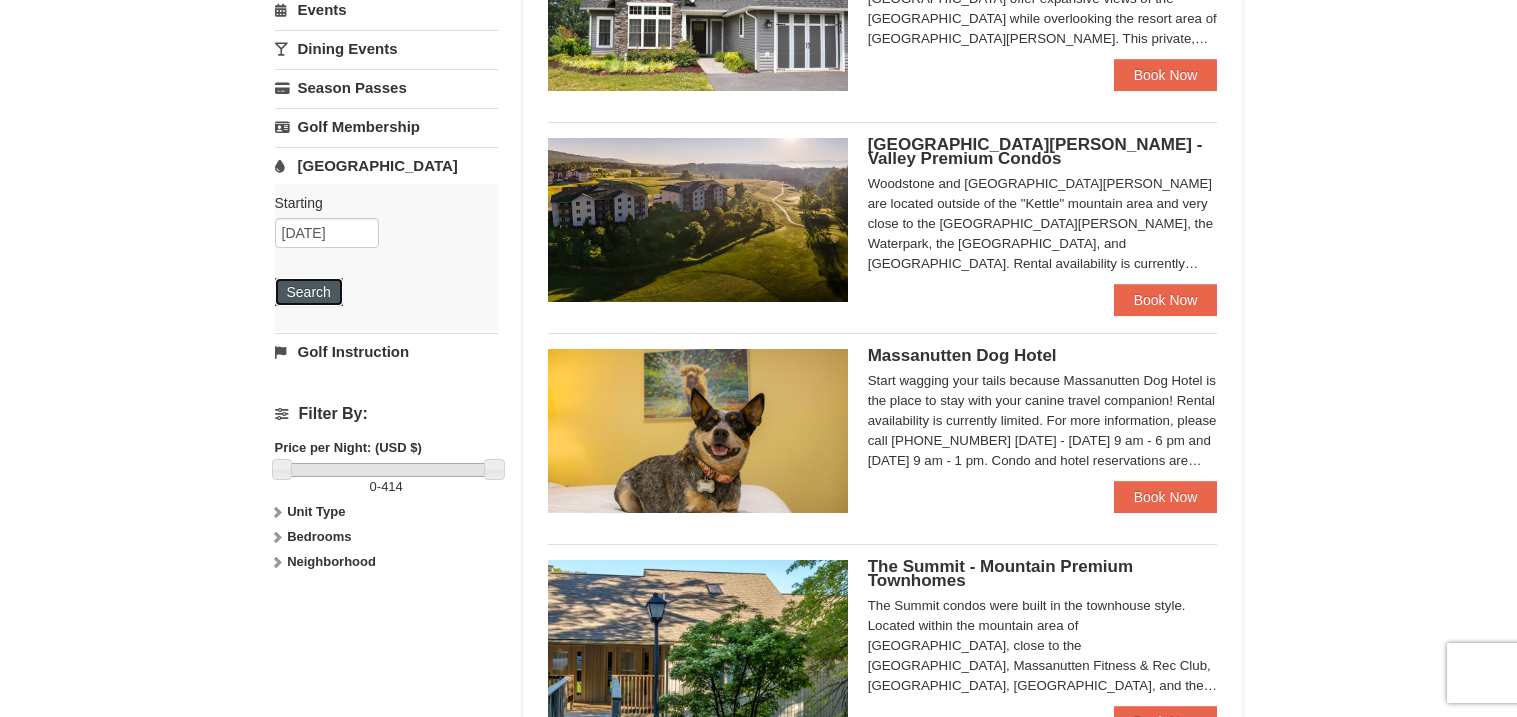 click on "Search" at bounding box center [309, 292] 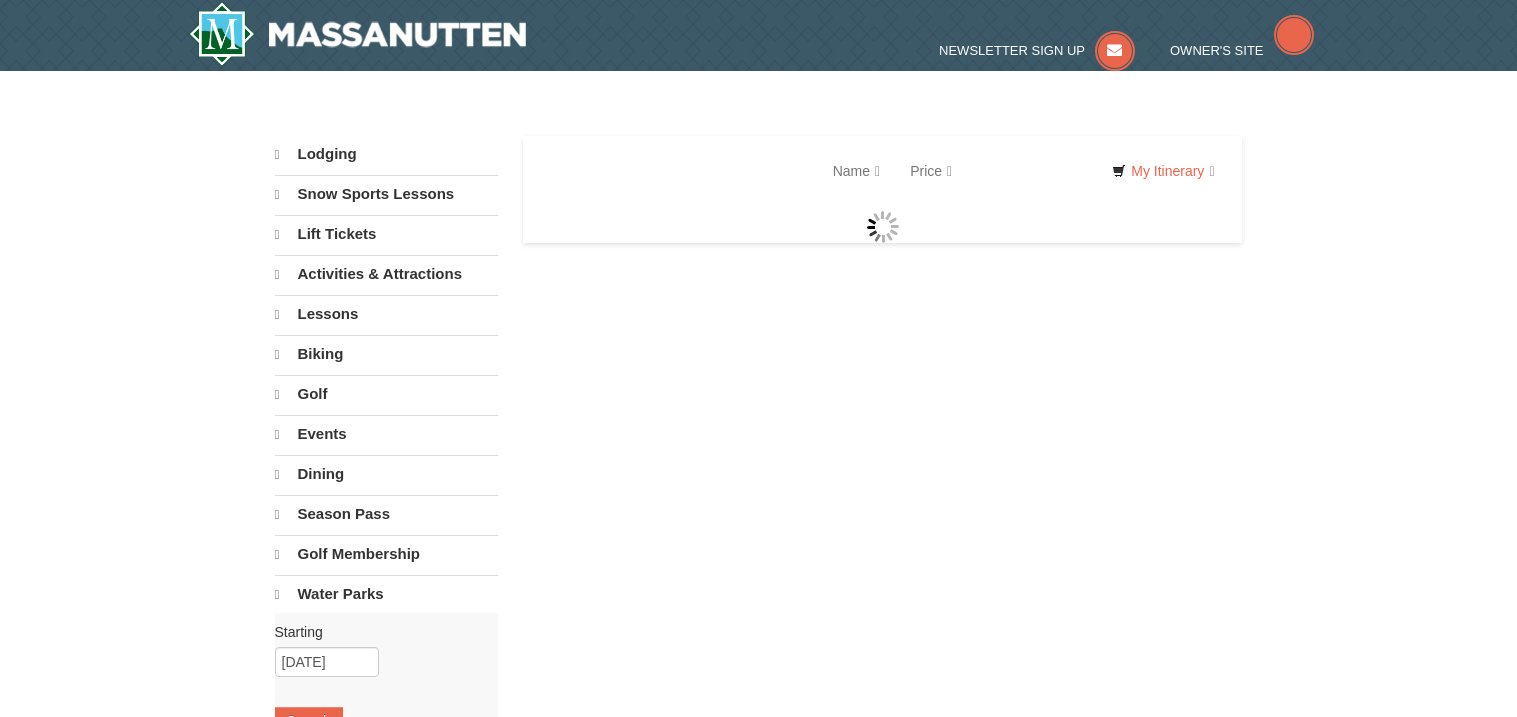 scroll, scrollTop: 0, scrollLeft: 0, axis: both 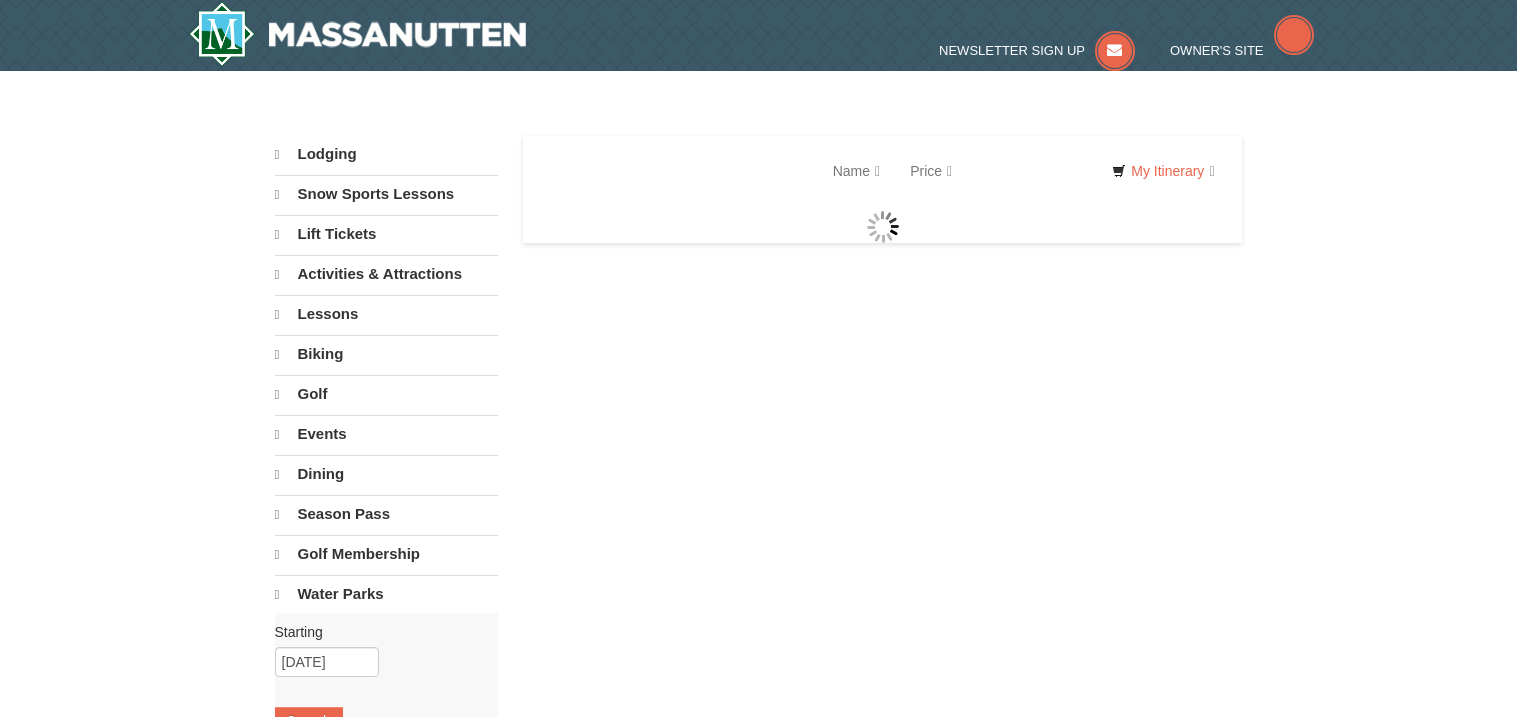 select on "7" 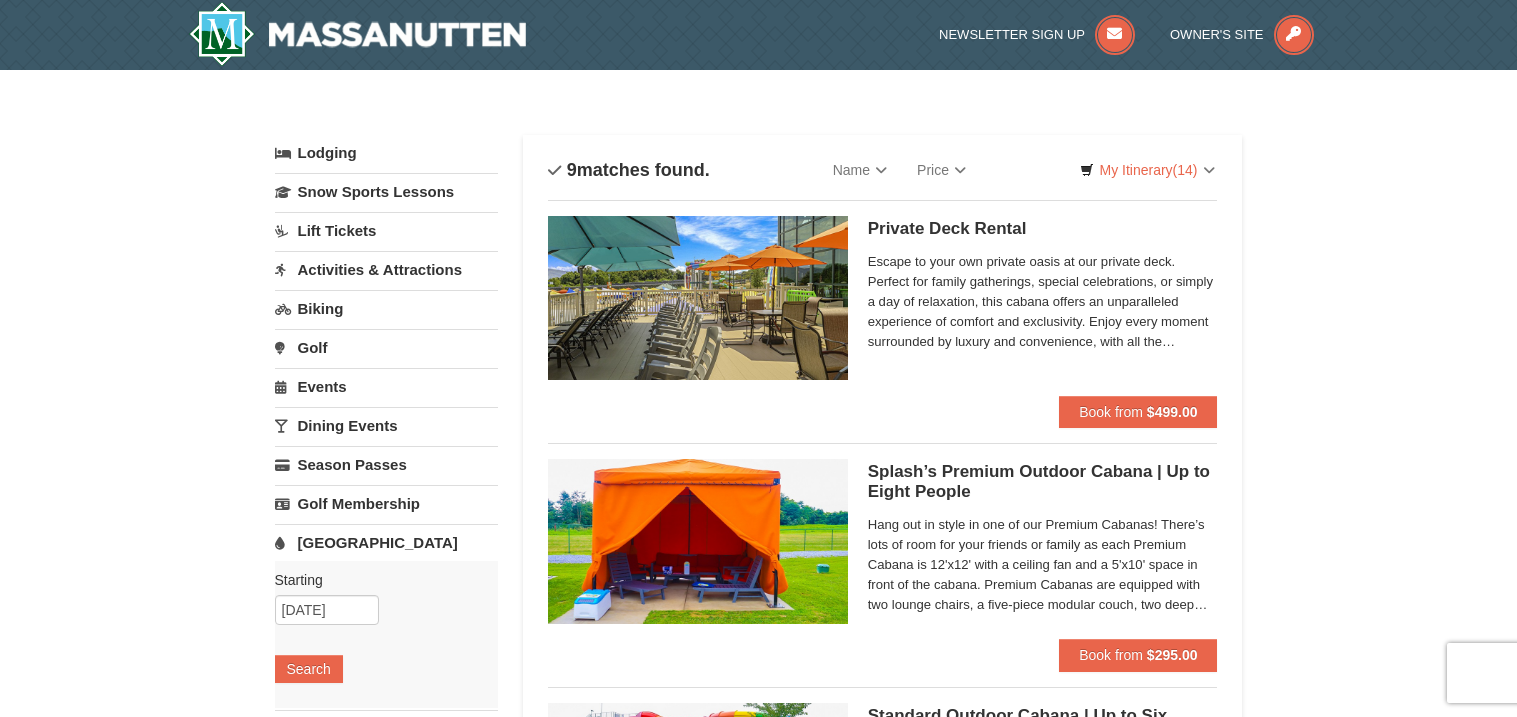 scroll, scrollTop: 0, scrollLeft: 0, axis: both 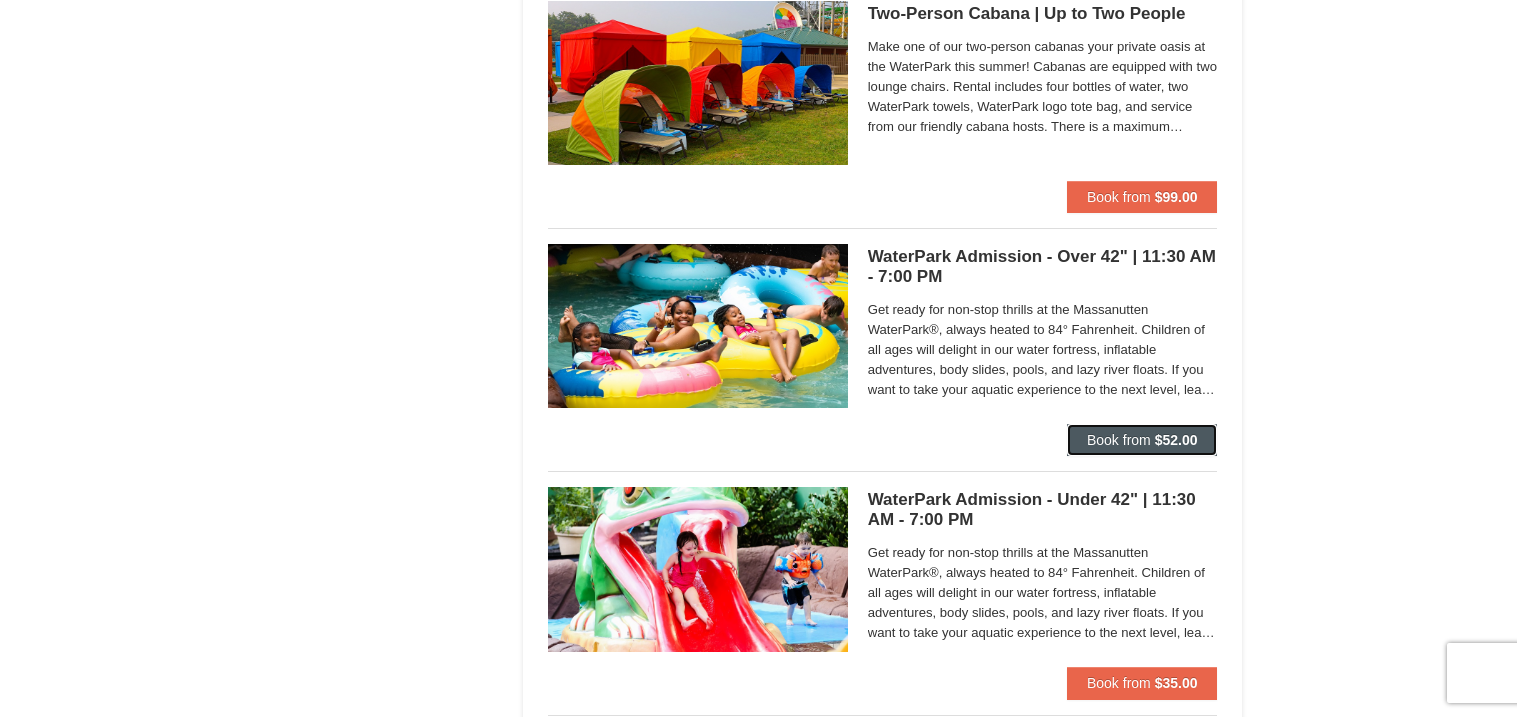 click on "Book from   $52.00" at bounding box center (1142, 440) 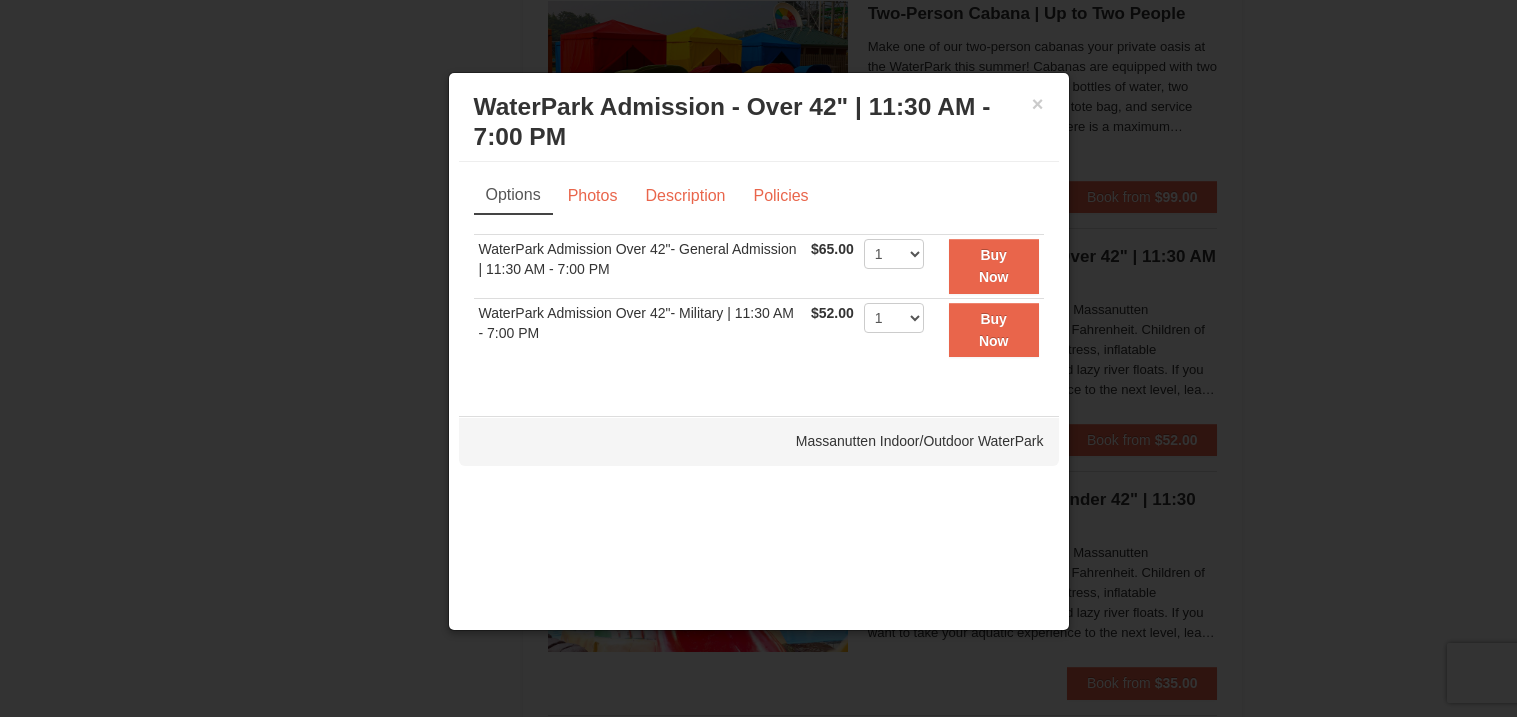 click at bounding box center (758, 358) 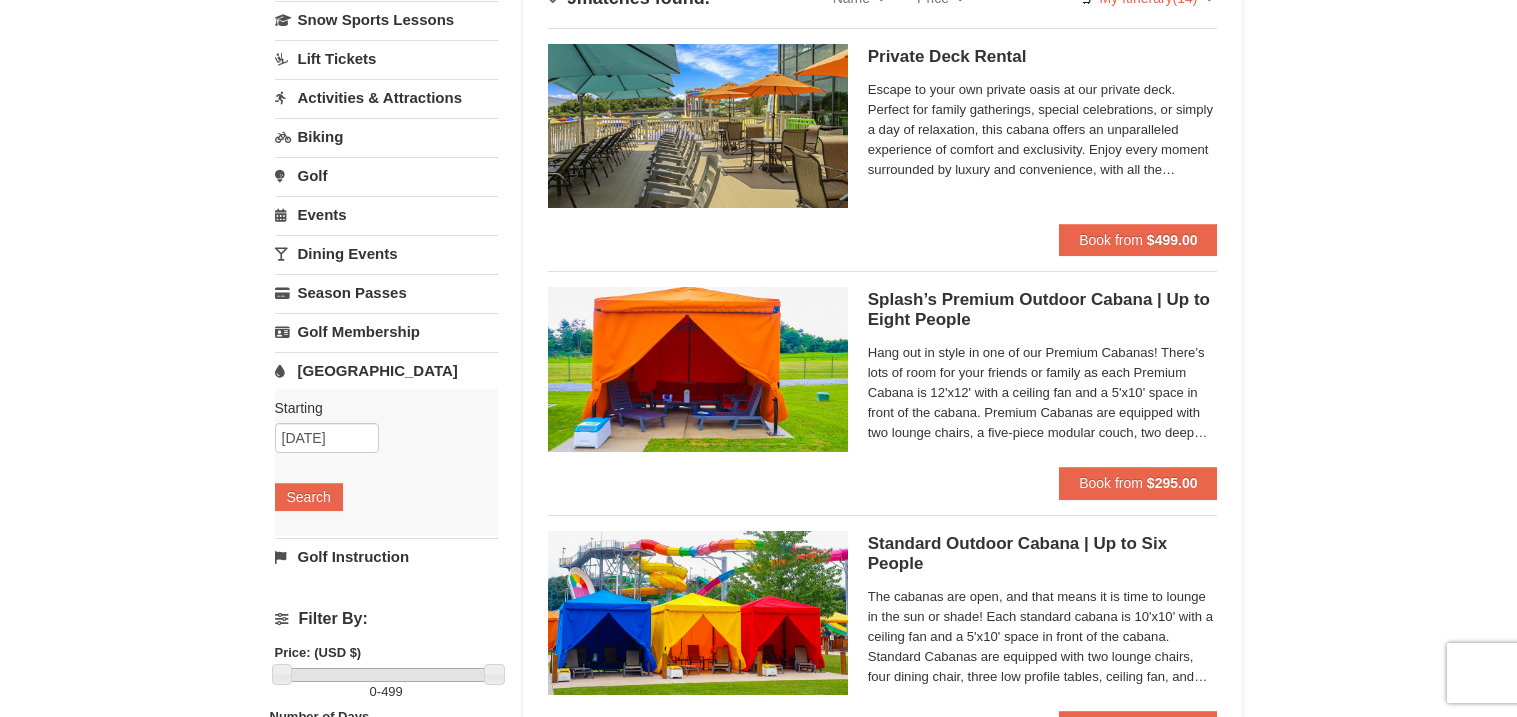 scroll, scrollTop: 0, scrollLeft: 0, axis: both 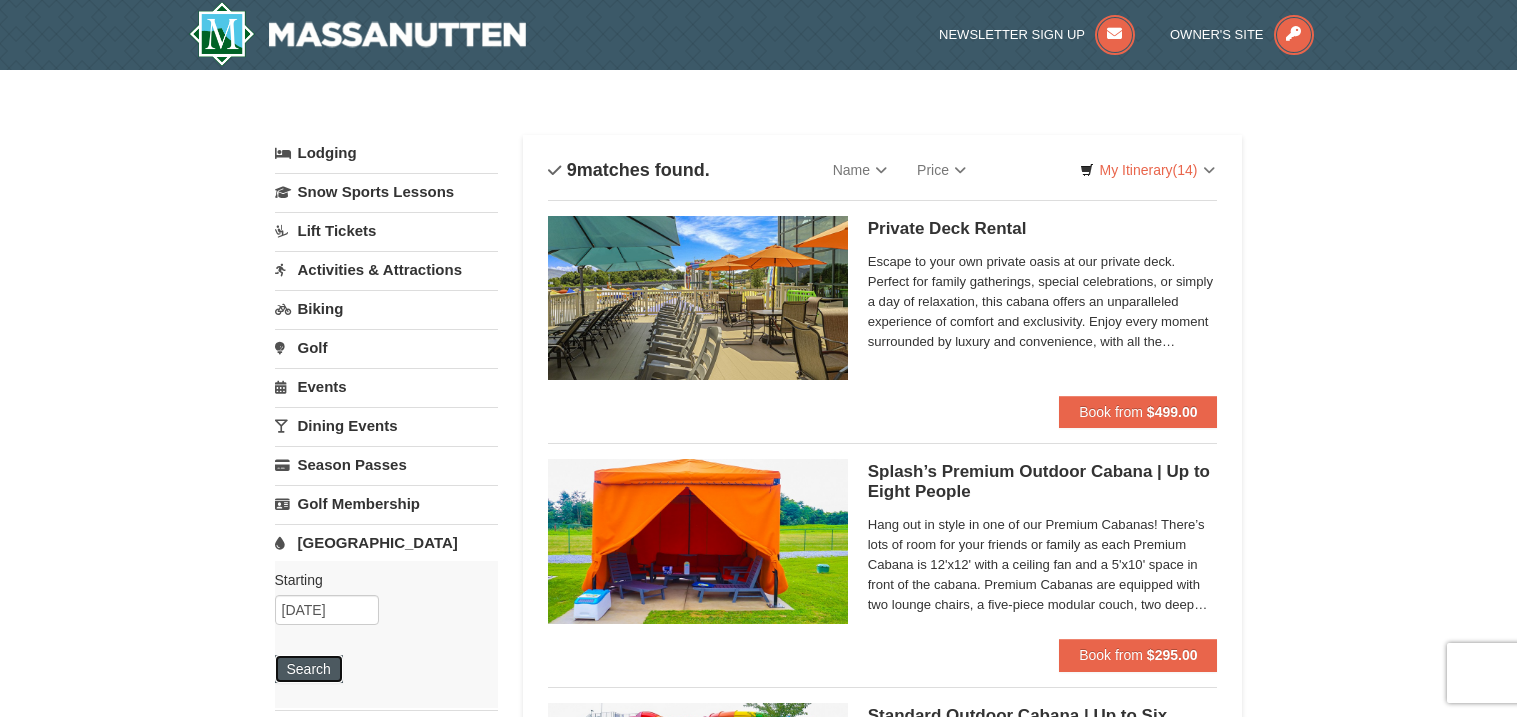 click on "Search" at bounding box center [309, 669] 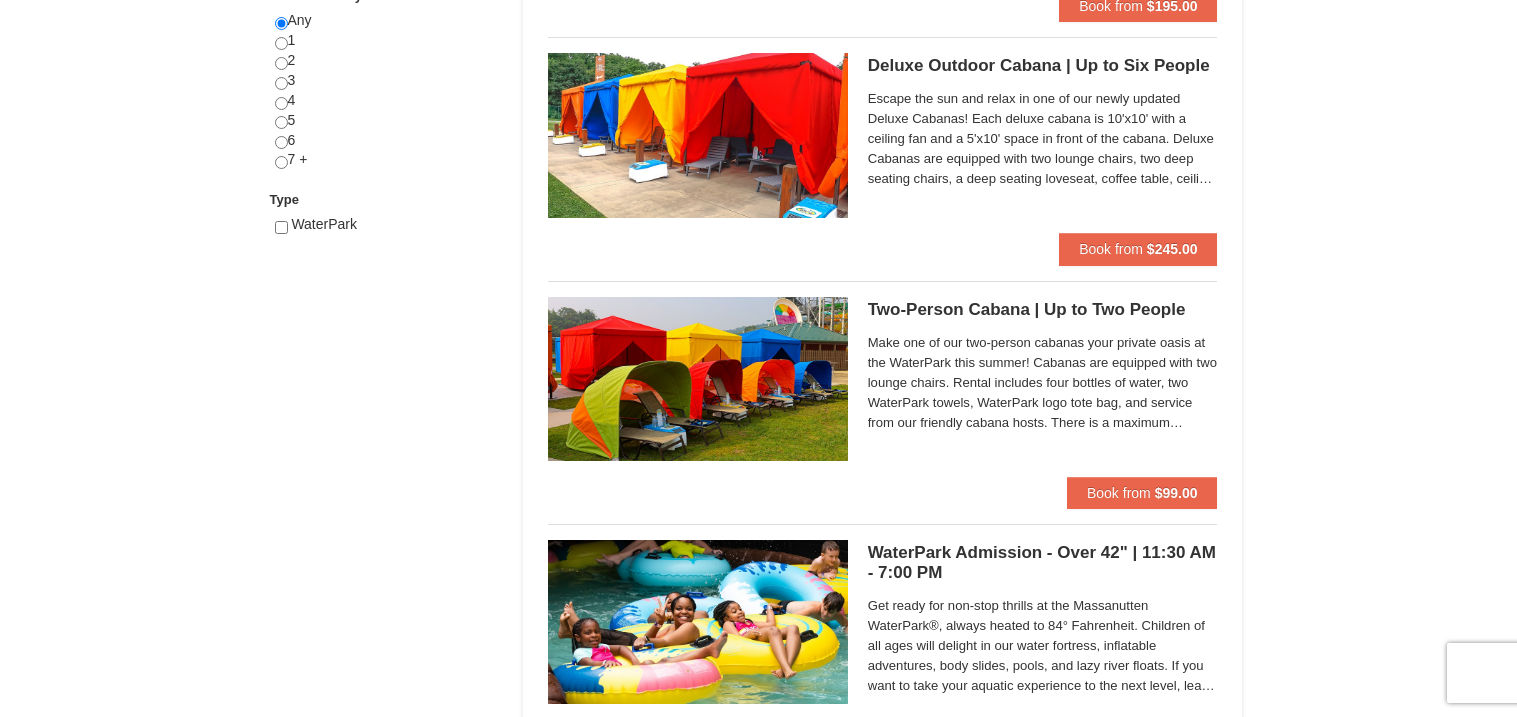 scroll, scrollTop: 903, scrollLeft: 0, axis: vertical 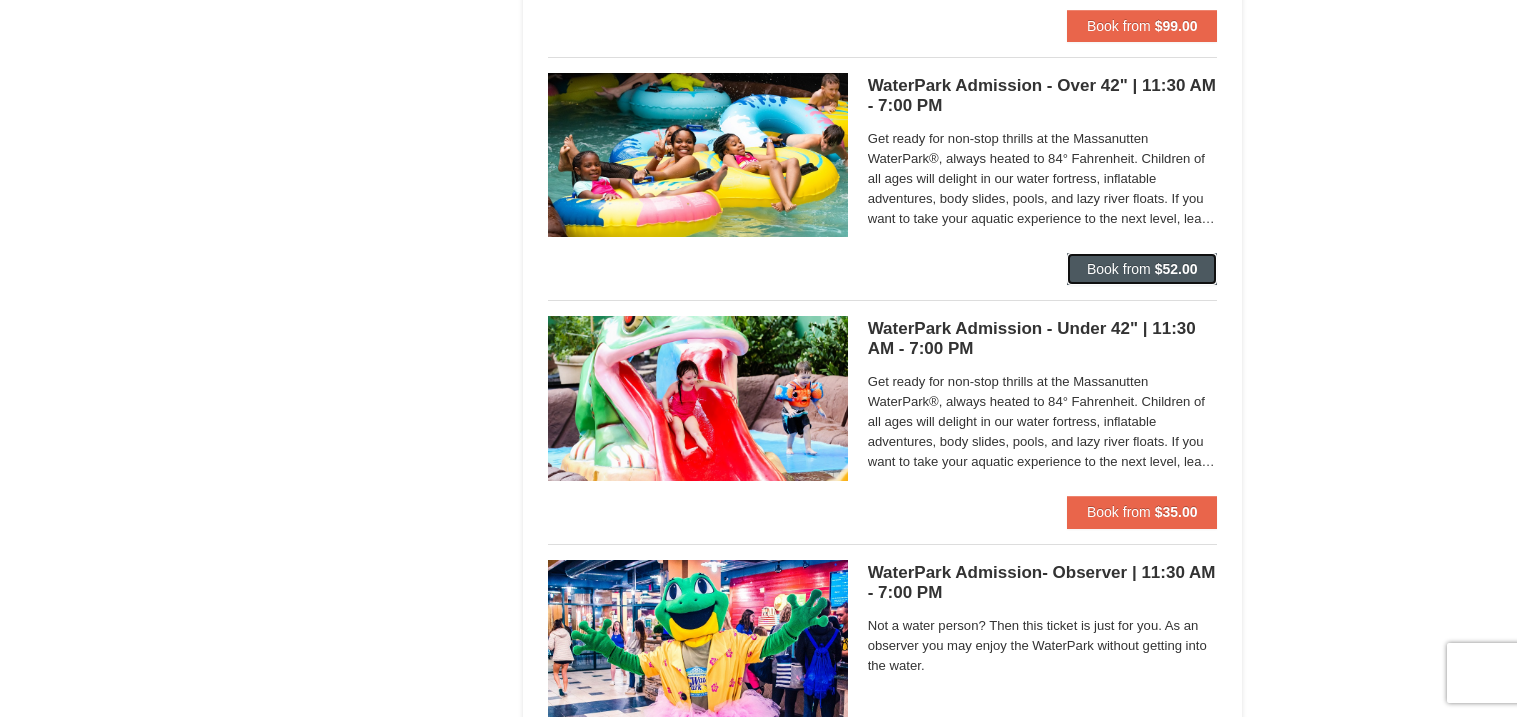 click on "Book from" at bounding box center (1119, 269) 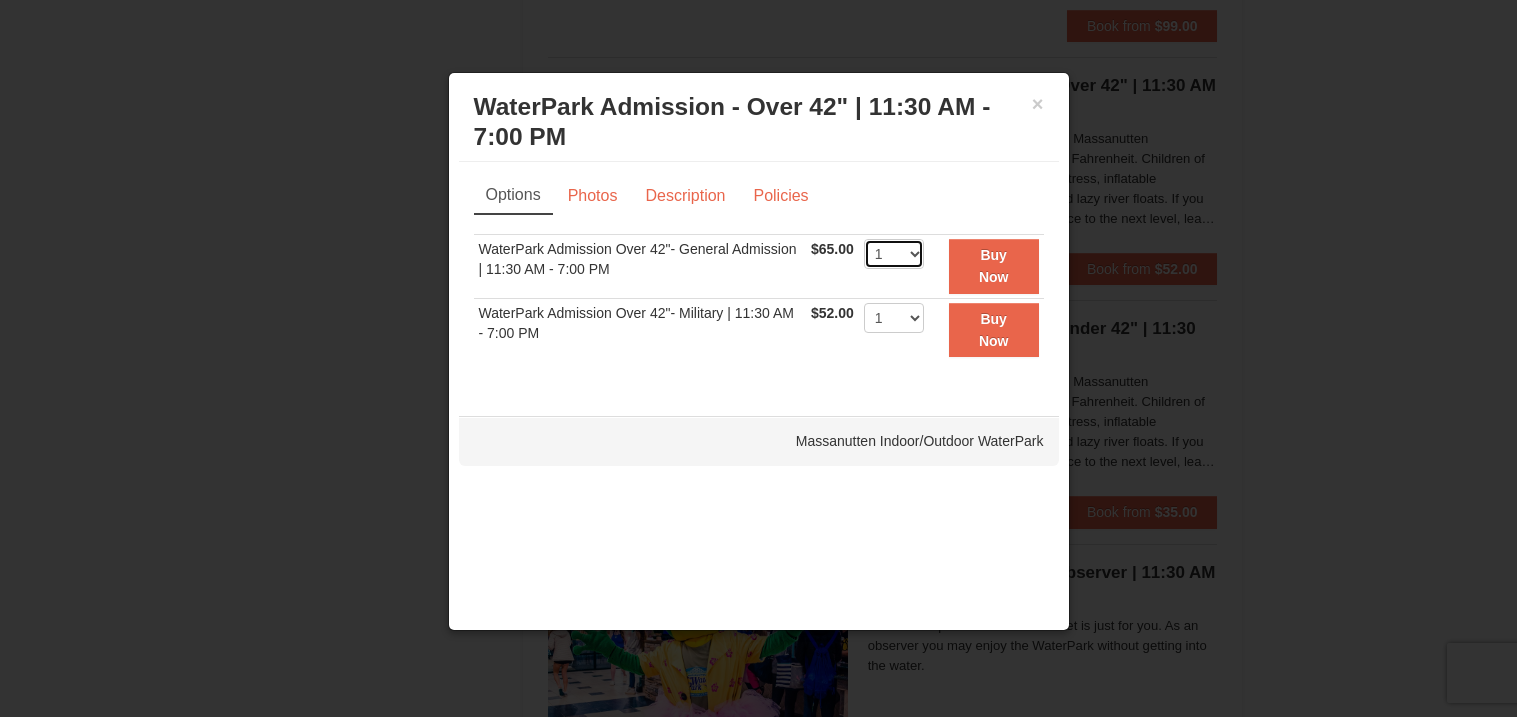 click on "1
2
3
4
5
6
7
8
9
10
11
12
13
14
15
16
17
18
19
20
21 22" at bounding box center [894, 254] 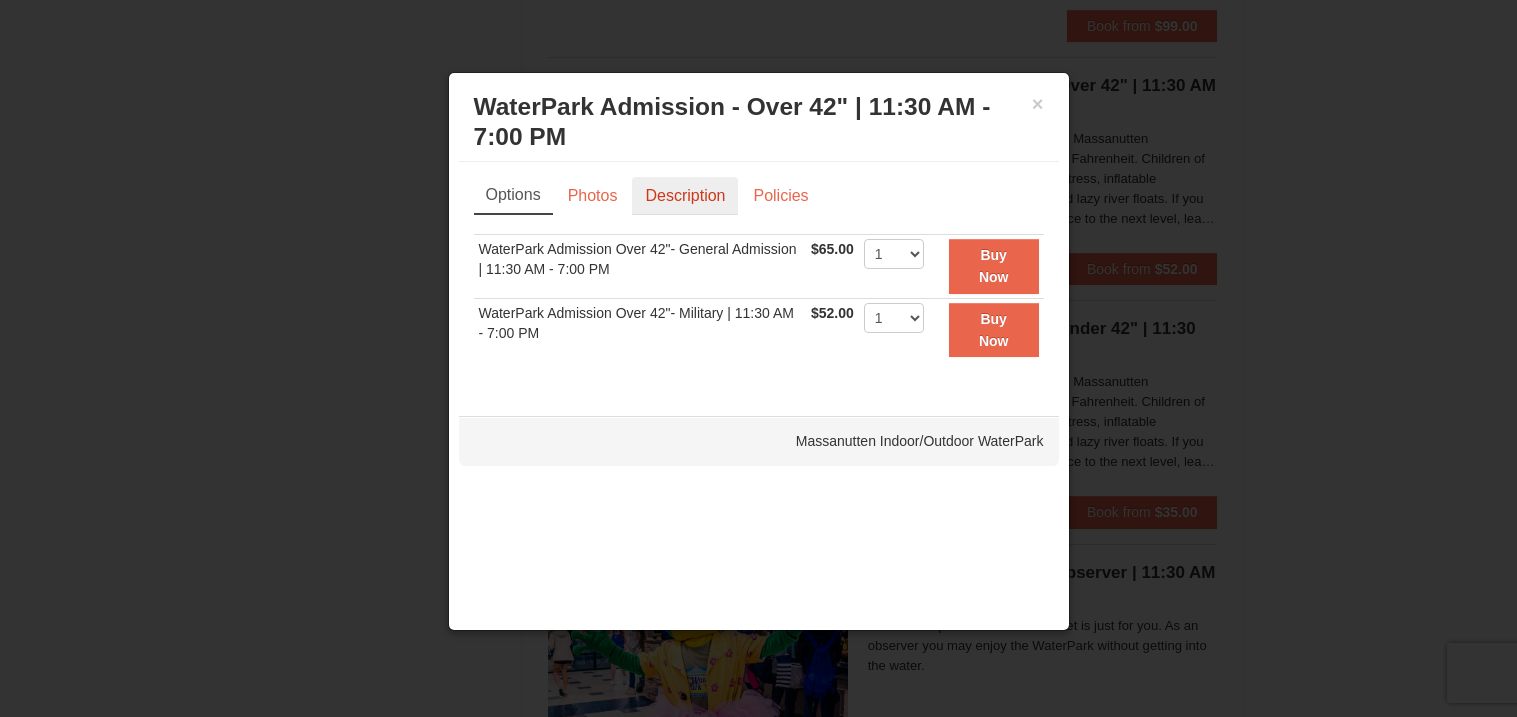 click on "Description" at bounding box center [685, 196] 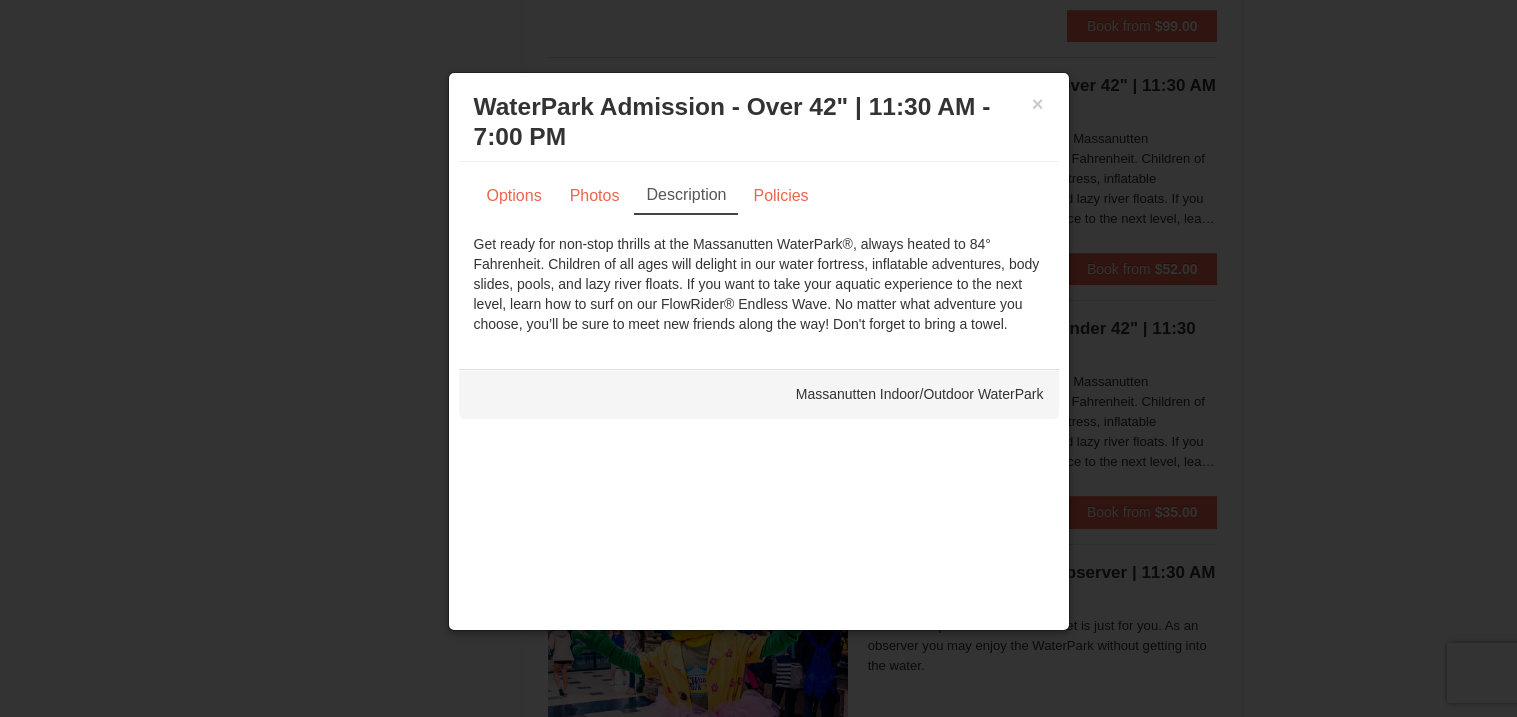 click at bounding box center (758, 358) 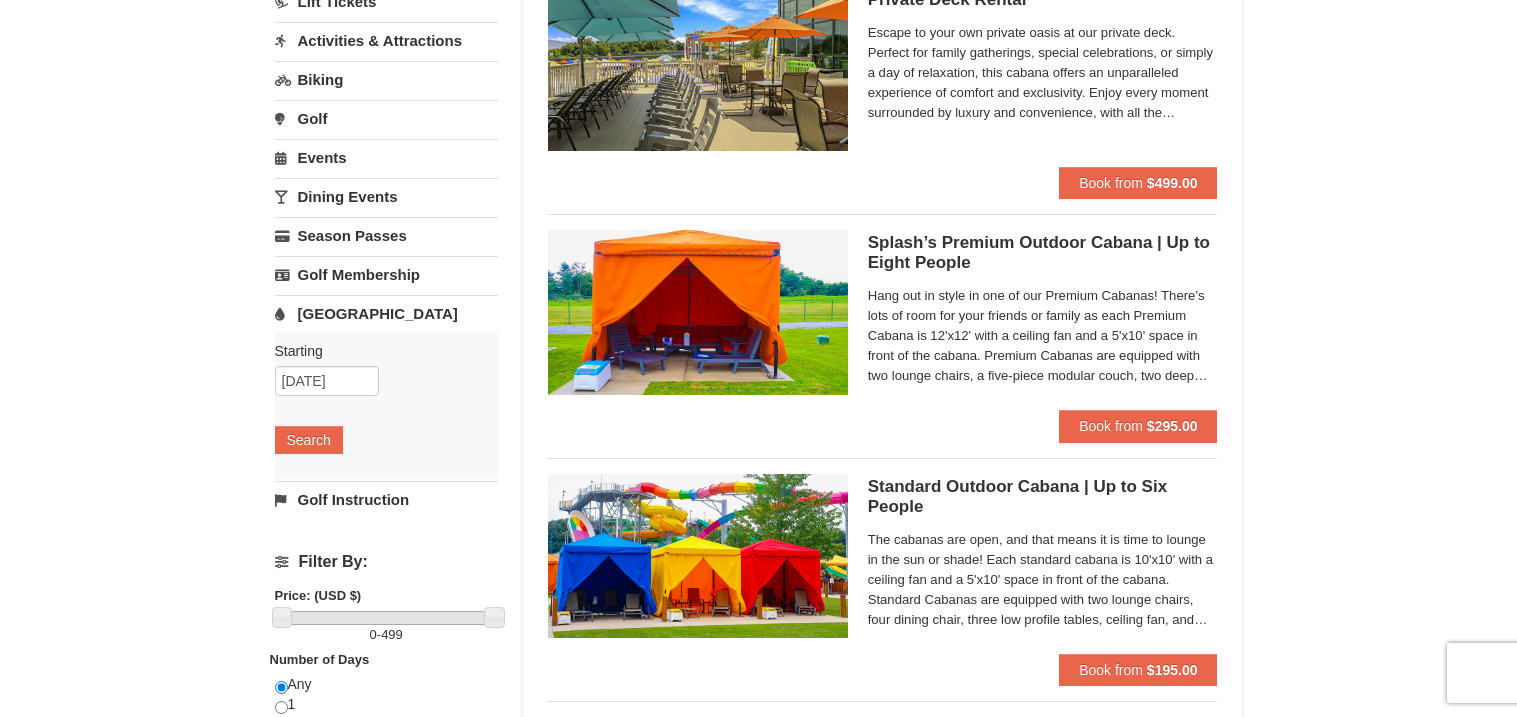 scroll, scrollTop: 246, scrollLeft: 0, axis: vertical 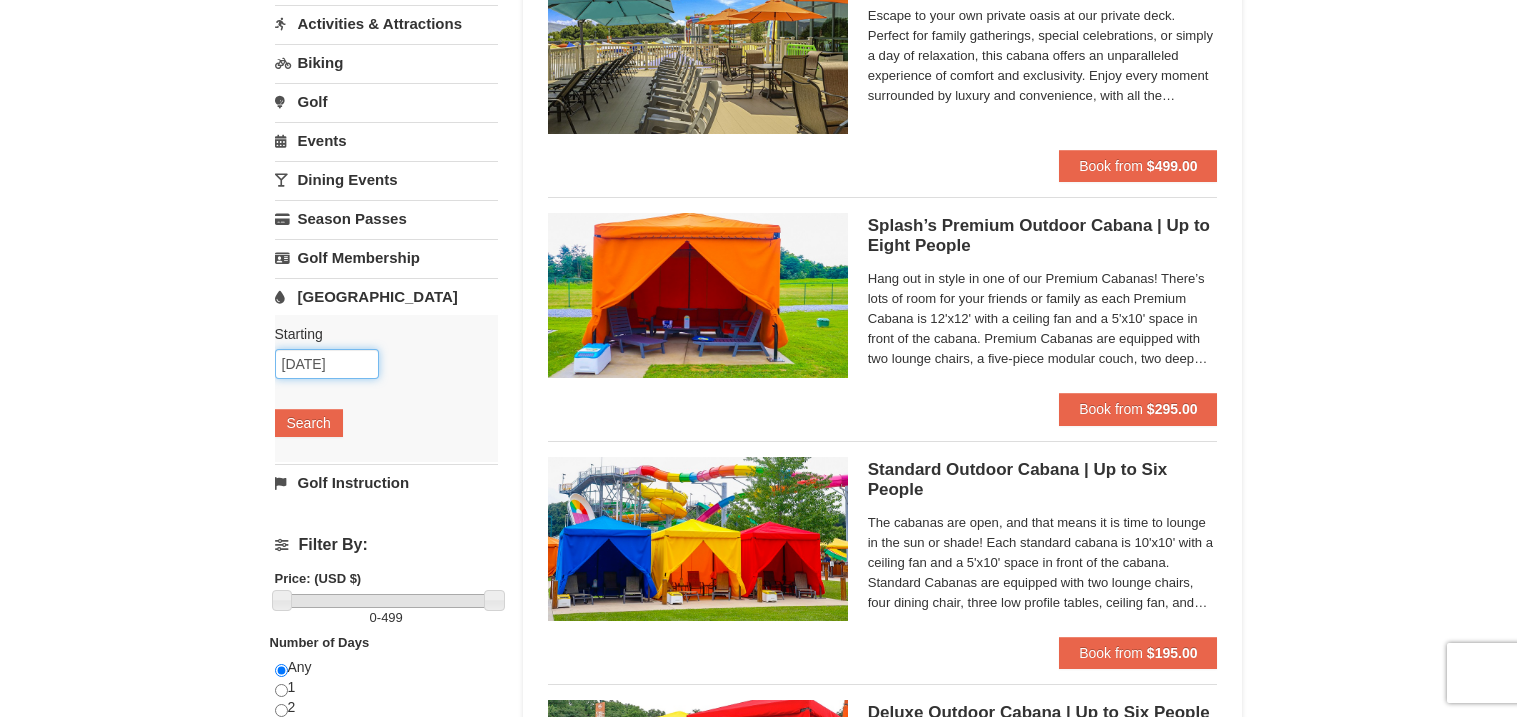 click on "[DATE]" at bounding box center [327, 364] 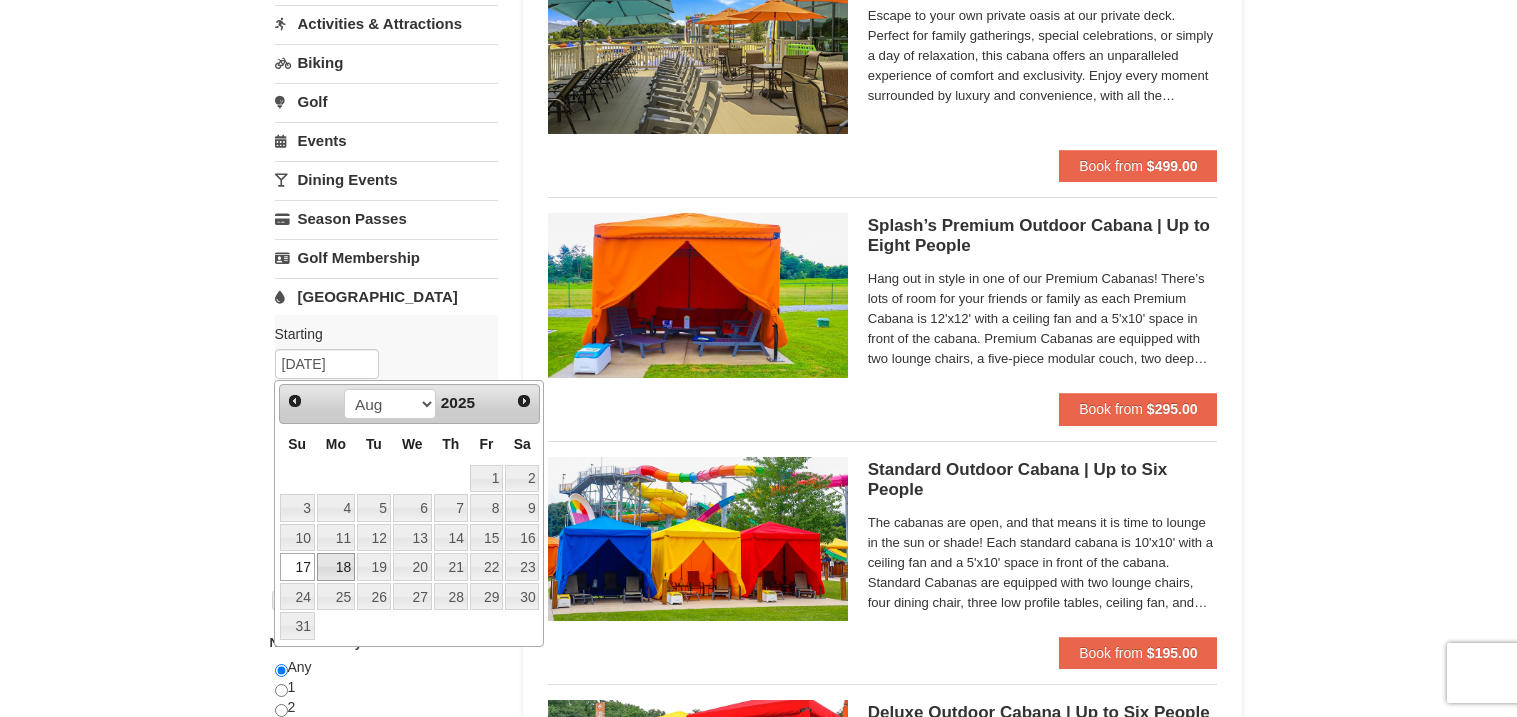 click on "18" at bounding box center (336, 567) 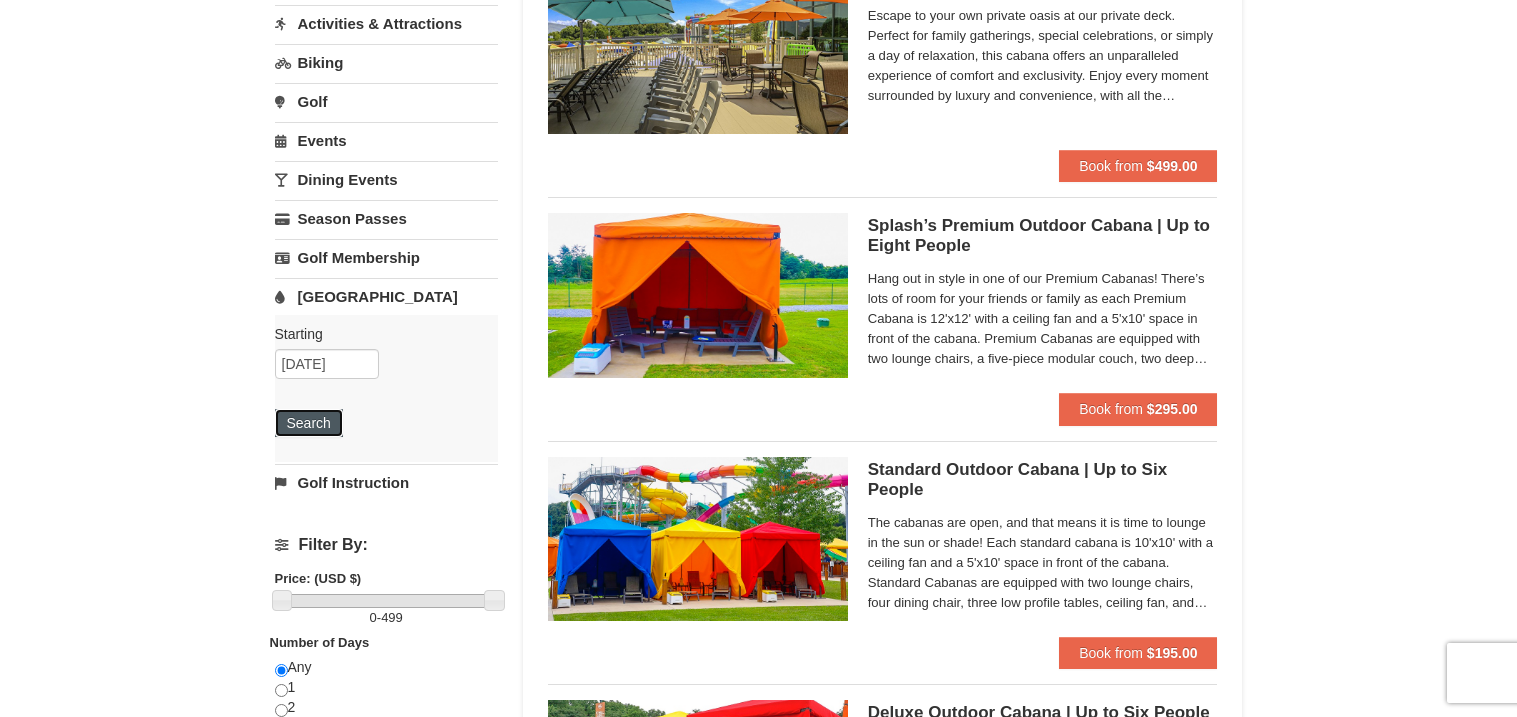 click on "Search" at bounding box center [309, 423] 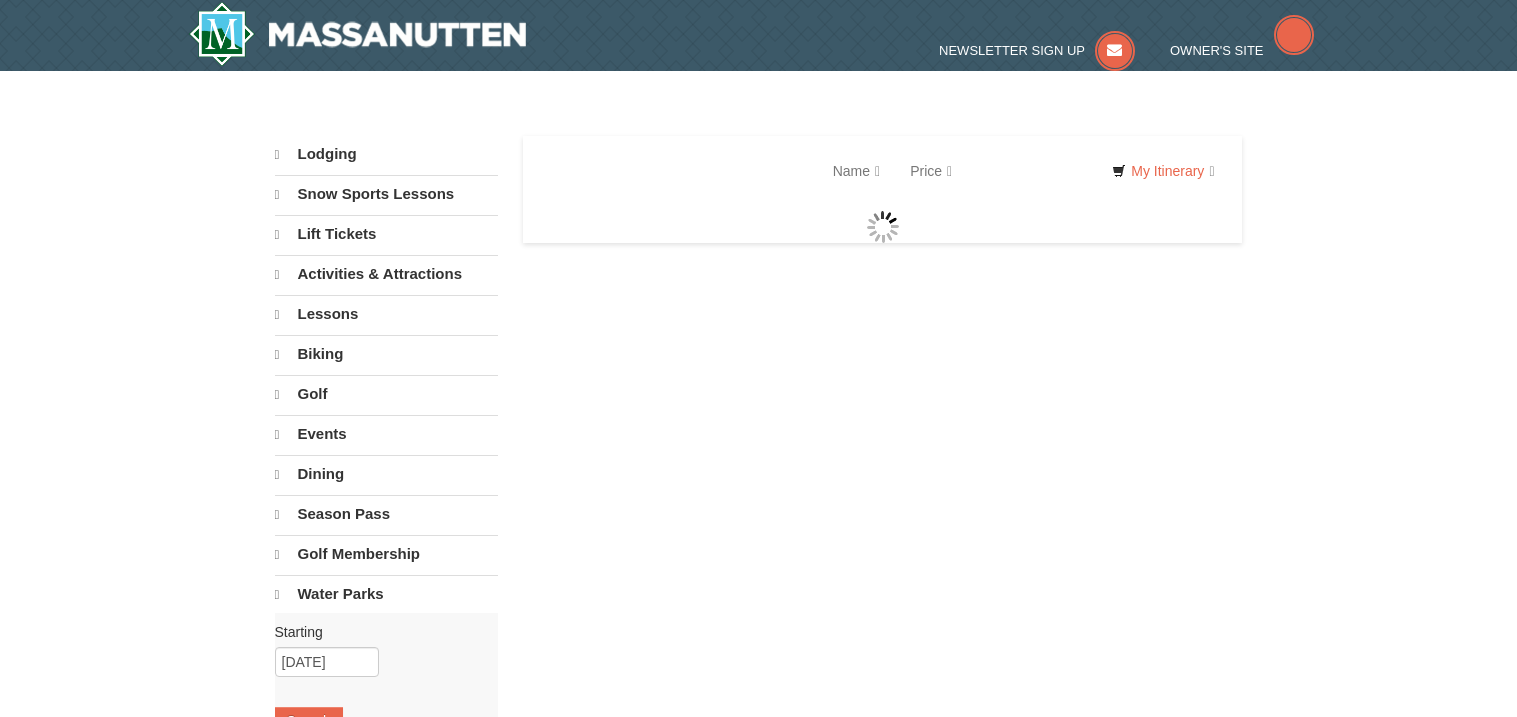 scroll, scrollTop: 0, scrollLeft: 0, axis: both 